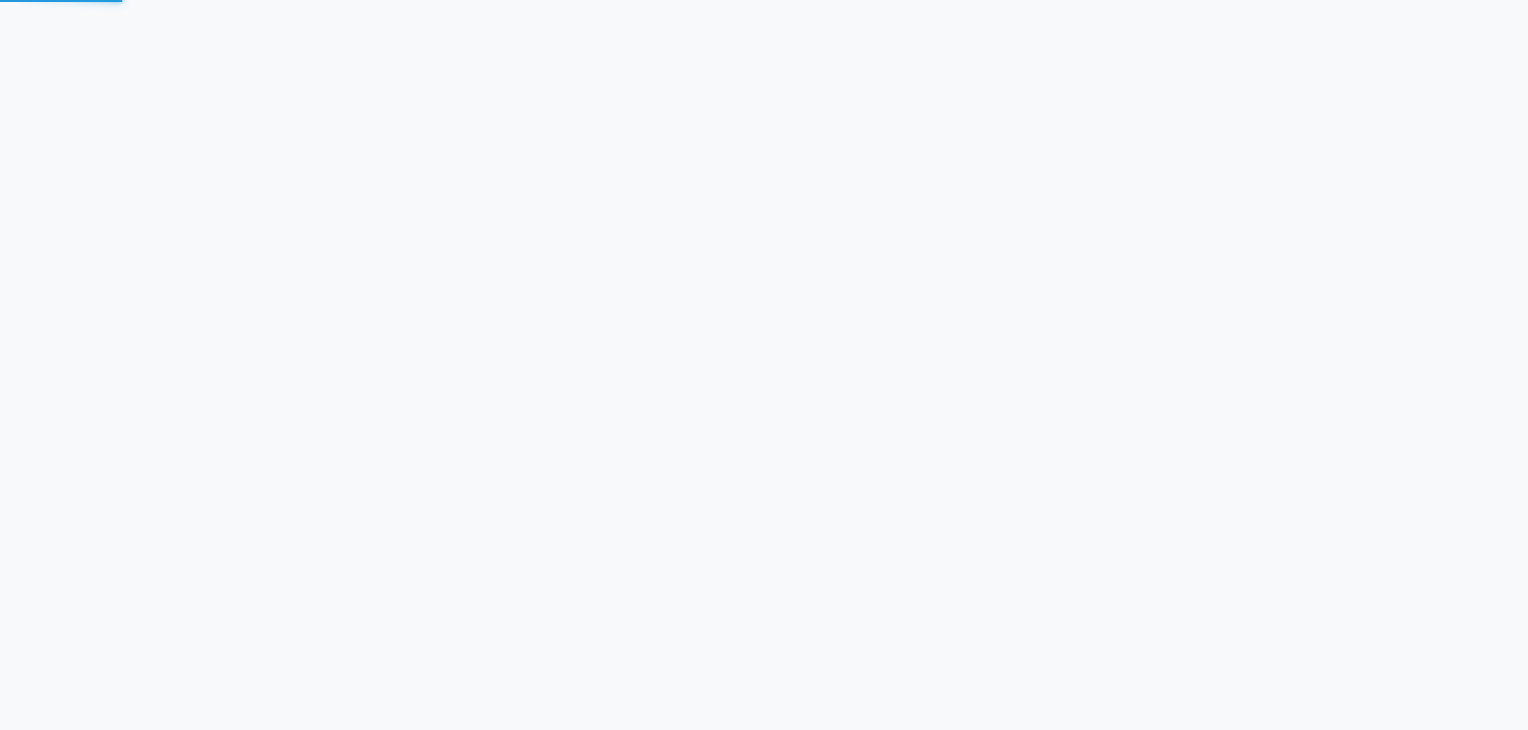 scroll, scrollTop: 0, scrollLeft: 0, axis: both 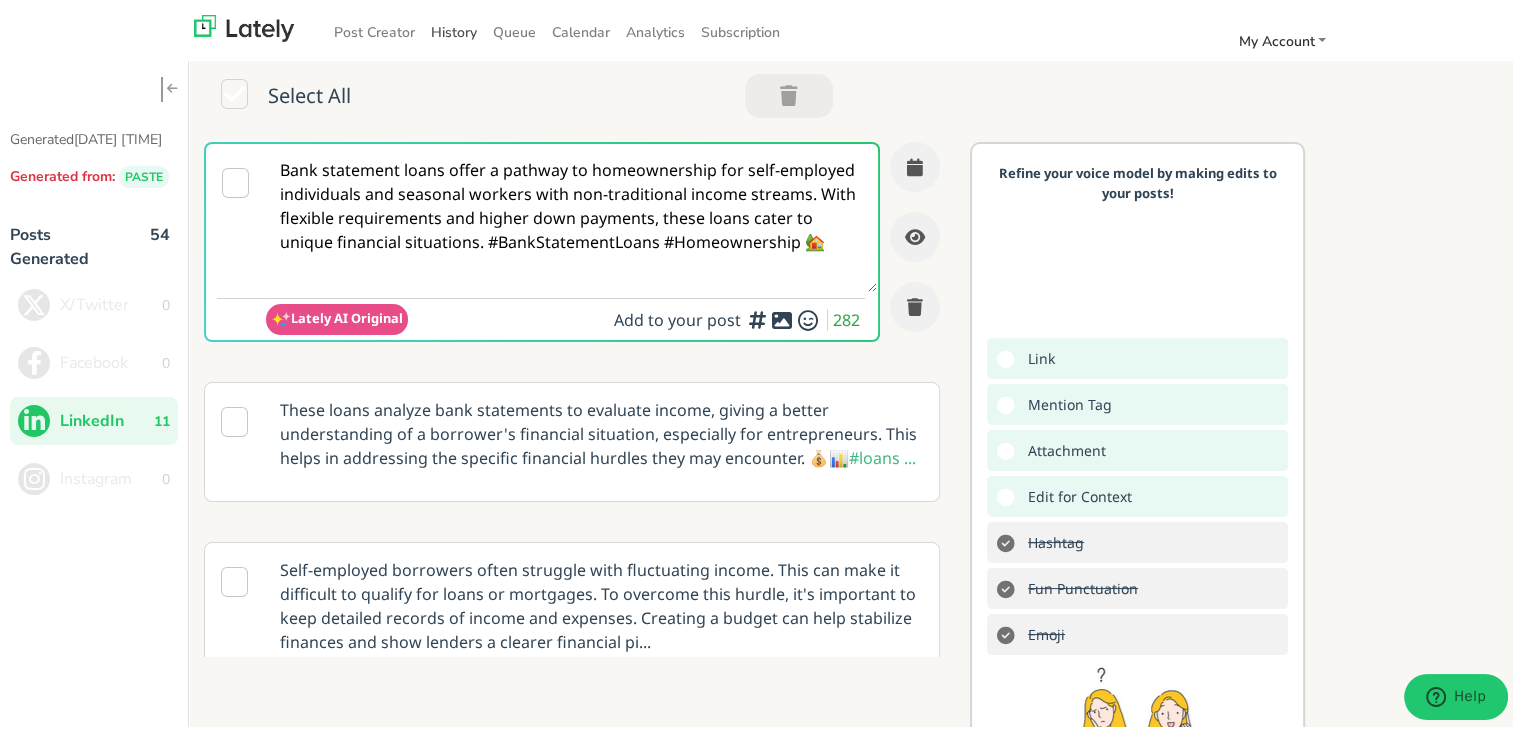 click on "History" at bounding box center (454, 28) 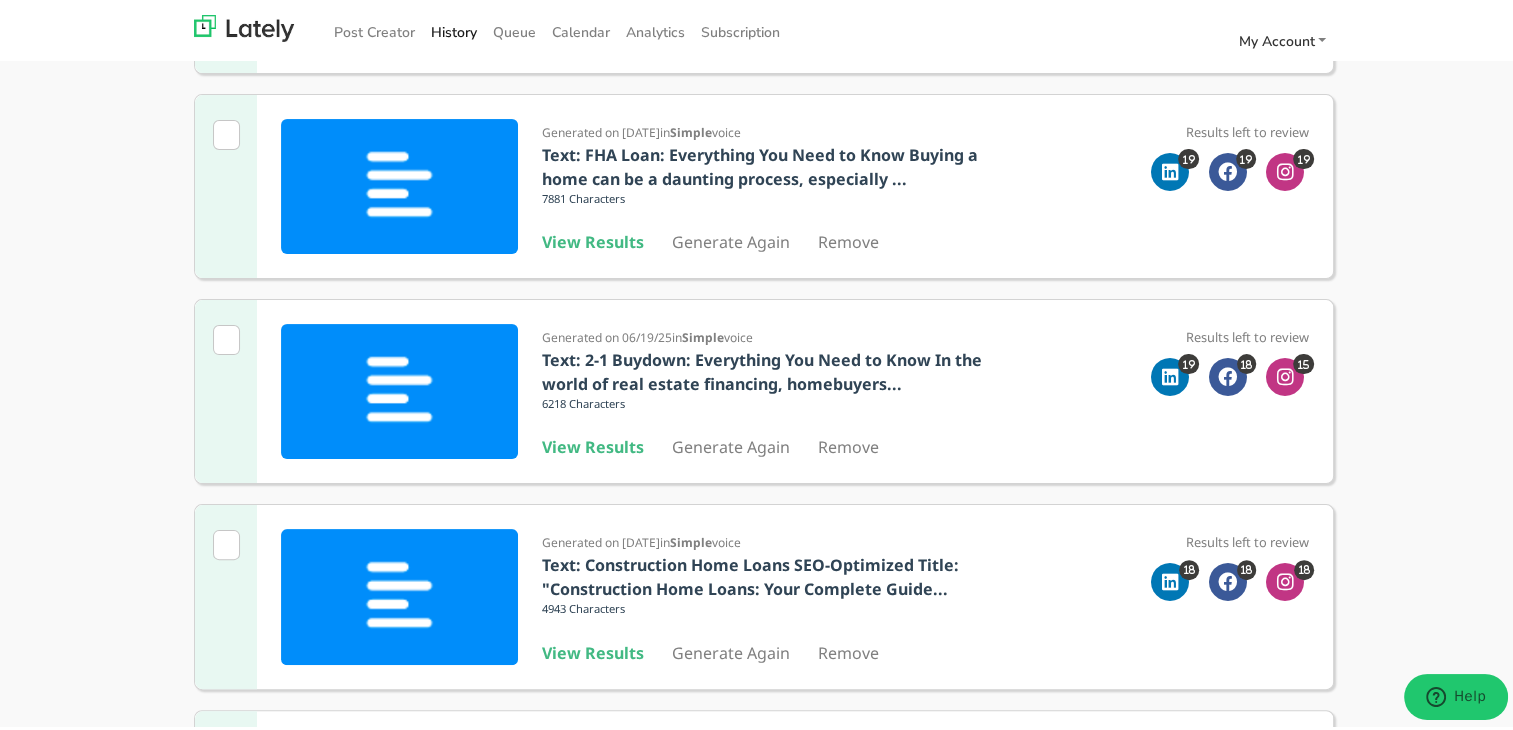 scroll, scrollTop: 300, scrollLeft: 0, axis: vertical 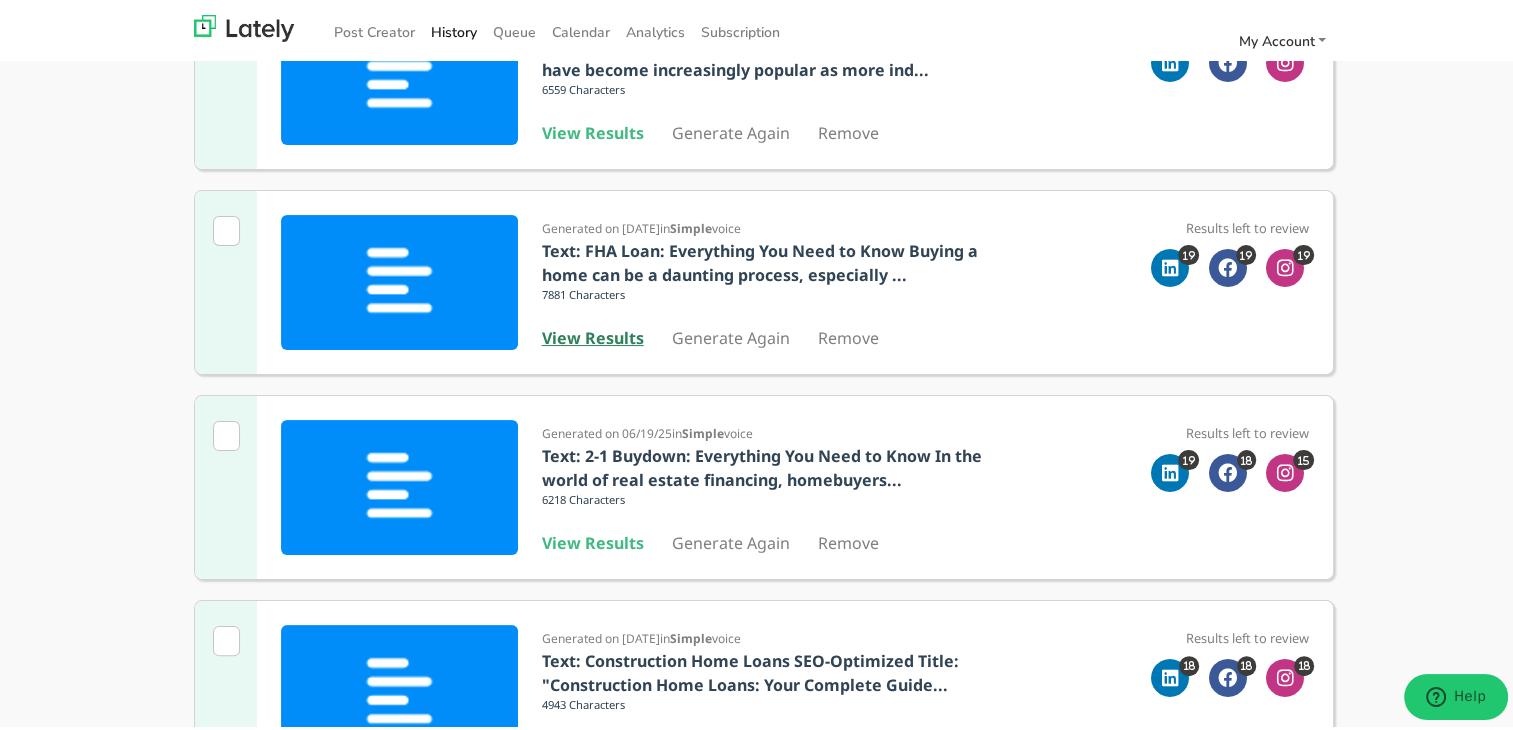 click on "View Results" at bounding box center [593, 129] 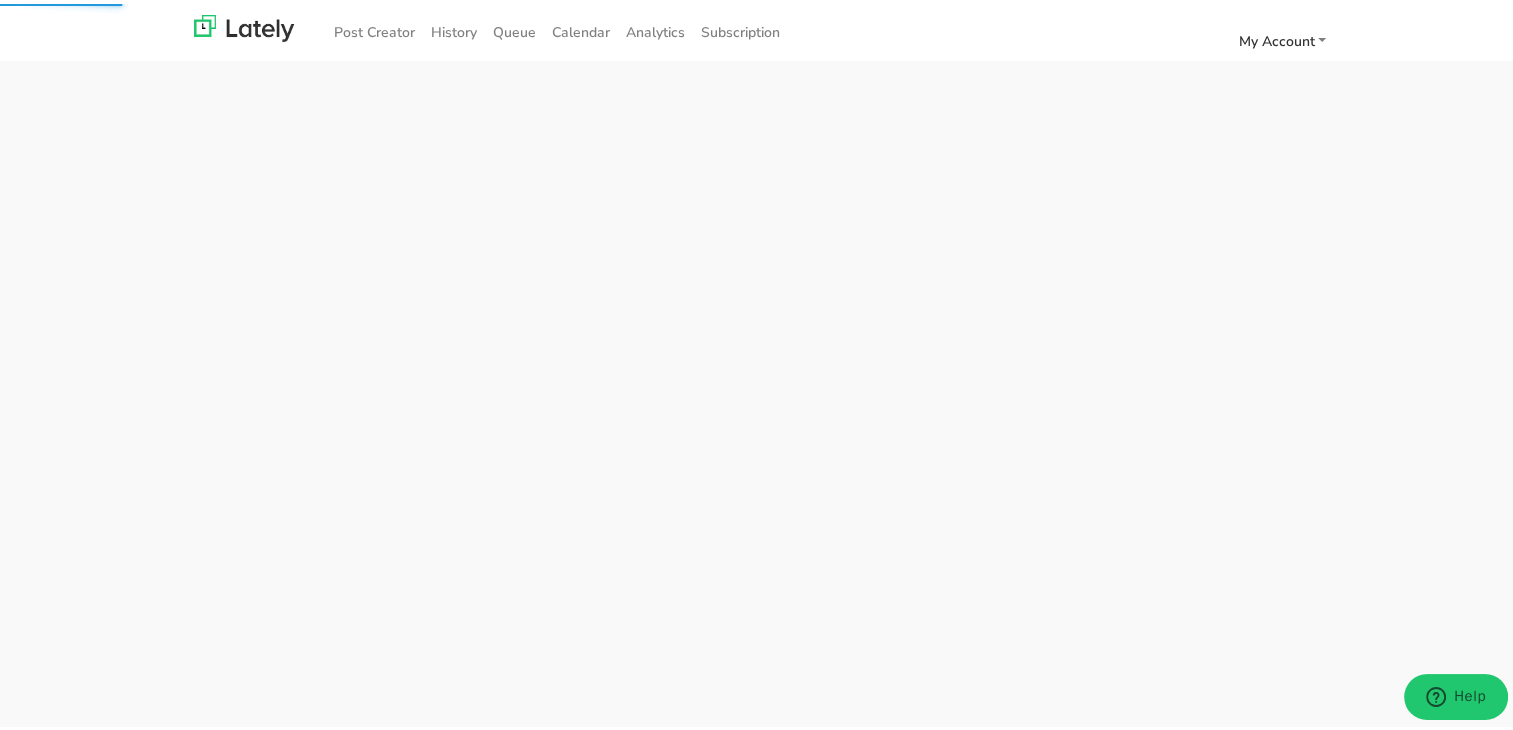 scroll, scrollTop: 0, scrollLeft: 0, axis: both 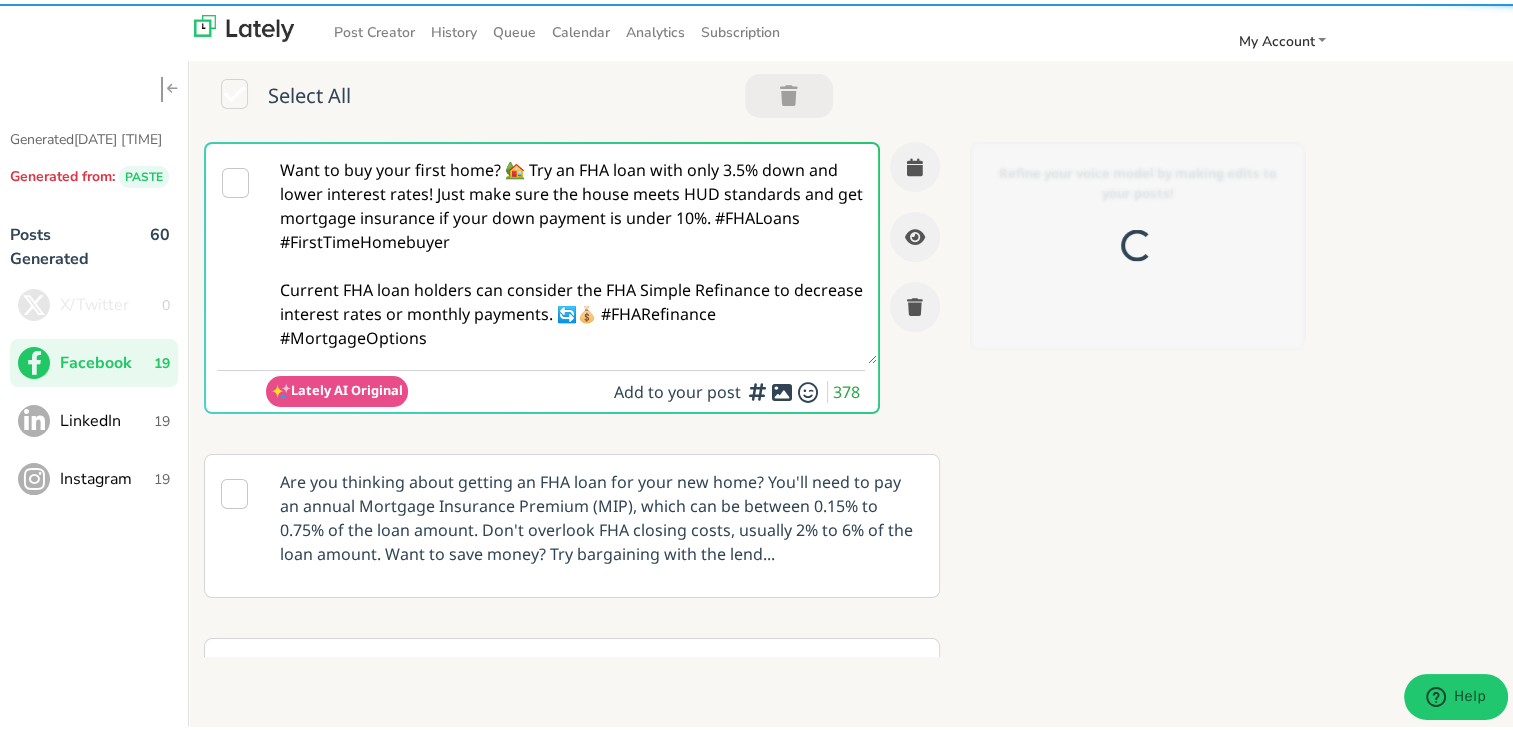 click on "Want to buy your first home? 🏡 Try an FHA loan with only 3.5% down and lower interest rates! Just make sure the house meets HUD standards and get mortgage insurance if your down payment is under 10%. #FHALoans #FirstTimeHomebuyer
Current FHA loan holders can consider the FHA Simple Refinance to decrease interest rates or monthly payments. 🔄💰 #FHARefinance #MortgageOptions" at bounding box center (571, 250) 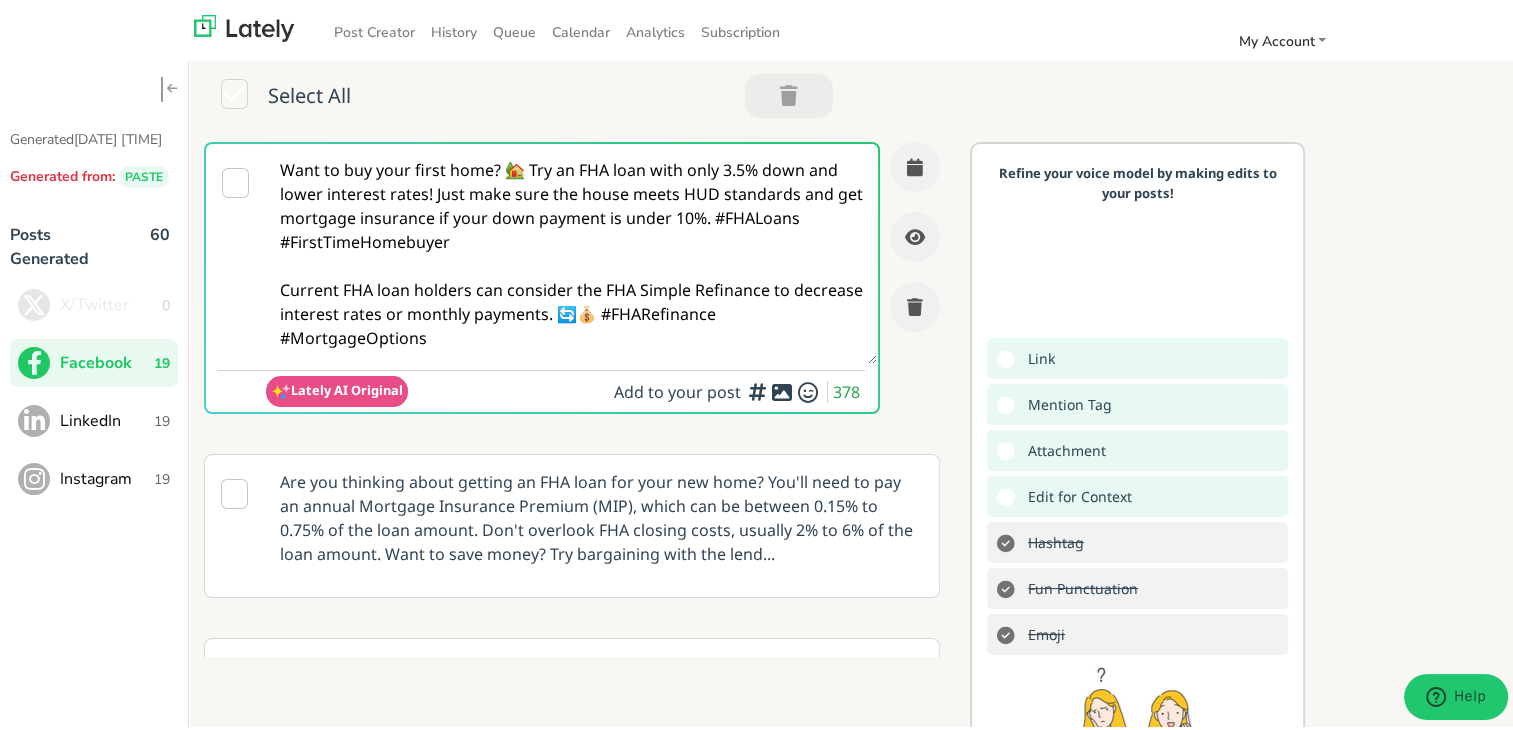 click on "LinkedIn" at bounding box center [111, 301] 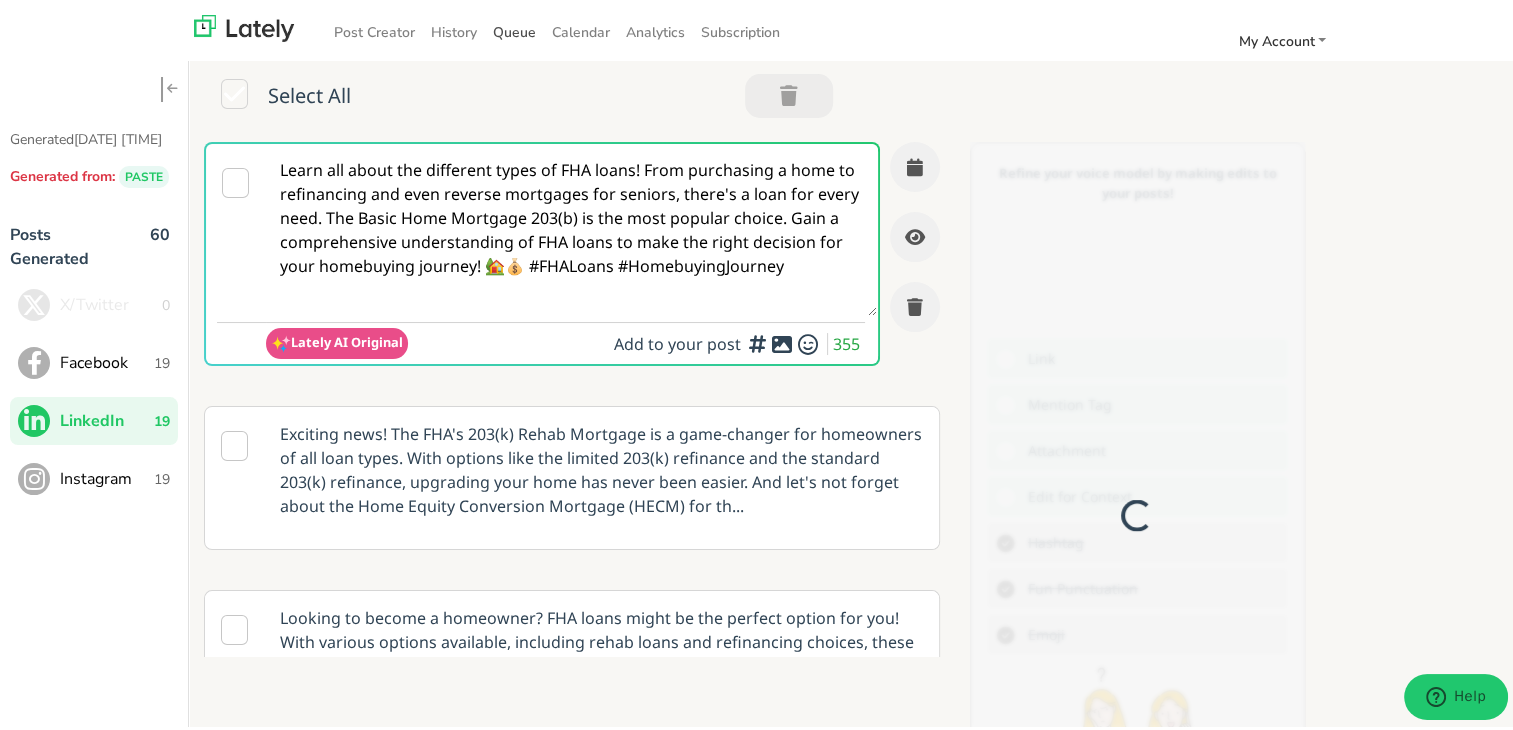 scroll, scrollTop: 0, scrollLeft: 0, axis: both 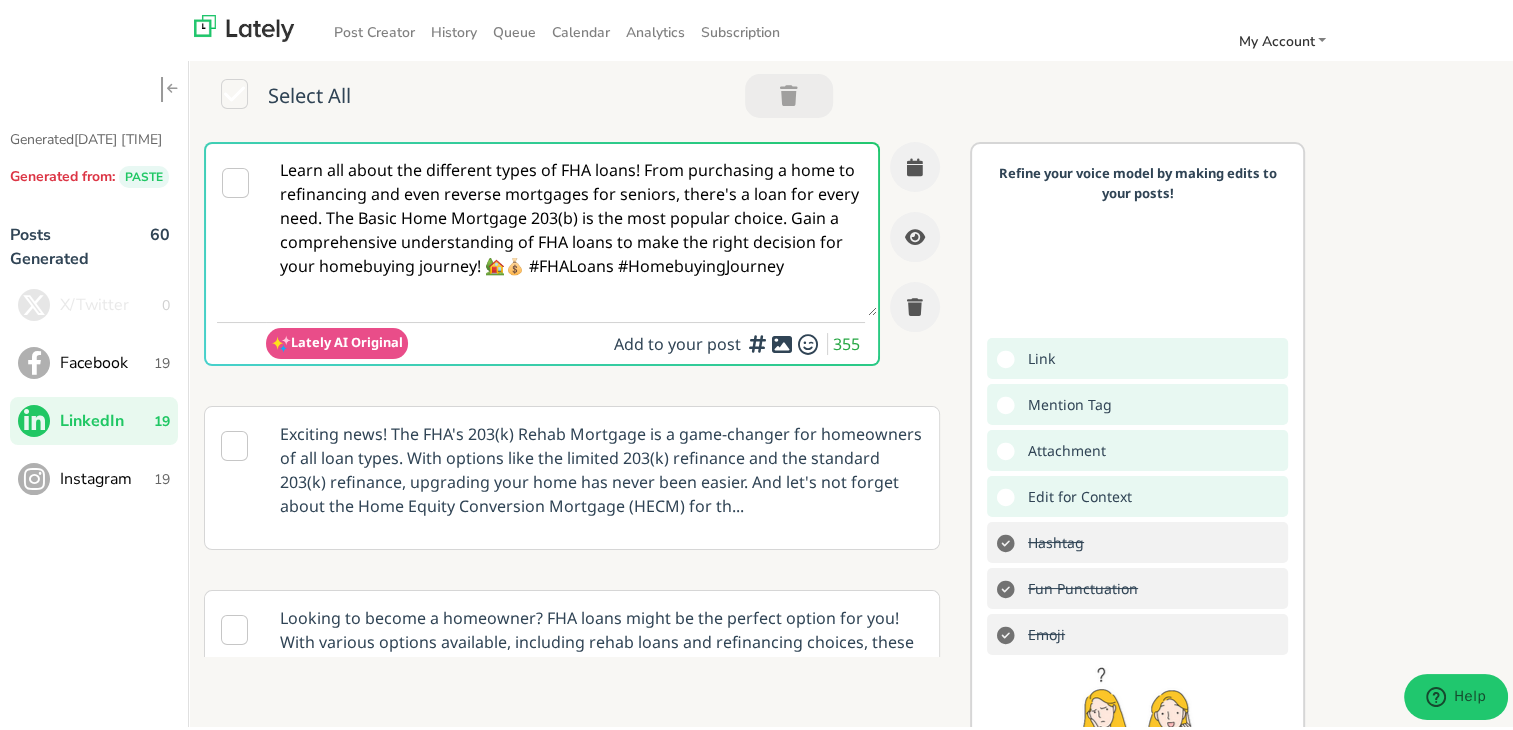click on "Learn all about the different types of FHA loans! From purchasing a home to refinancing and even reverse mortgages for seniors, there's a loan for every need. The Basic Home Mortgage 203(b) is the most popular choice. Gain a comprehensive understanding of FHA loans to make the right decision for your homebuying journey! 🏡💰 #FHALoans #HomebuyingJourney" at bounding box center [571, 226] 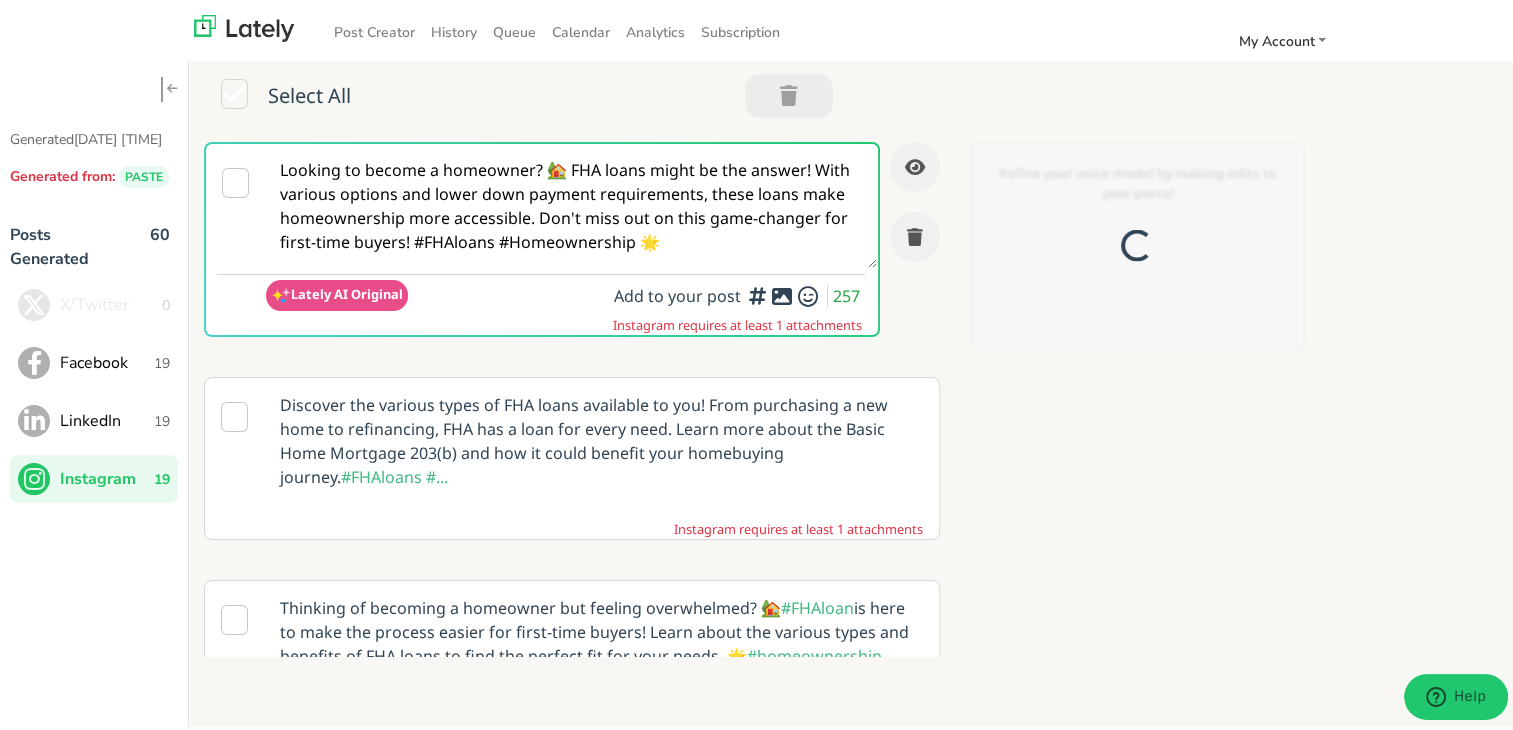 scroll, scrollTop: 0, scrollLeft: 0, axis: both 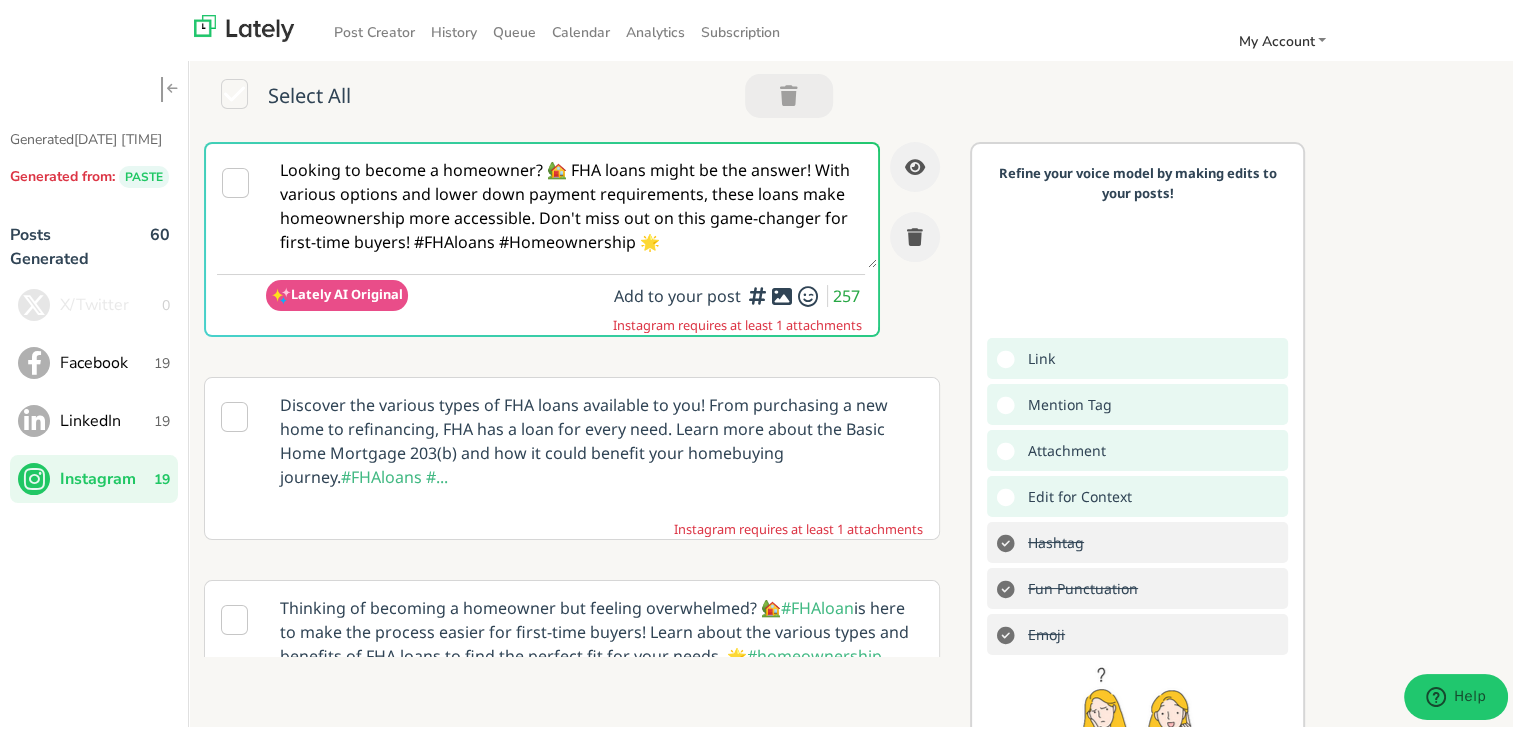 click on "Looking to become a homeowner? 🏡 FHA loans might be the answer! With various options and lower down payment requirements, these loans make homeownership more accessible. Don't miss out on this game-changer for first-time buyers! #FHAloans #Homeownership 🌟" at bounding box center (571, 202) 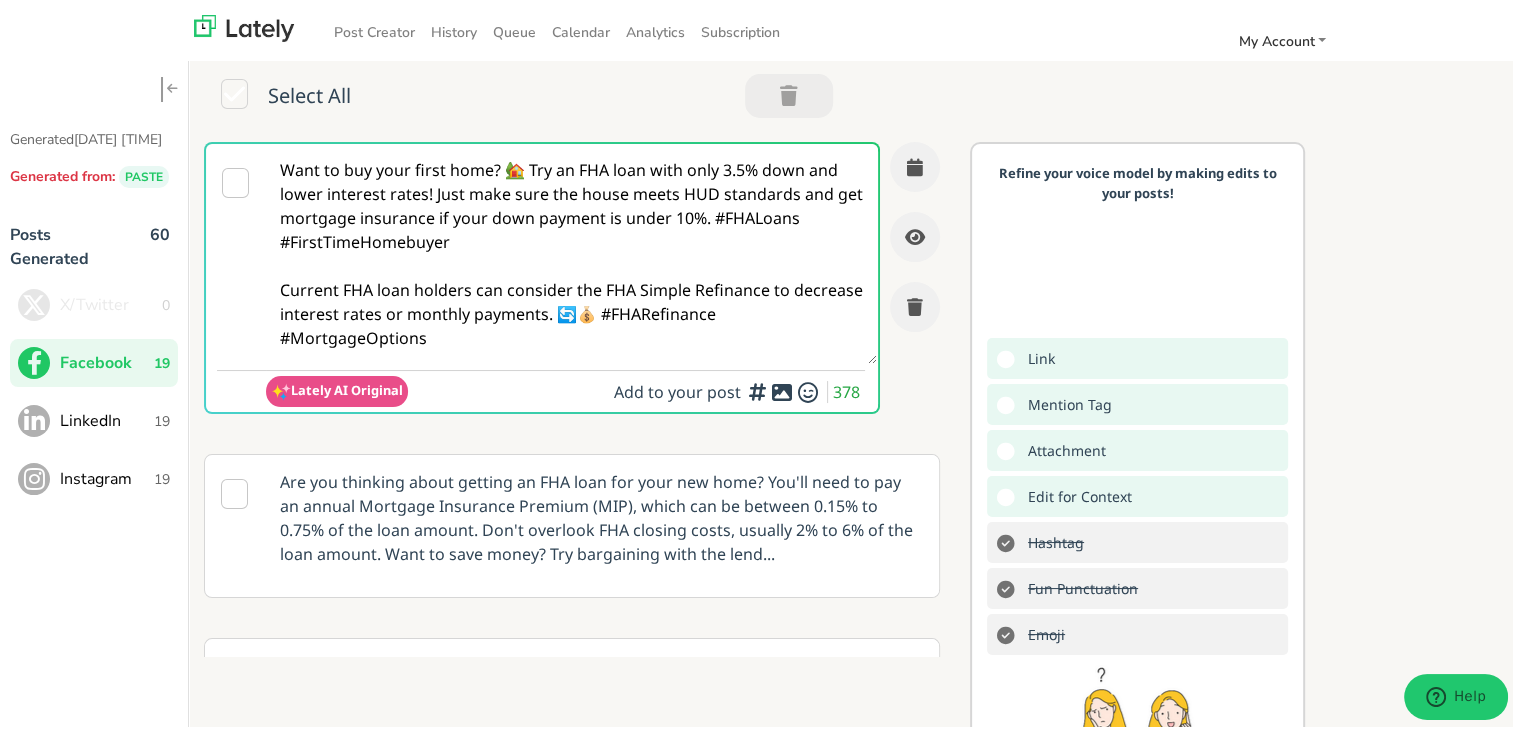 scroll, scrollTop: 0, scrollLeft: 0, axis: both 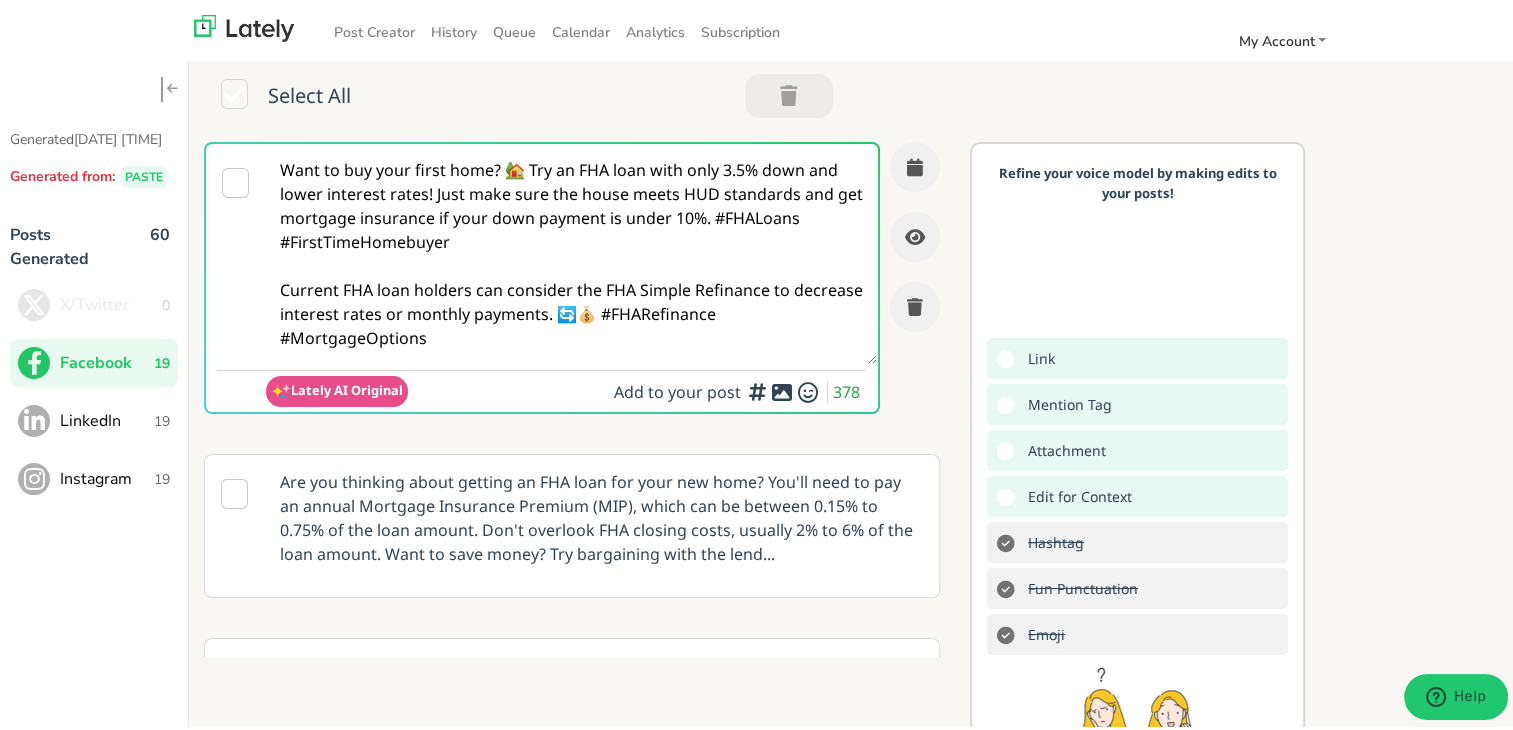 paste on "@homebuyers Feeling stuck trying to buy your first home? A flexible FHA LOAN could be your solution. It’s designed to help buyers with less-than-perfect credit or limited savings get into a home faster.
👉 See how it works: clearratemortgage.com/timeline
🔹 Easy credit approval
🔹 Lower upfront cost
🔹 Works for first-timers
✅ Prequalify now at clearratemortgage.com
#FHALoan #FirstTimeBuyer #MortgageHelp" 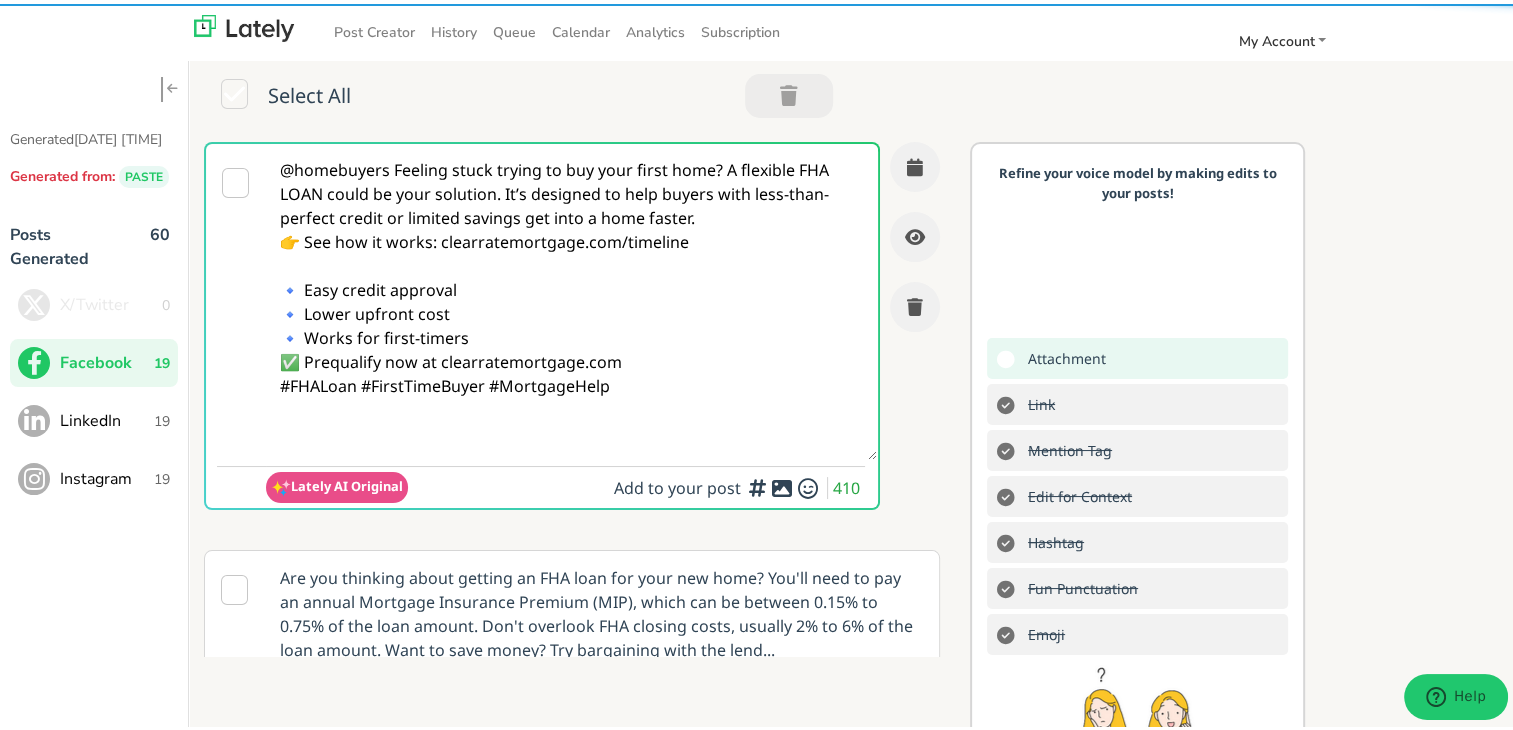 click on "@homebuyers Feeling stuck trying to buy your first home? A flexible FHA LOAN could be your solution. It’s designed to help buyers with less-than-perfect credit or limited savings get into a home faster.
👉 See how it works: clearratemortgage.com/timeline
🔹 Easy credit approval
🔹 Lower upfront cost
🔹 Works for first-timers
✅ Prequalify now at clearratemortgage.com
#FHALoan #FirstTimeBuyer #MortgageHelp" at bounding box center (571, 298) 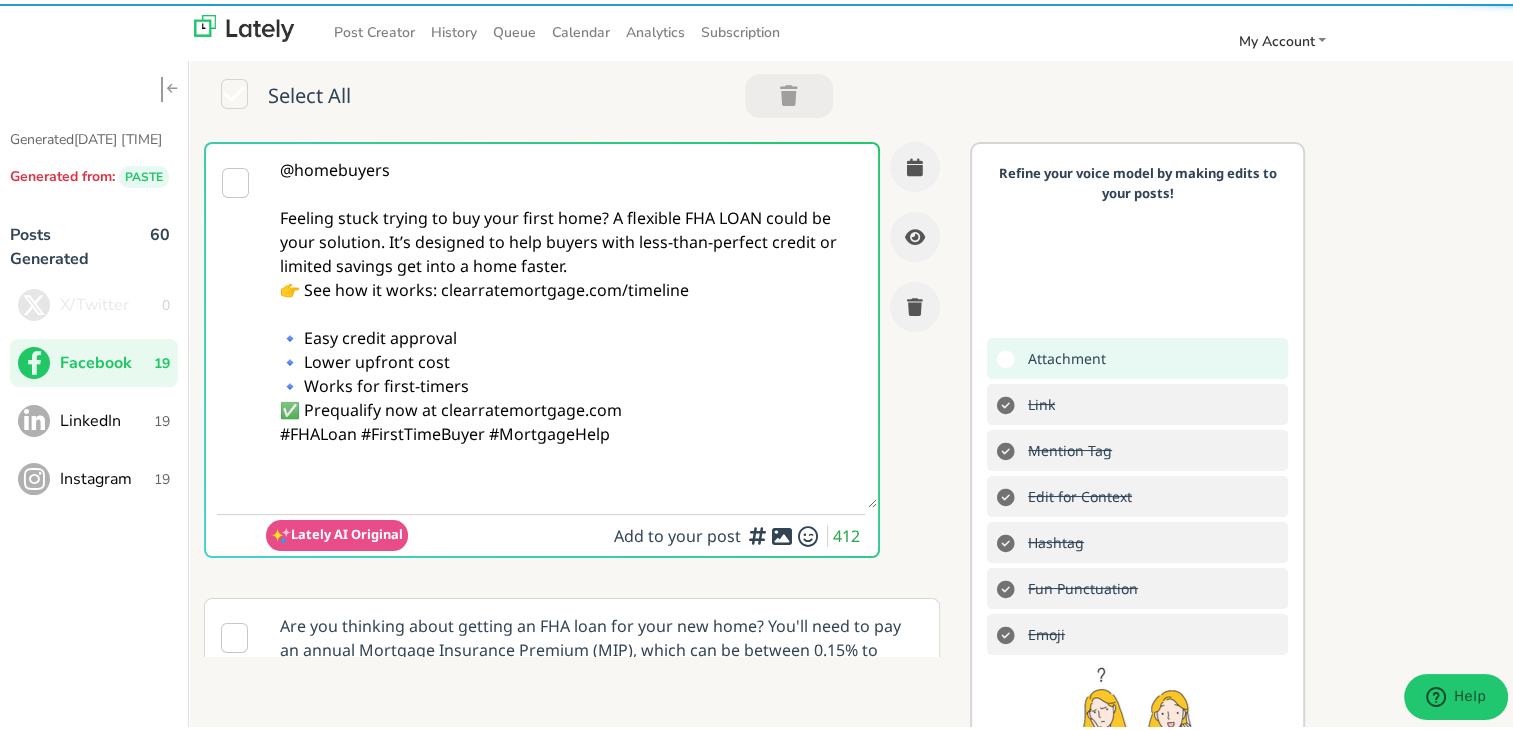 click on "@homebuyers
Feeling stuck trying to buy your first home? A flexible FHA LOAN could be your solution. It’s designed to help buyers with less-than-perfect credit or limited savings get into a home faster.
👉 See how it works: clearratemortgage.com/timeline
🔹 Easy credit approval
🔹 Lower upfront cost
🔹 Works for first-timers
✅ Prequalify now at clearratemortgage.com
#FHALoan #FirstTimeBuyer #MortgageHelp" at bounding box center [571, 322] 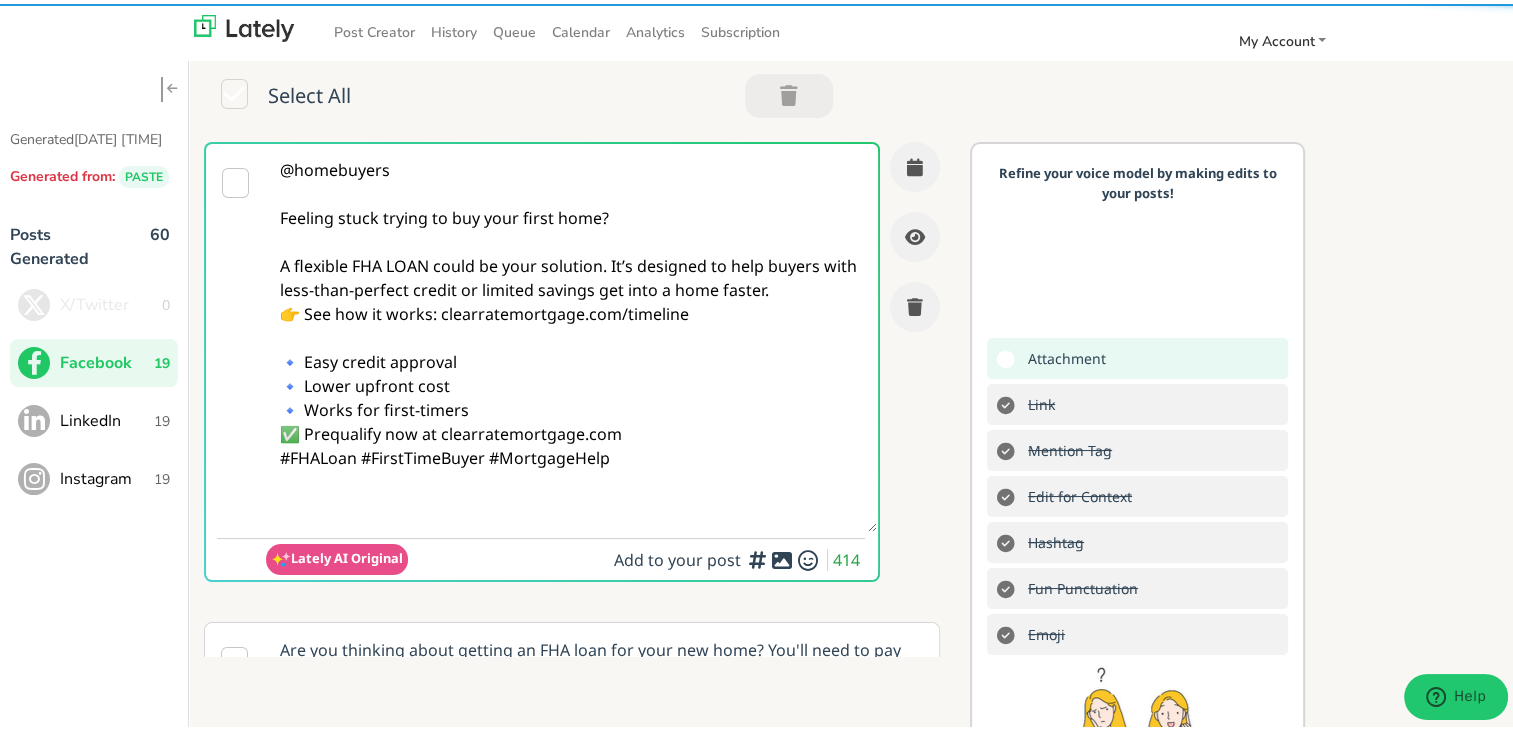 click on "@homebuyers
Feeling stuck trying to buy your first home?
A flexible FHA LOAN could be your solution. It’s designed to help buyers with less-than-perfect credit or limited savings get into a home faster.
👉 See how it works: clearratemortgage.com/timeline
🔹 Easy credit approval
🔹 Lower upfront cost
🔹 Works for first-timers
✅ Prequalify now at clearratemortgage.com
#FHALoan #FirstTimeBuyer #MortgageHelp" at bounding box center [571, 334] 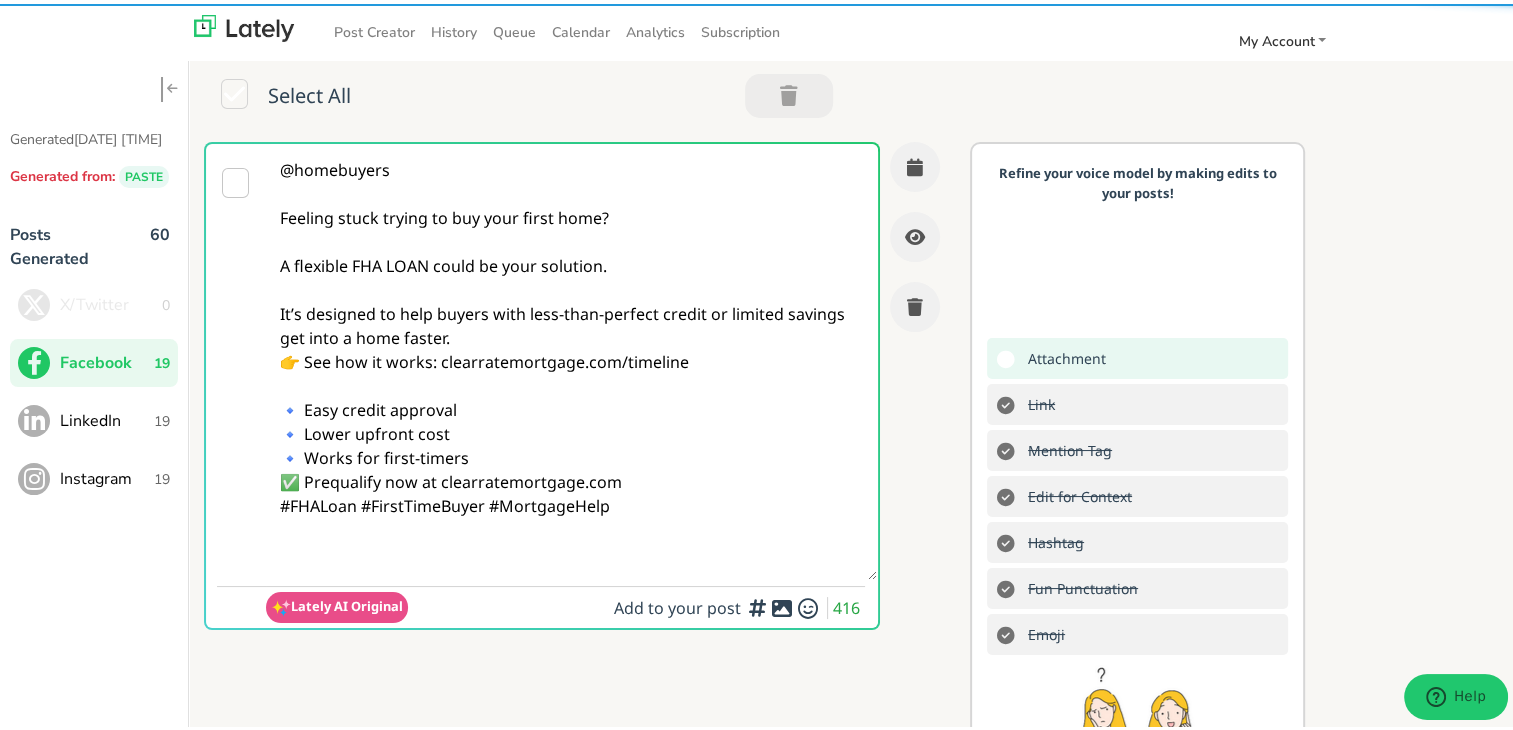 click on "@homebuyers
Feeling stuck trying to buy your first home?
A flexible FHA LOAN could be your solution.
It’s designed to help buyers with less-than-perfect credit or limited savings get into a home faster.
👉 See how it works: clearratemortgage.com/timeline
🔹 Easy credit approval
🔹 Lower upfront cost
🔹 Works for first-timers
✅ Prequalify now at clearratemortgage.com
#FHALoan #FirstTimeBuyer #MortgageHelp" at bounding box center (571, 358) 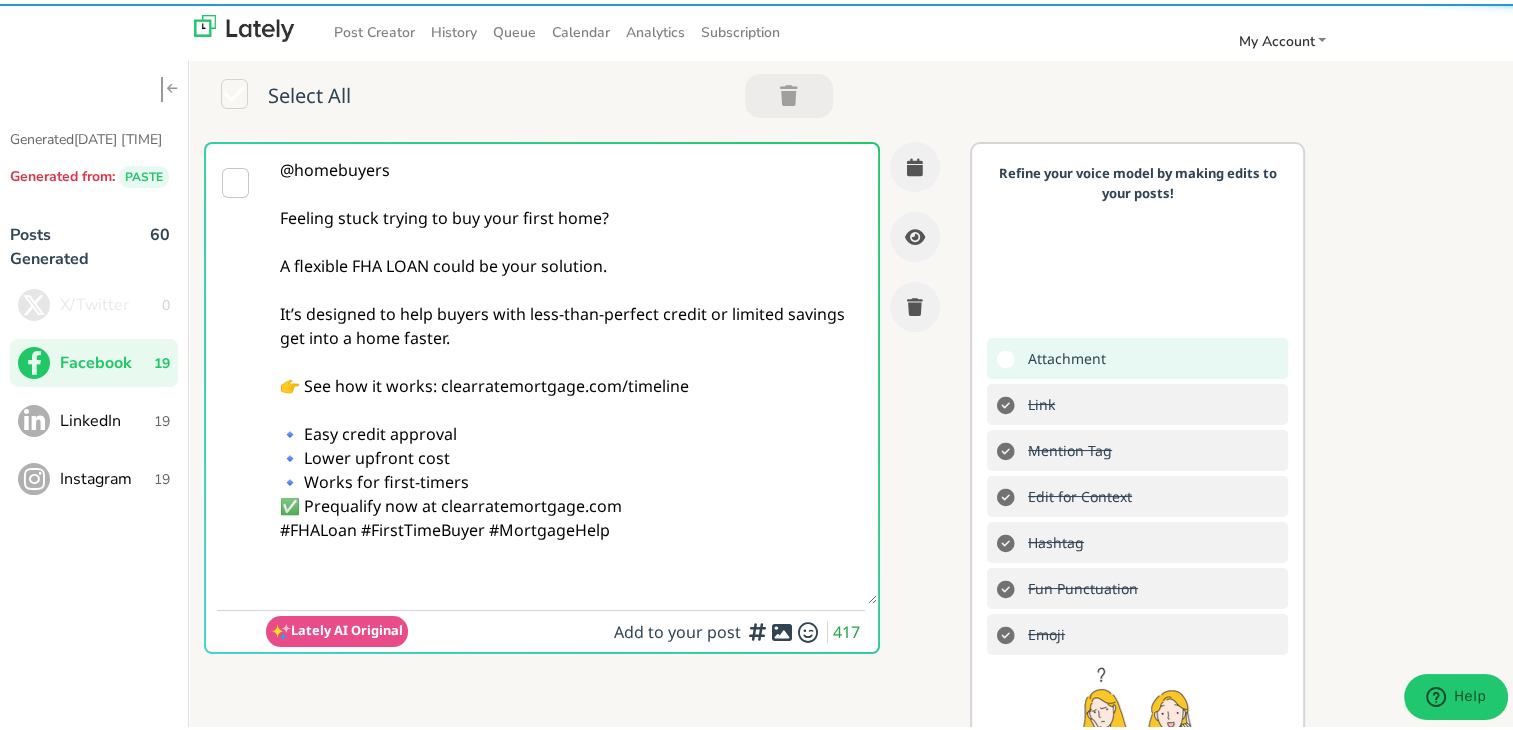 click on "@homebuyers
Feeling stuck trying to buy your first home?
A flexible FHA LOAN could be your solution.
It’s designed to help buyers with less-than-perfect credit or limited savings get into a home faster.
👉 See how it works: clearratemortgage.com/timeline
🔹 Easy credit approval
🔹 Lower upfront cost
🔹 Works for first-timers
✅ Prequalify now at clearratemortgage.com
#FHALoan #FirstTimeBuyer #MortgageHelp" at bounding box center [571, 370] 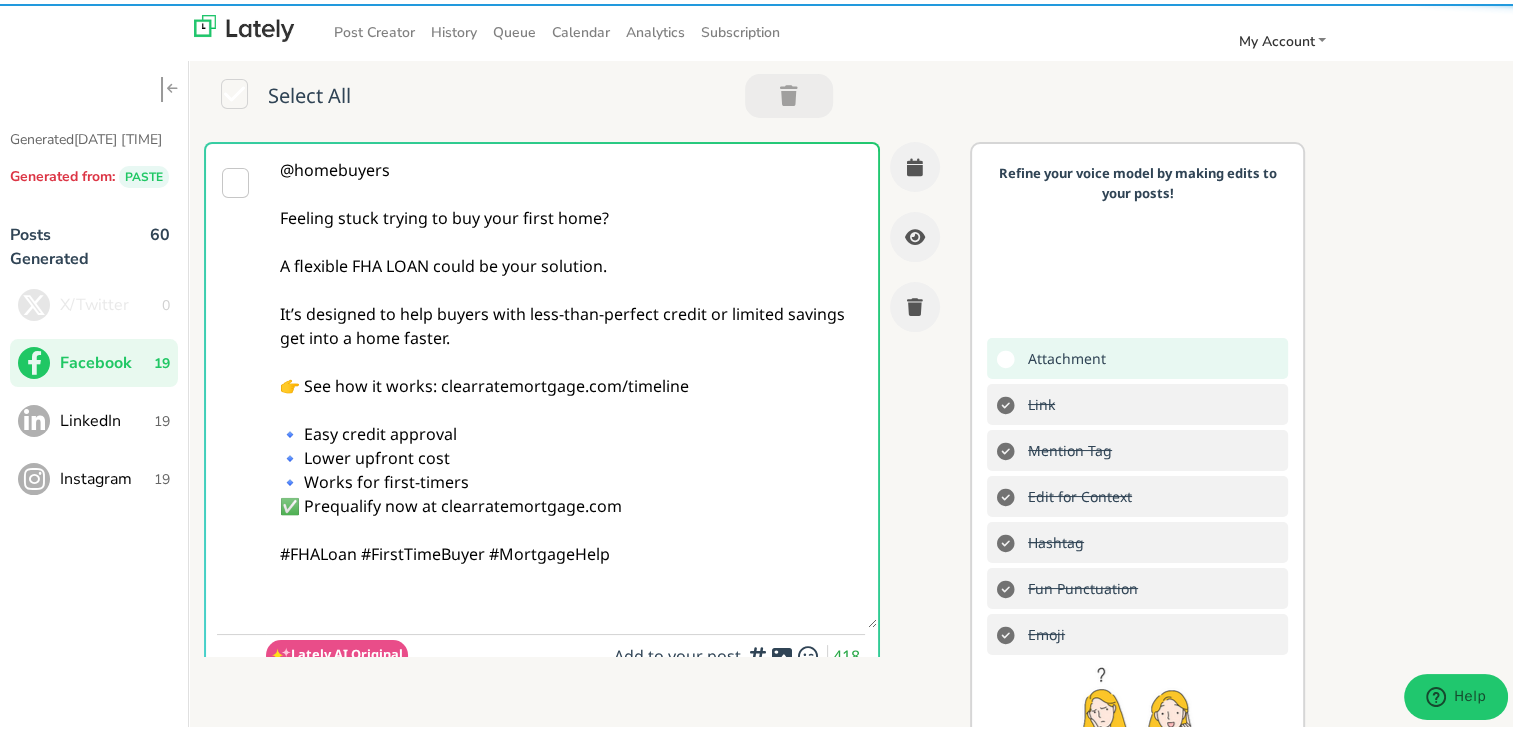 click on "@homebuyers
Feeling stuck trying to buy your first home?
A flexible FHA LOAN could be your solution.
It’s designed to help buyers with less-than-perfect credit or limited savings get into a home faster.
👉 See how it works: clearratemortgage.com/timeline
🔹 Easy credit approval
🔹 Lower upfront cost
🔹 Works for first-timers
✅ Prequalify now at clearratemortgage.com
#FHALoan #FirstTimeBuyer #MortgageHelp" at bounding box center [571, 382] 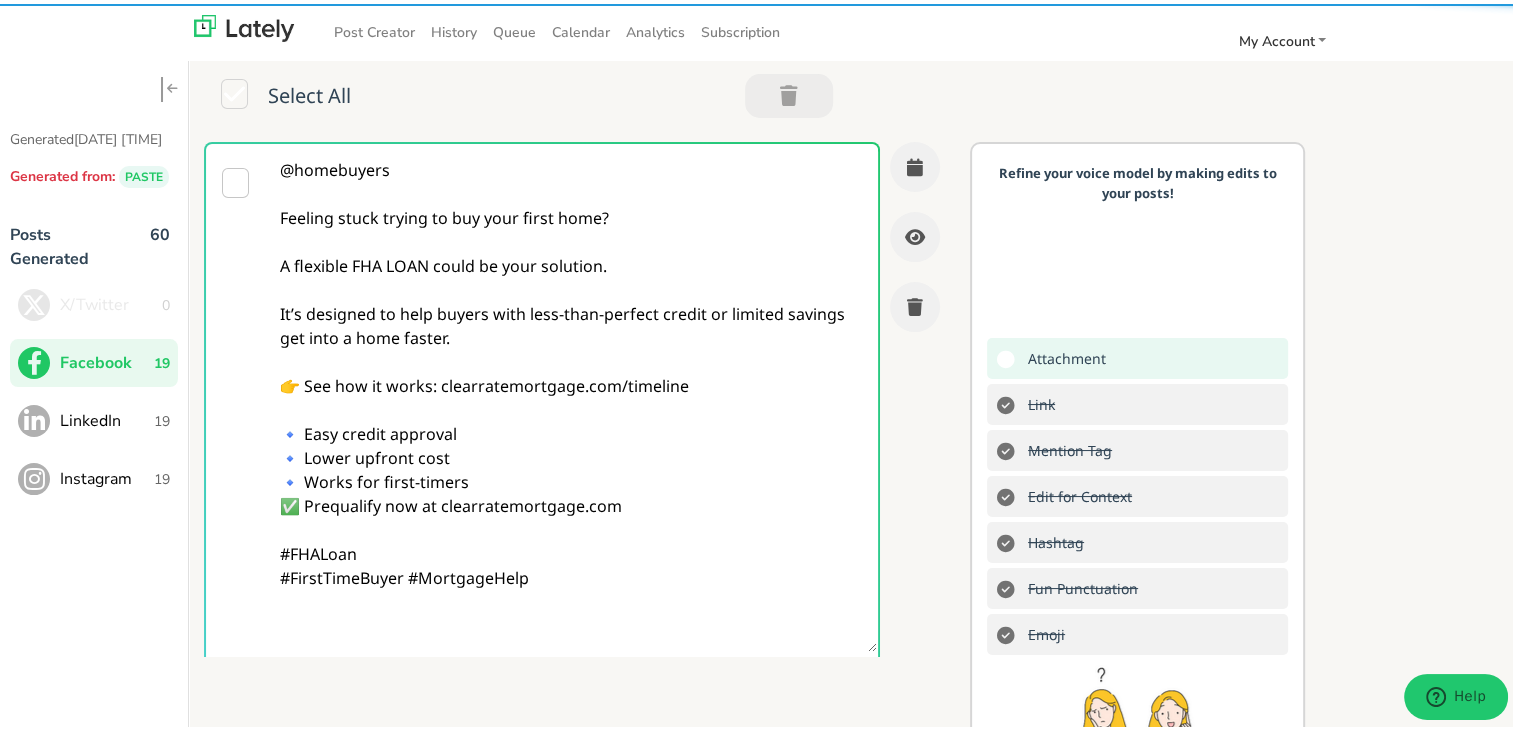 click on "@homebuyers
Feeling stuck trying to buy your first home?
A flexible FHA LOAN could be your solution.
It’s designed to help buyers with less-than-perfect credit or limited savings get into a home faster.
👉 See how it works: clearratemortgage.com/timeline
🔹 Easy credit approval
🔹 Lower upfront cost
🔹 Works for first-timers
✅ Prequalify now at clearratemortgage.com
#FHALoan
#FirstTimeBuyer #MortgageHelp" at bounding box center (571, 394) 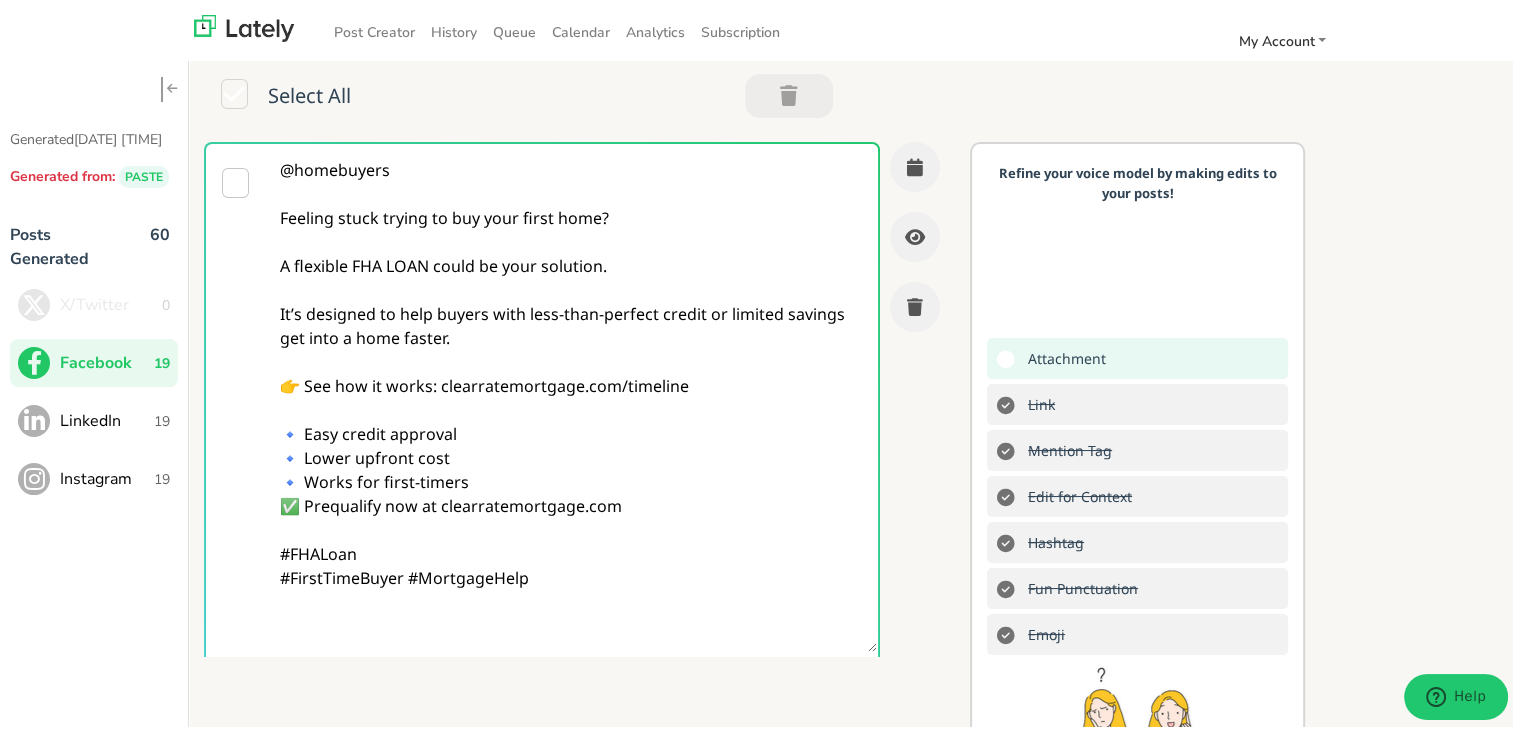 paste on "Follow Us On Our Social Media Platforms!
Facebook: https://www.facebook.com/clearratemortgage
LinkedIn: https://www.linkedin.com/company/clear-rate-mortgage/posts/?feedView=all
Instagram: https://www.instagram.com/clear.rate.mortgage/" 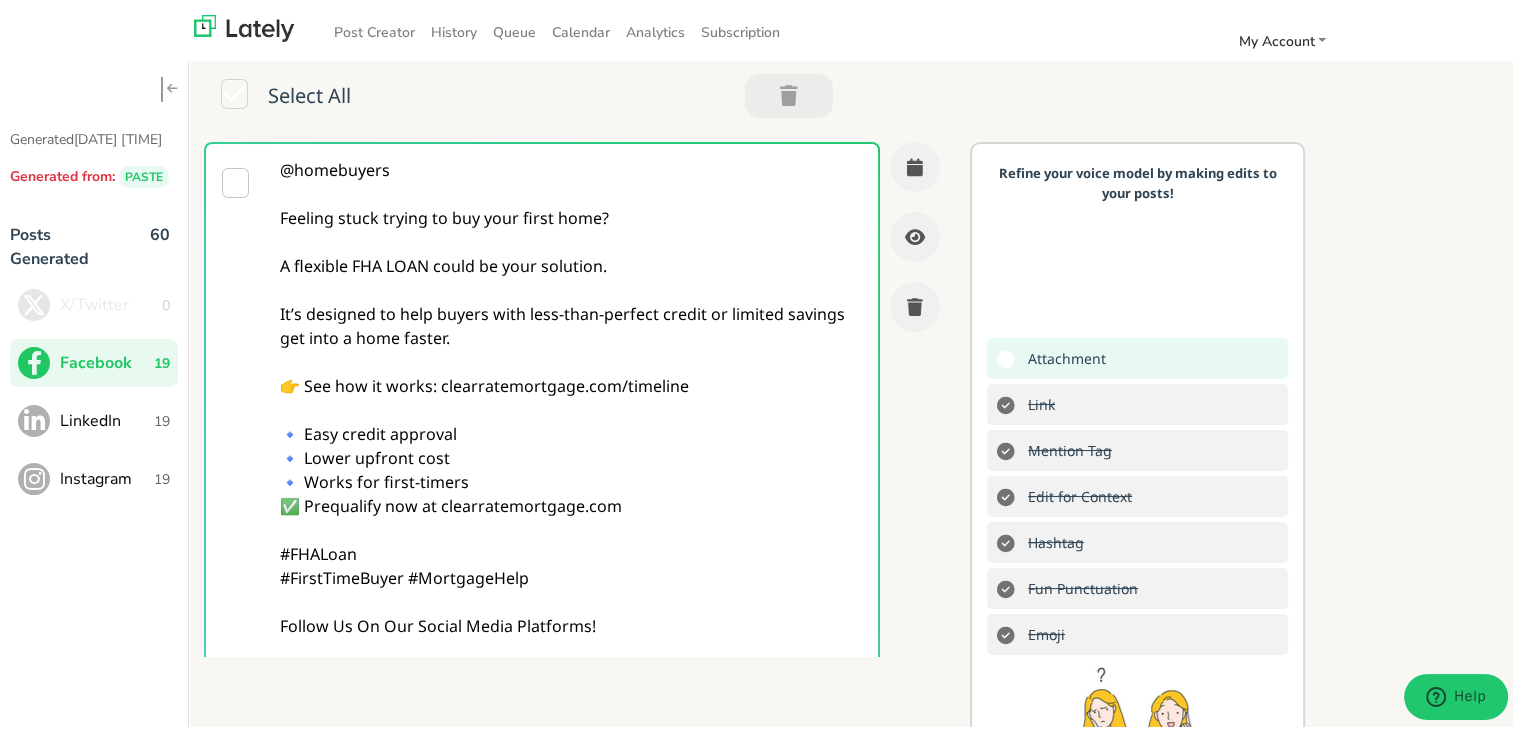 click on "@homebuyers
Feeling stuck trying to buy your first home?
A flexible FHA LOAN could be your solution.
It’s designed to help buyers with less-than-perfect credit or limited savings get into a home faster.
👉 See how it works: clearratemortgage.com/timeline
🔹 Easy credit approval
🔹 Lower upfront cost
🔹 Works for first-timers
✅ Prequalify now at clearratemortgage.com
#FHALoan
#FirstTimeBuyer #MortgageHelp
Follow Us On Our Social Media Platforms!
Facebook: https://www.facebook.com/clearratemortgage
LinkedIn: https://www.linkedin.com/company/clear-rate-mortgage/posts/?feedView=all
Instagram: https://www.instagram.com/clear.rate.mortgage/" at bounding box center [571, 466] 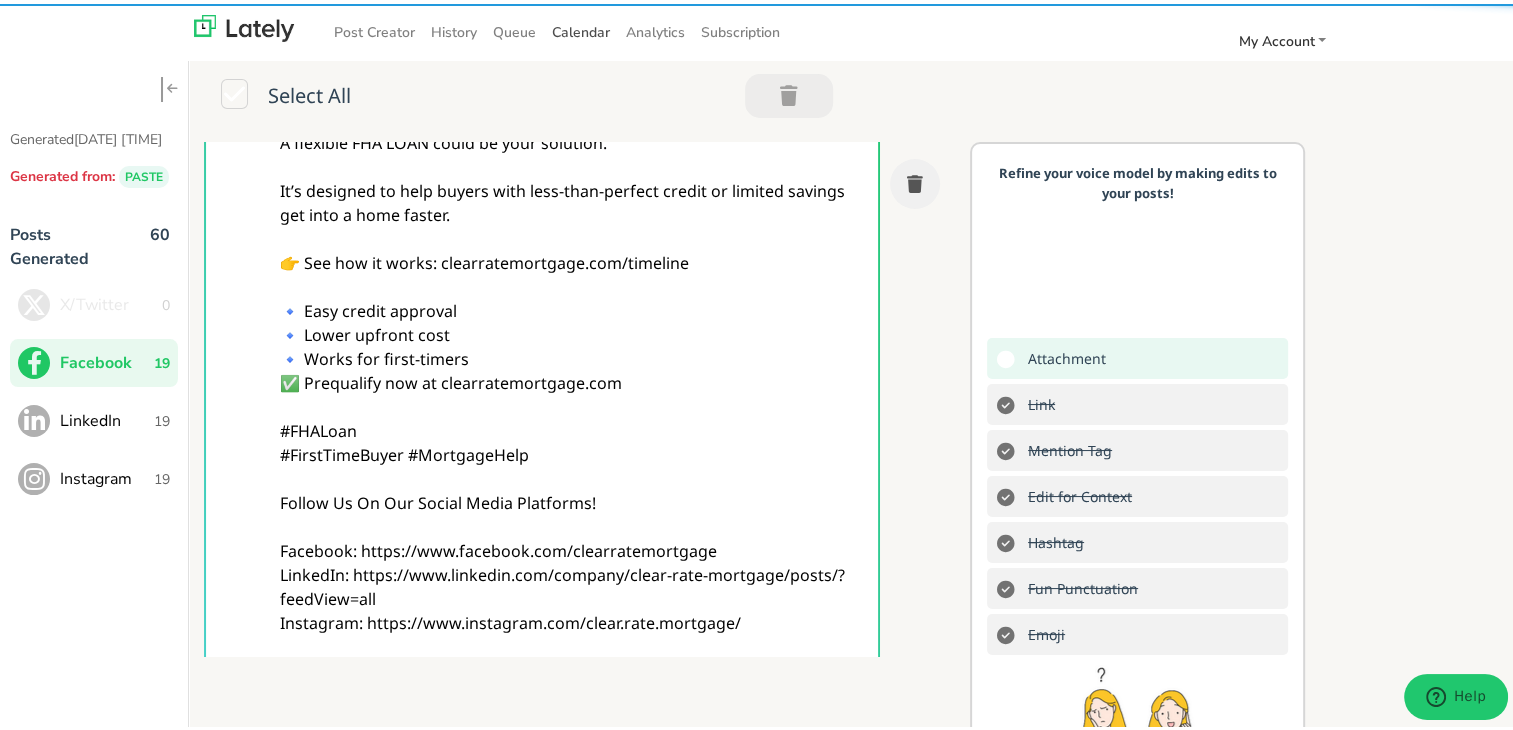 type on "@homebuyers
Feeling stuck trying to buy your first home?
A flexible FHA LOAN could be your solution.
It’s designed to help buyers with less-than-perfect credit or limited savings get into a home faster.
👉 See how it works: clearratemortgage.com/timeline
🔹 Easy credit approval
🔹 Lower upfront cost
🔹 Works for first-timers
✅ Prequalify now at clearratemortgage.com
#FHALoan
#FirstTimeBuyer #MortgageHelp
Follow Us On Our Social Media Platforms!
Facebook: https://www.facebook.com/clearratemortgage
LinkedIn: https://www.linkedin.com/company/clear-rate-mortgage/posts/?feedView=all
Instagram: https://www.instagram.com/clear.rate.mortgage/" 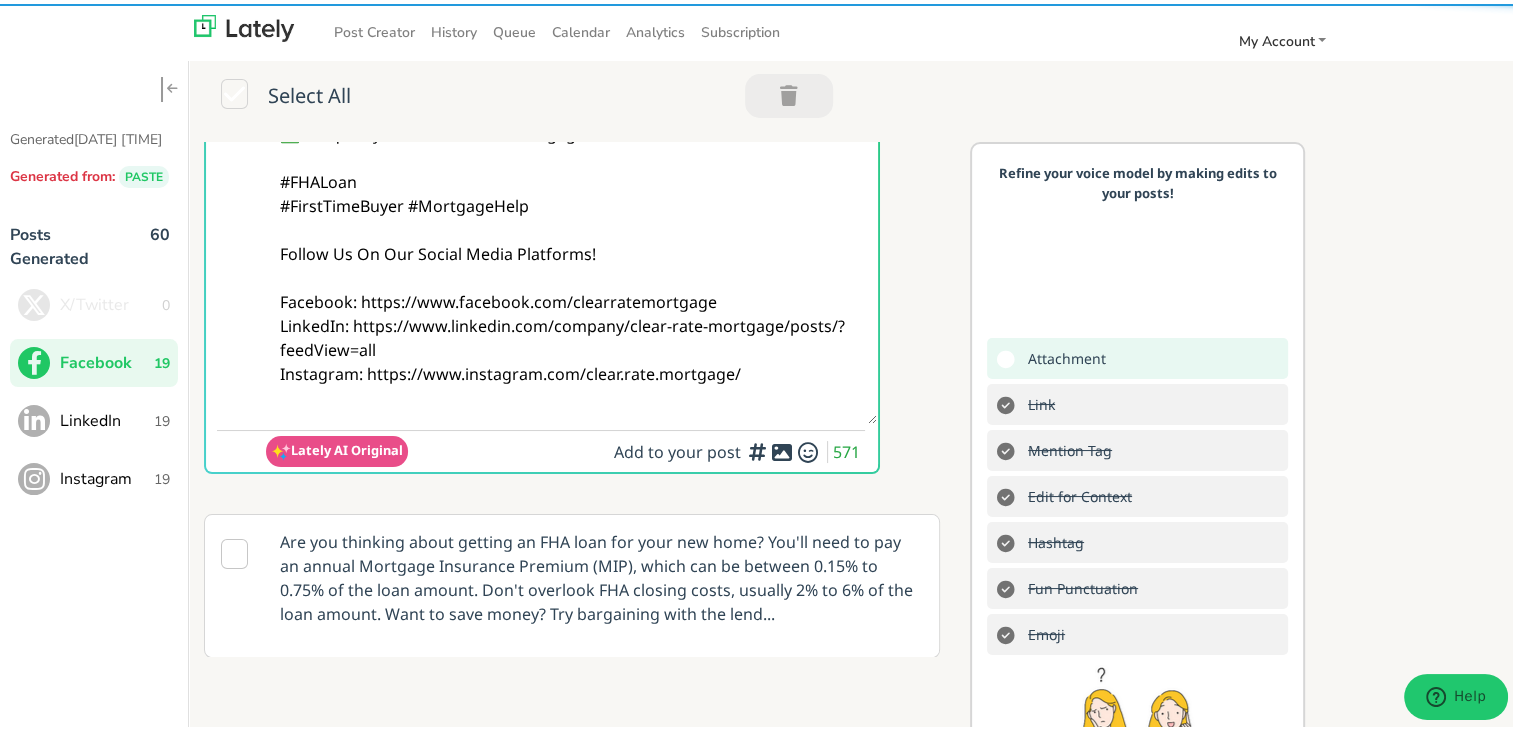 scroll, scrollTop: 223, scrollLeft: 0, axis: vertical 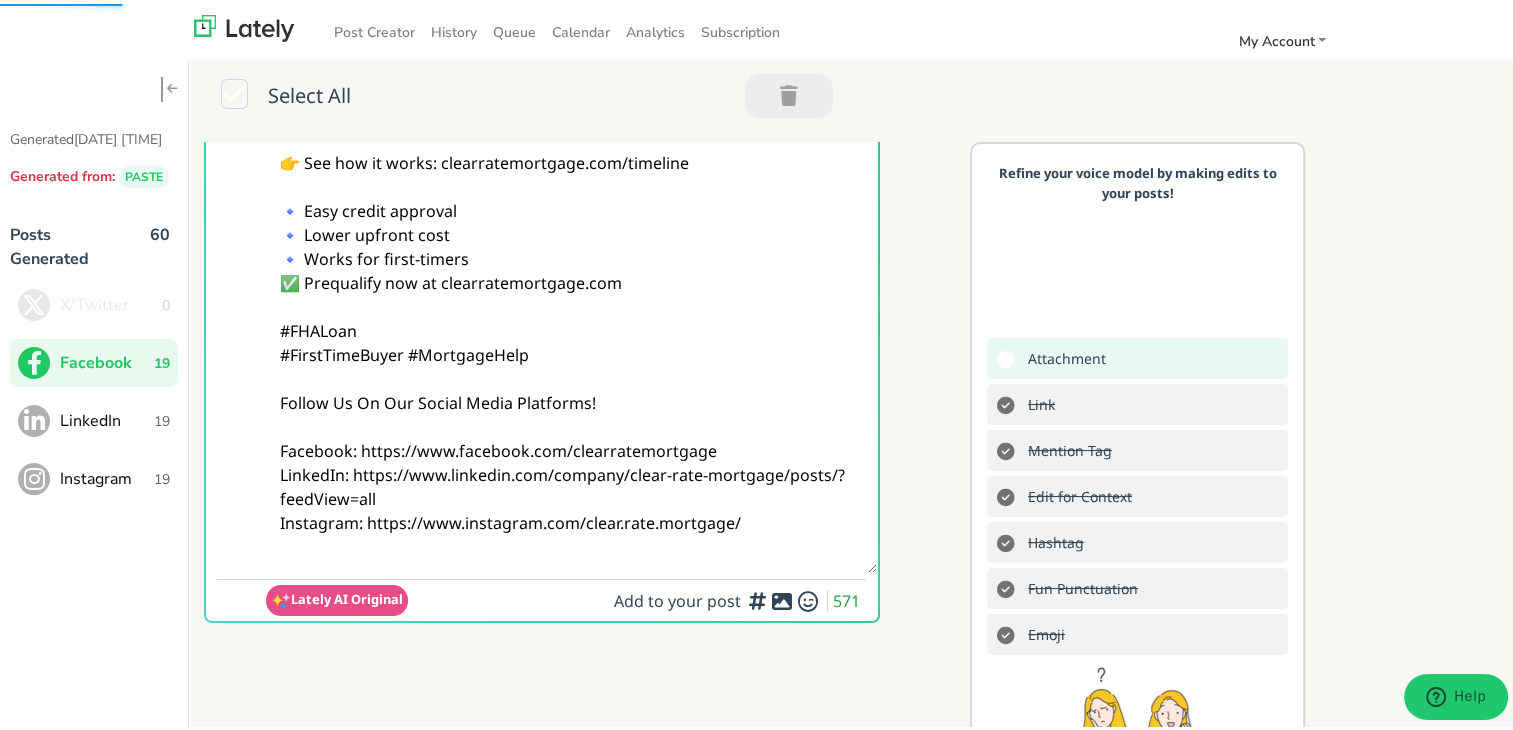 click on "Add hashtags for context vs. index rankings for increased engagement" at bounding box center (734, 554) 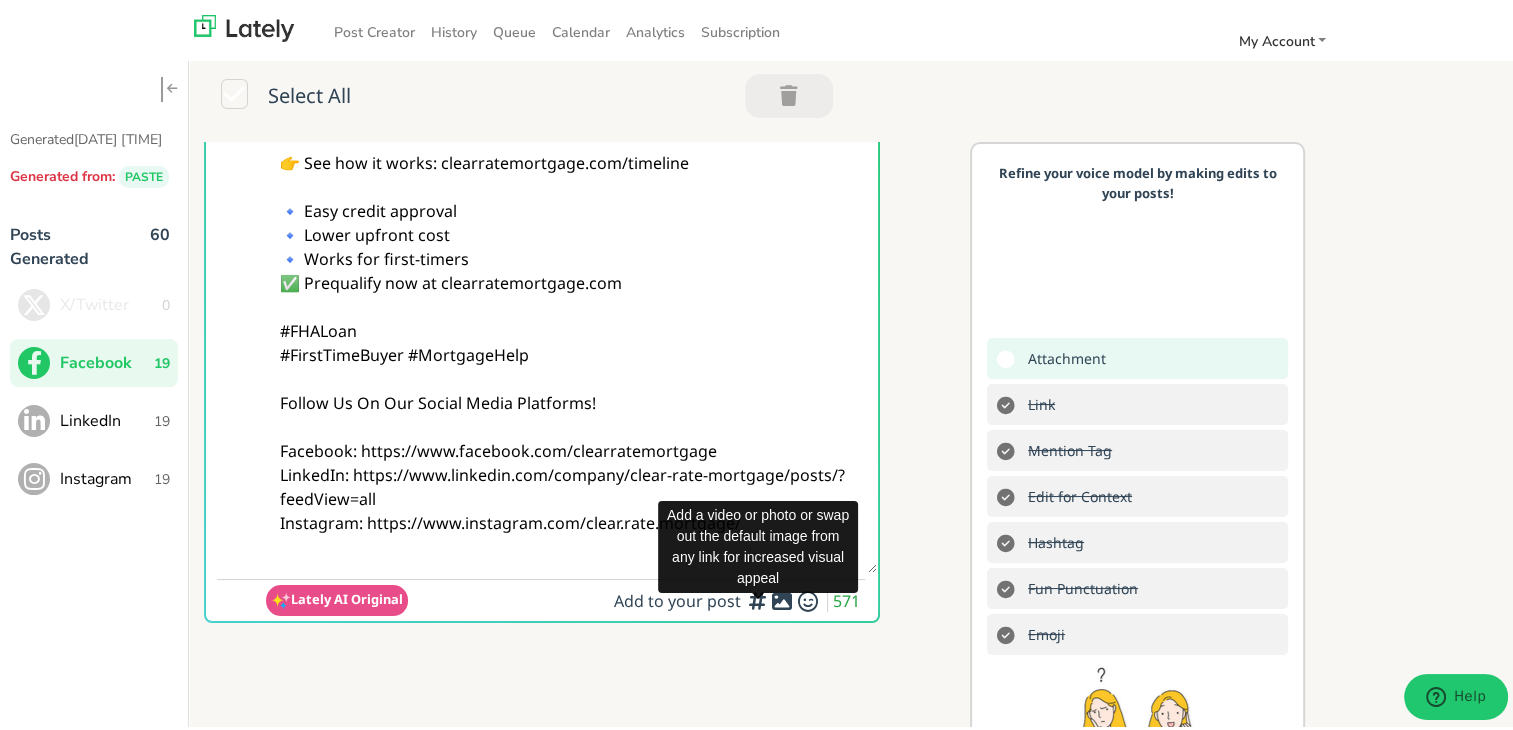 click at bounding box center [782, 597] 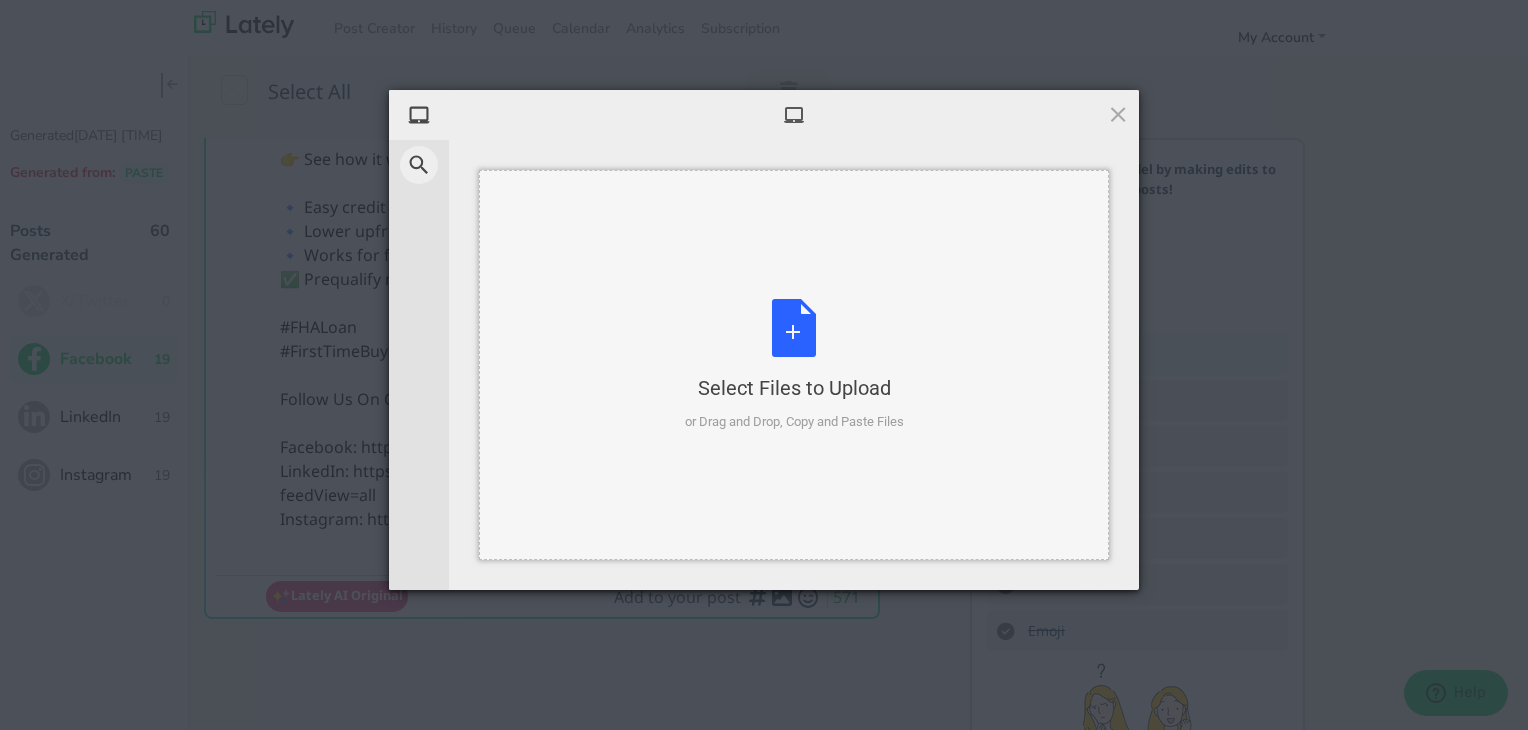 click on "Select Files to Upload
or Drag and Drop, Copy and Paste Files" at bounding box center (794, 365) 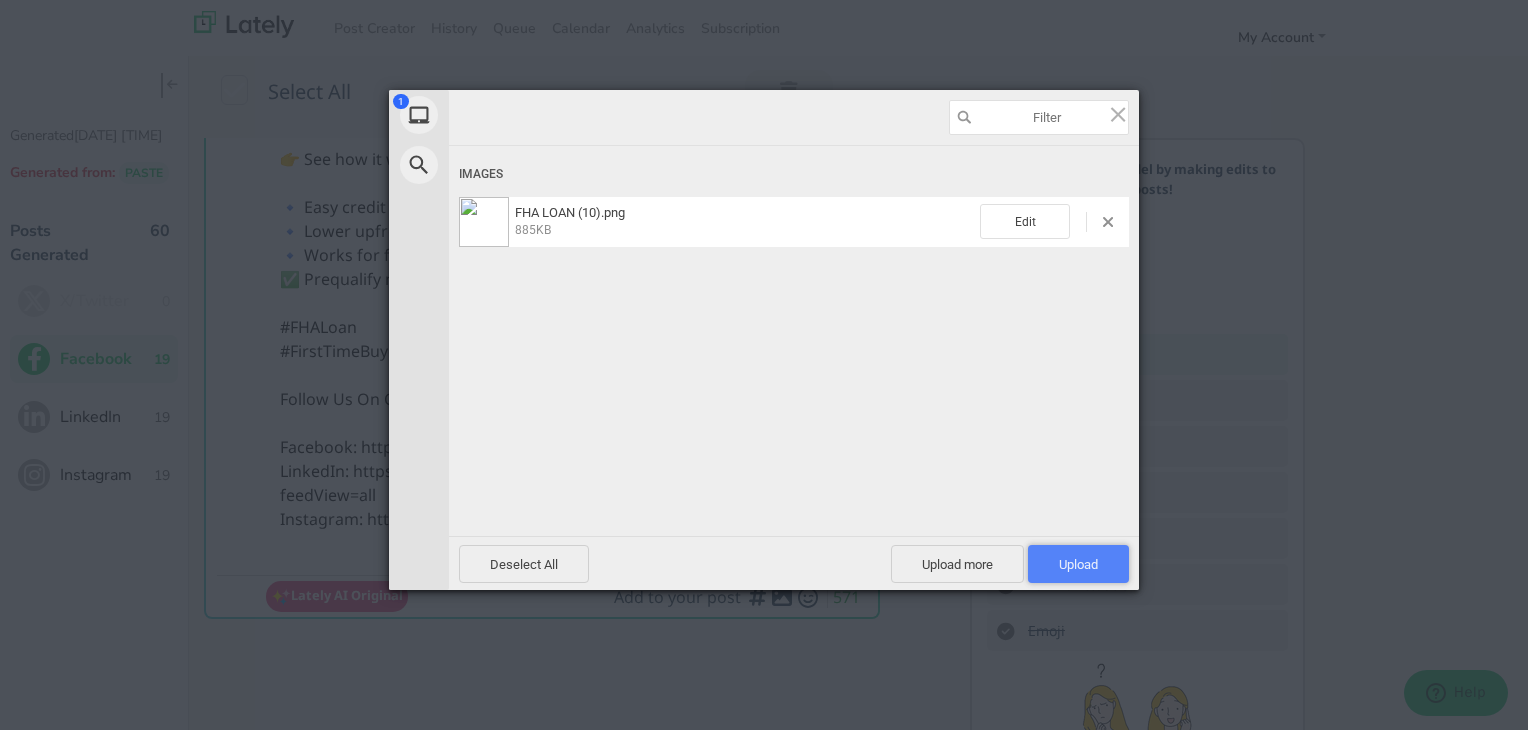 click on "Upload
1" at bounding box center (1078, 564) 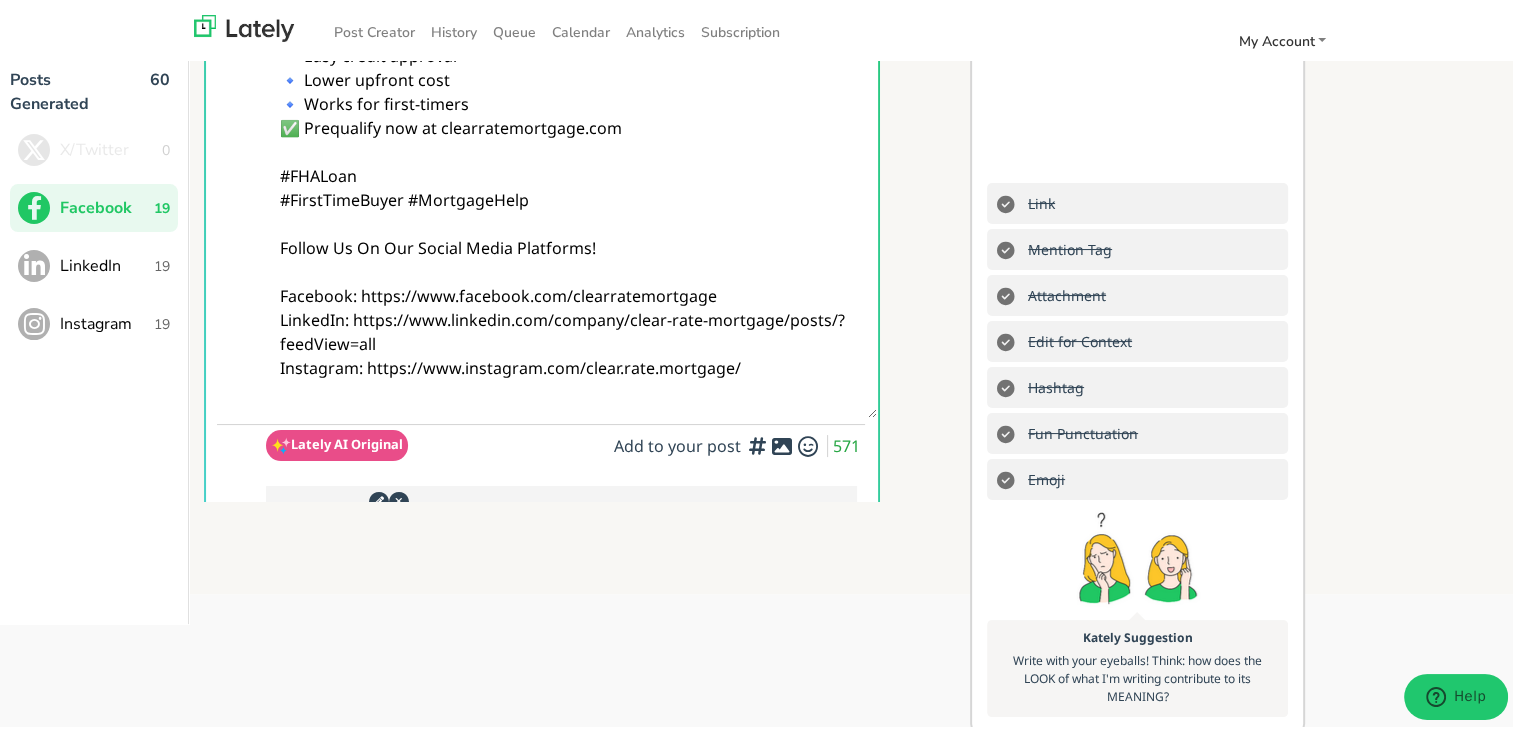 scroll, scrollTop: 220, scrollLeft: 0, axis: vertical 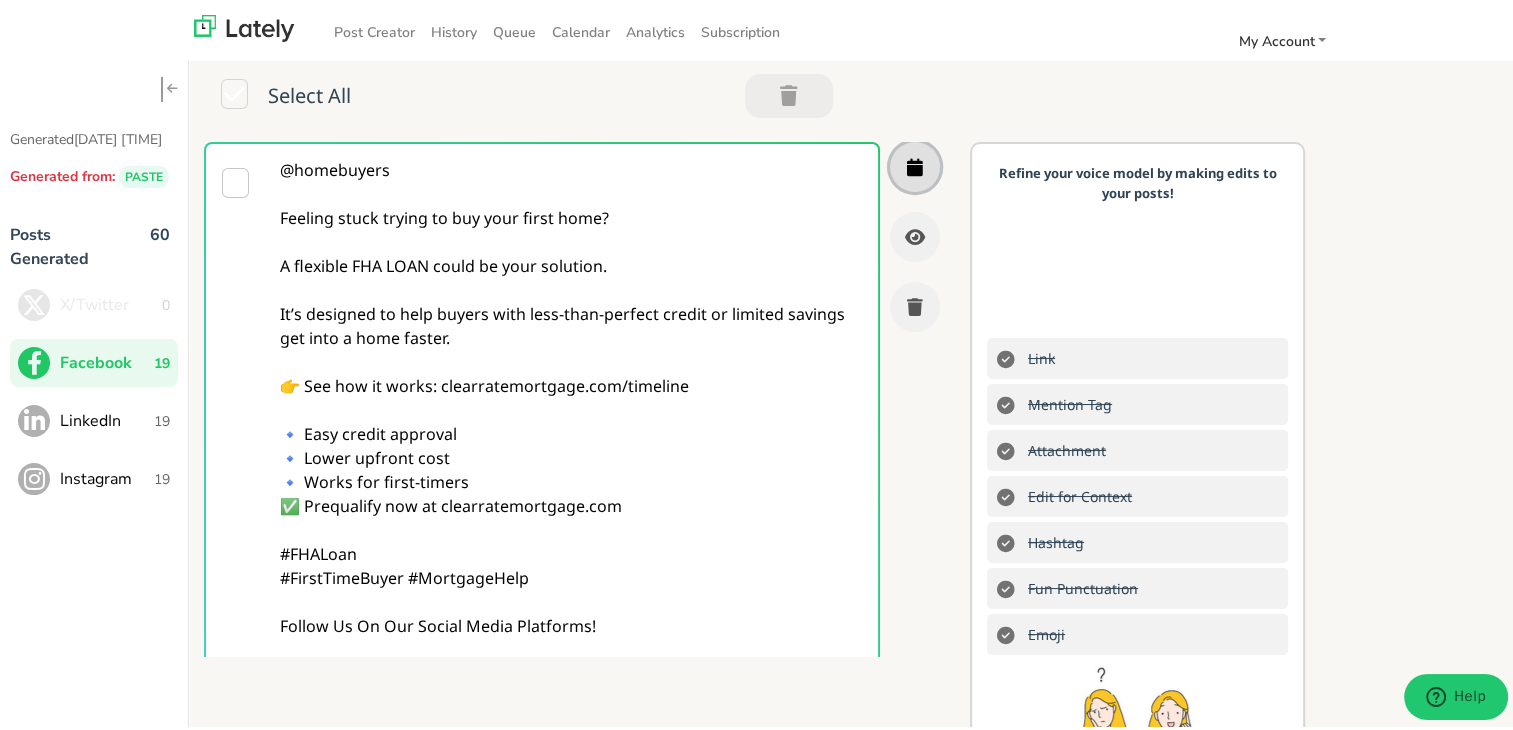 click at bounding box center [915, 163] 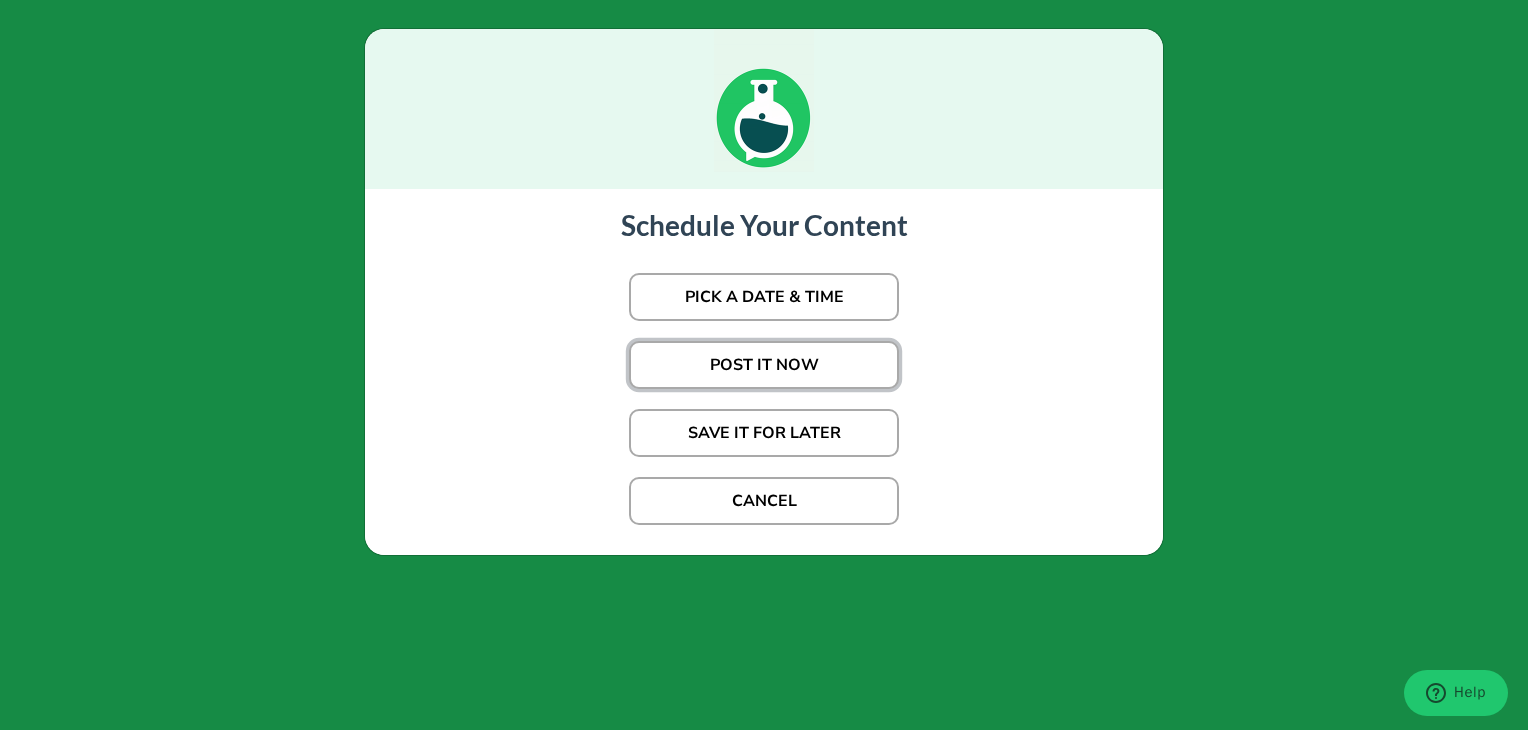 click on "POST IT NOW" at bounding box center [764, 297] 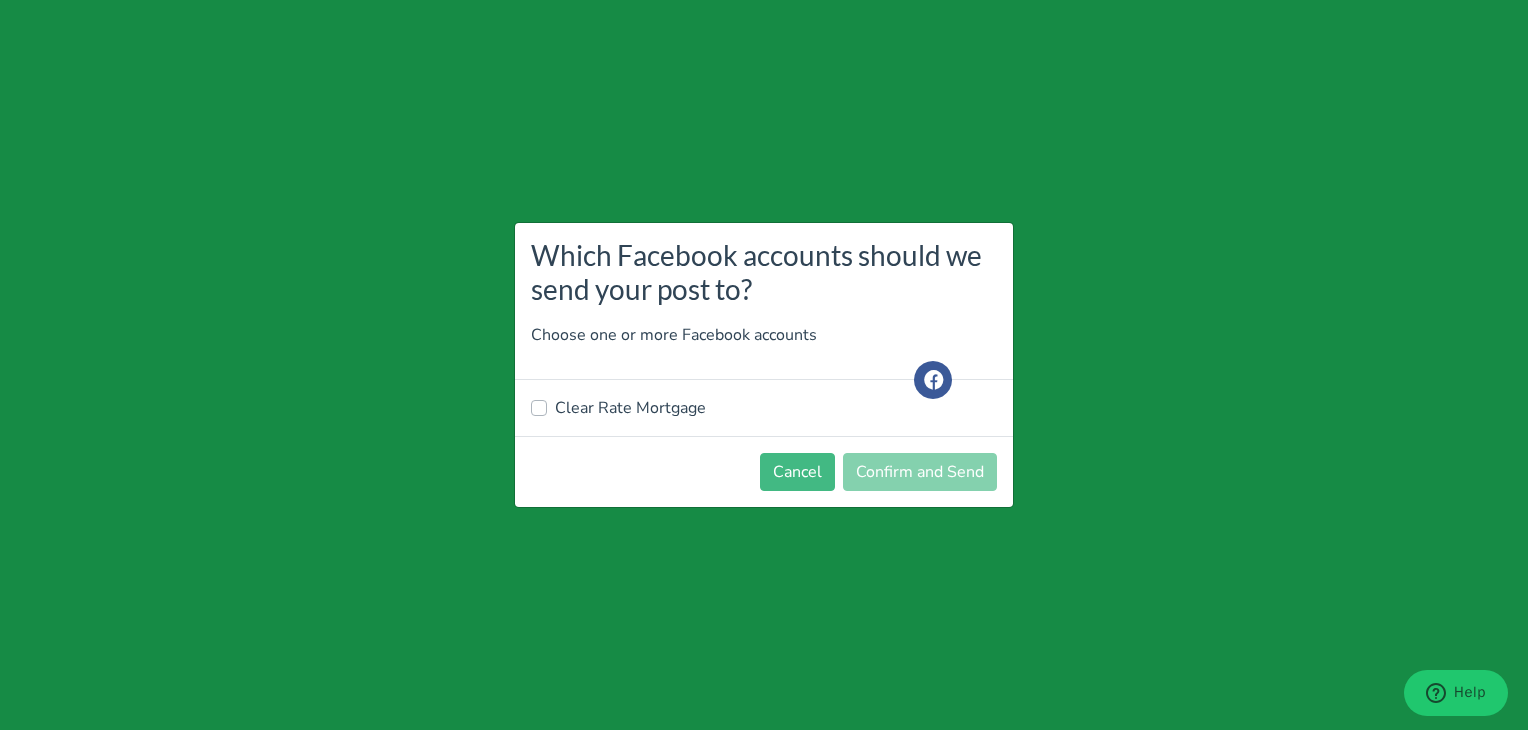 click on "Clear Rate Mortgage" at bounding box center (630, 408) 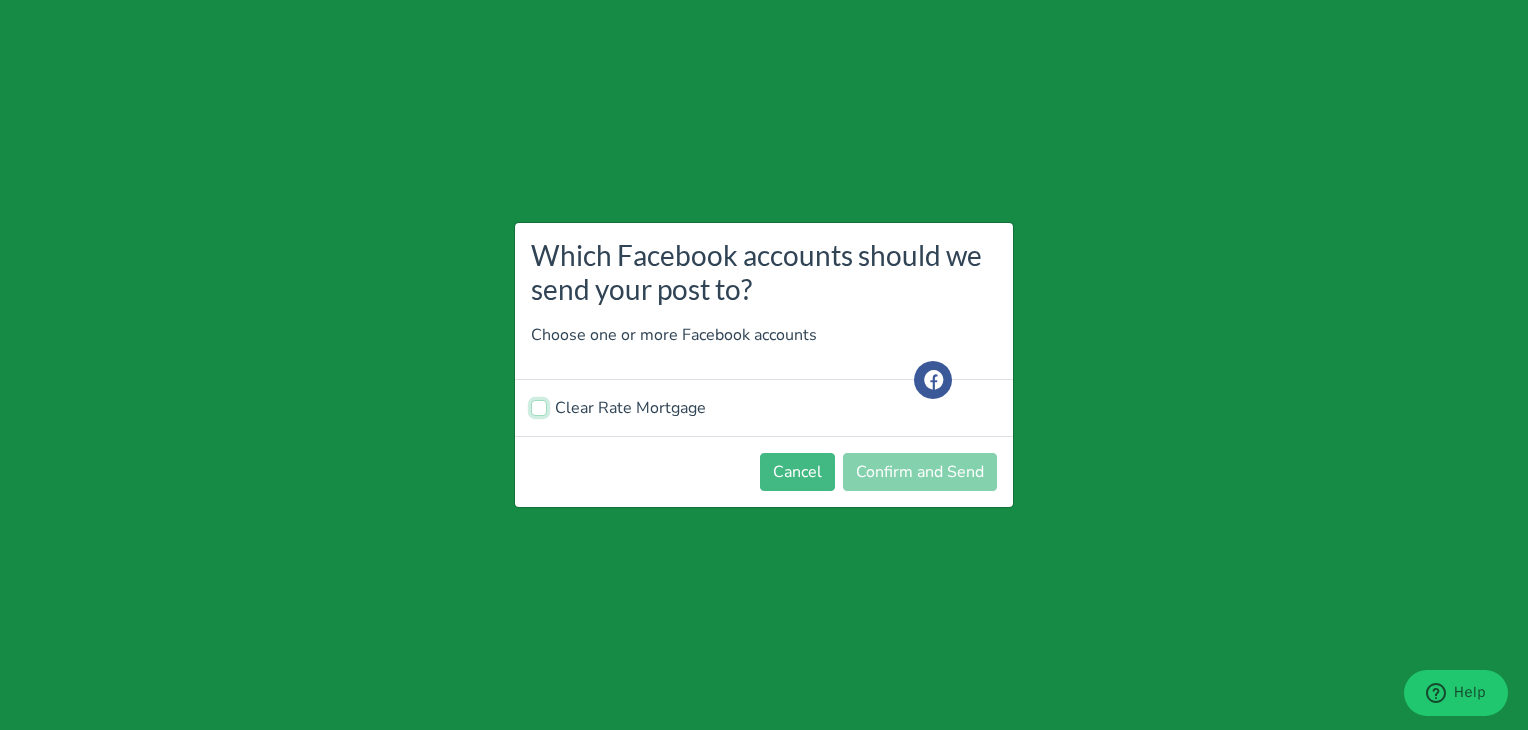 click on "Clear Rate Mortgage" at bounding box center [539, 406] 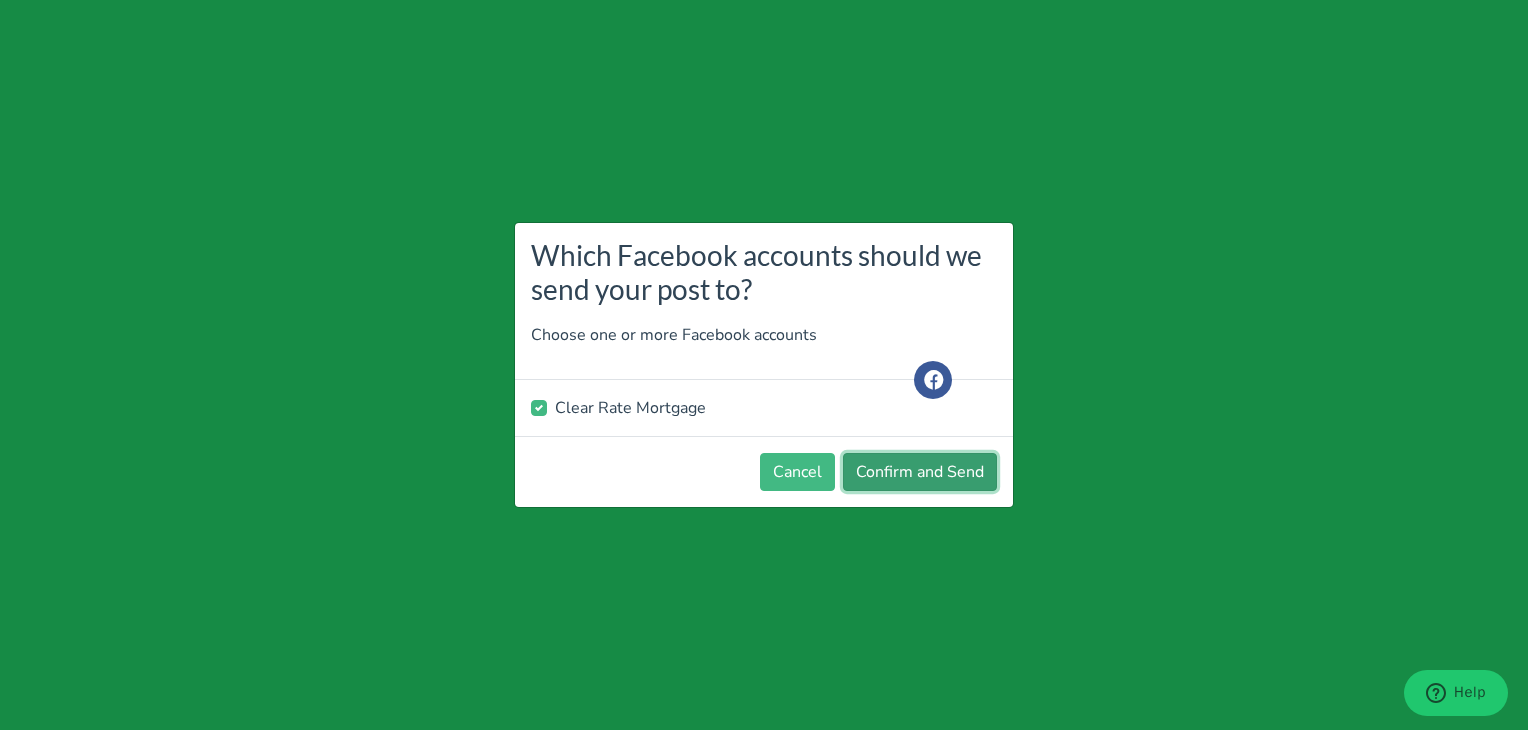 click on "Confirm and Send" at bounding box center [920, 472] 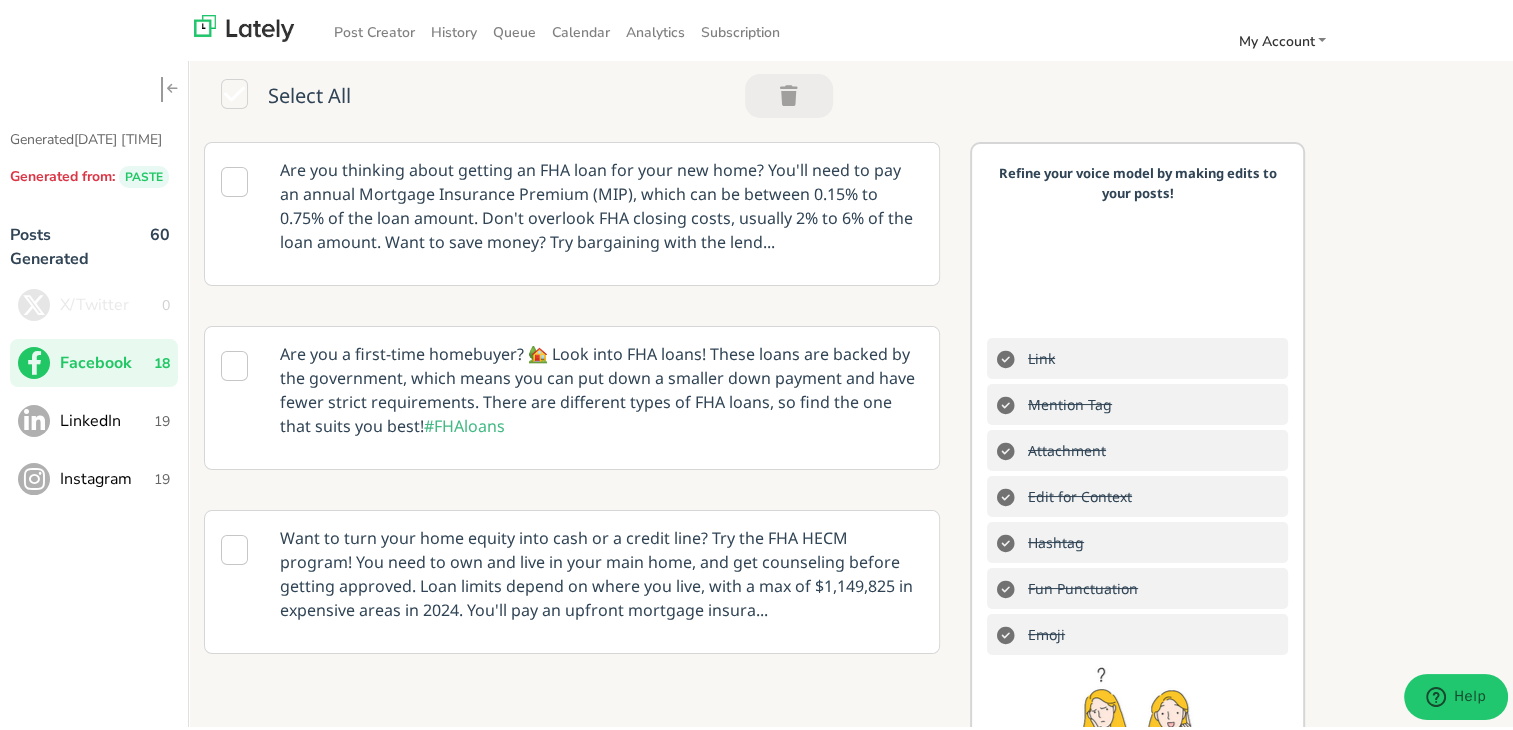 click on "Are you thinking about getting an FHA loan for your new home? You'll need to pay an annual Mortgage Insurance Premium (MIP), which can be between 0.15% to 0.75% of the loan amount. Don't overlook FHA closing costs, usually 2% to 6% of the loan amount. Want to save money? Try bargaining with the lend..." at bounding box center (601, 202) 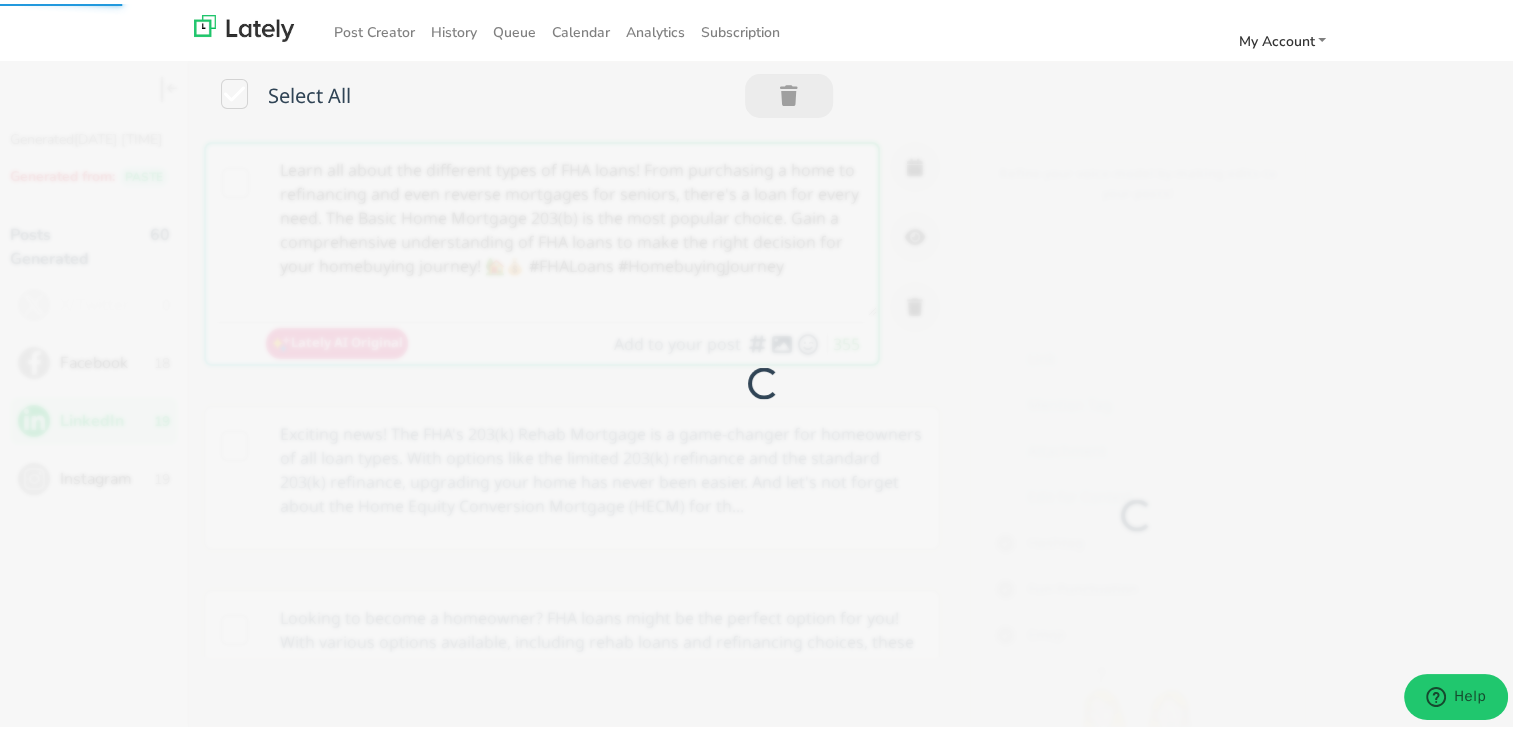 scroll, scrollTop: 0, scrollLeft: 0, axis: both 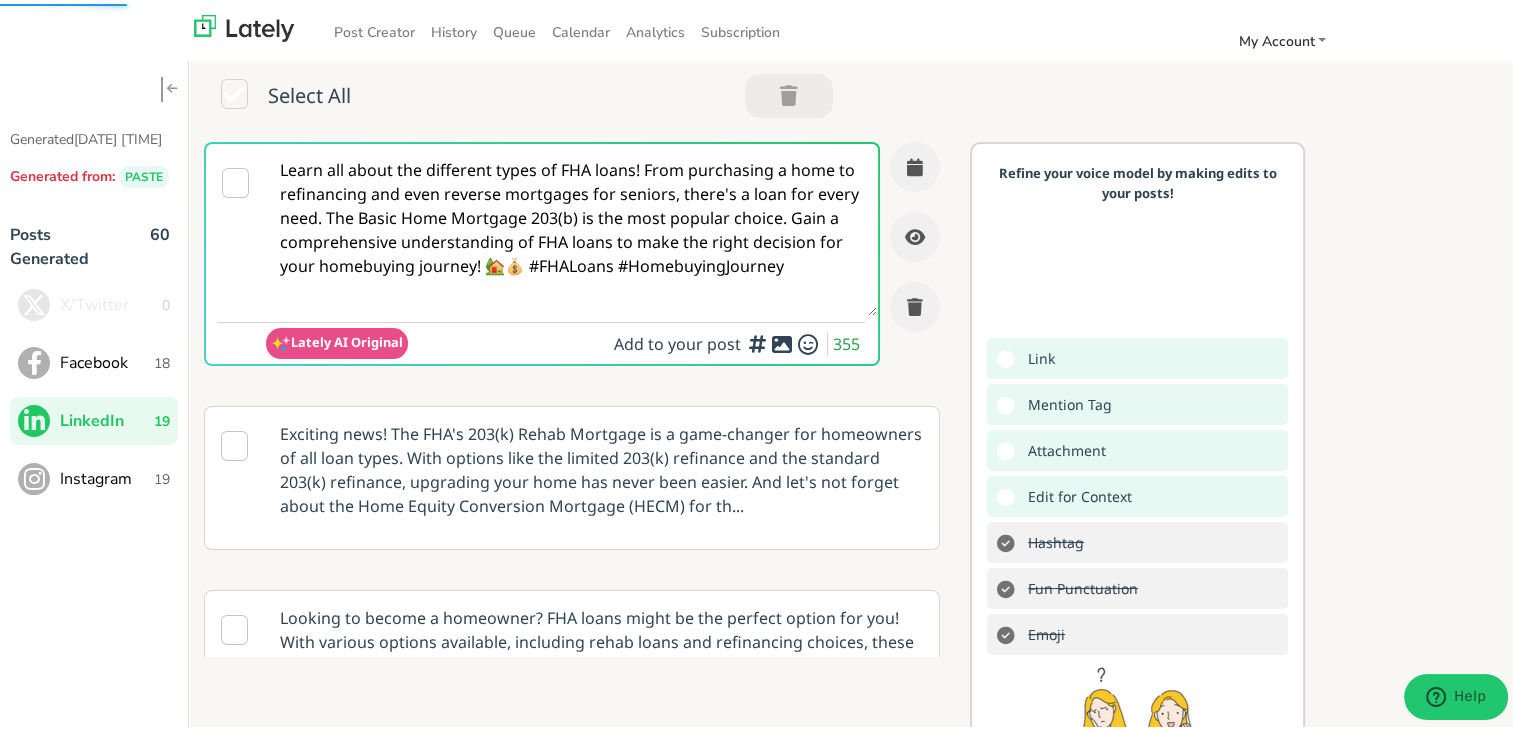 click on "Learn all about the different types of FHA loans! From purchasing a home to refinancing and even reverse mortgages for seniors, there's a loan for every need. The Basic Home Mortgage 203(b) is the most popular choice. Gain a comprehensive understanding of FHA loans to make the right decision for your homebuying journey! 🏡💰 #FHALoans #HomebuyingJourney" at bounding box center (571, 226) 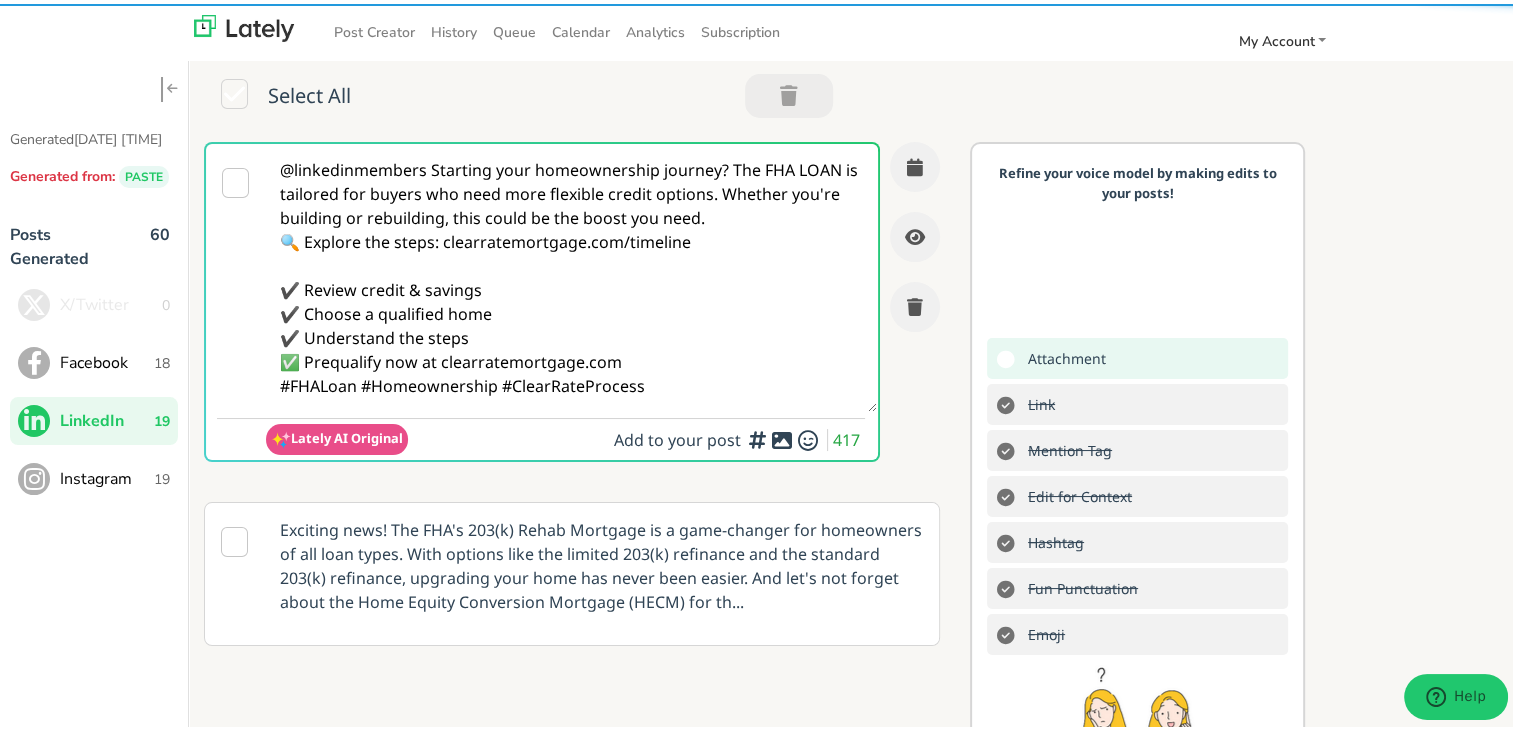click on "@linkedinmembers Starting your homeownership journey? The FHA LOAN is tailored for buyers who need more flexible credit options. Whether you're building or rebuilding, this could be the boost you need.
🔍 Explore the steps: clearratemortgage.com/timeline
✔️ Review credit & savings
✔️ Choose a qualified home
✔️ Understand the steps
✅ Prequalify now at clearratemortgage.com
#FHALoan #Homeownership #ClearRateProcess" at bounding box center (571, 274) 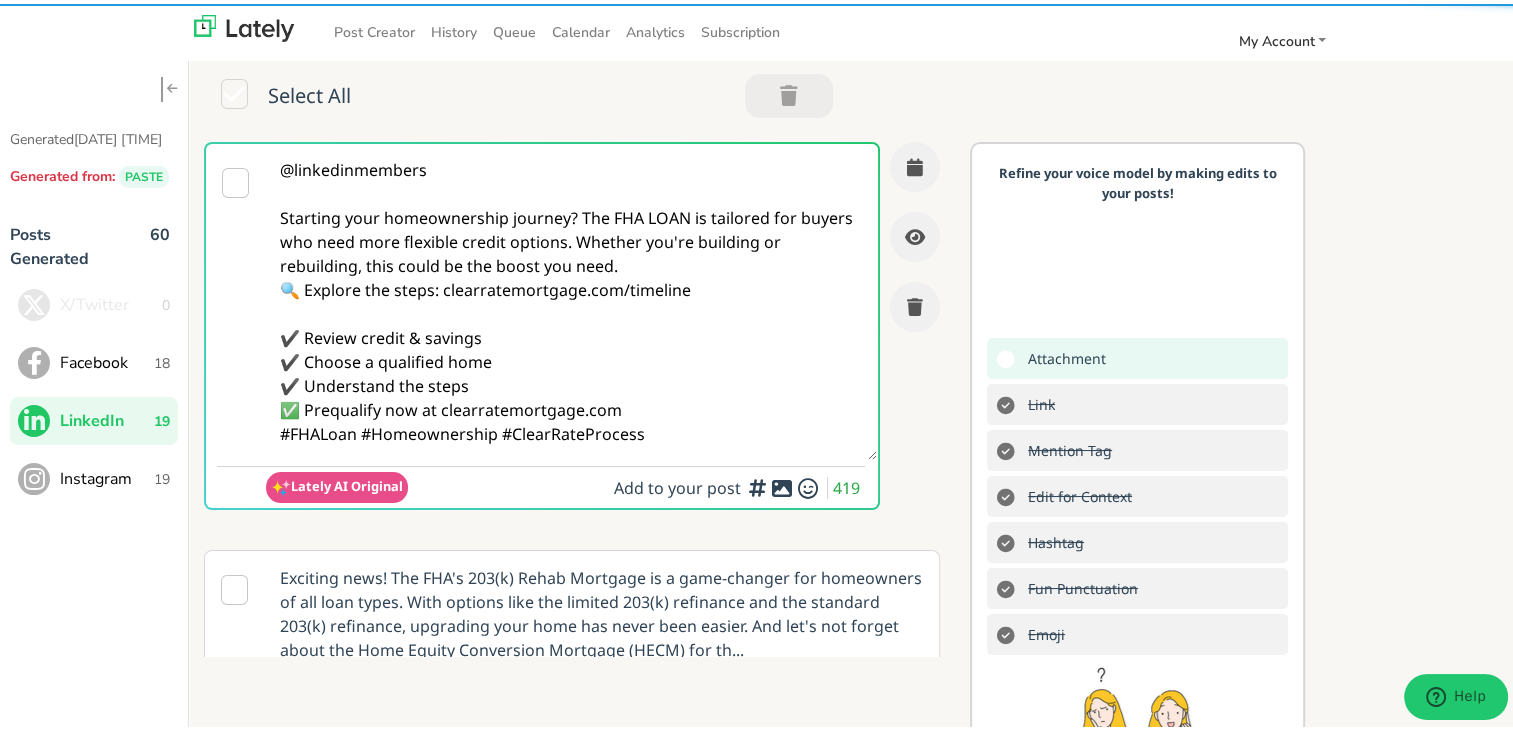 click on "@linkedinmembers
Starting your homeownership journey? The FHA LOAN is tailored for buyers who need more flexible credit options. Whether you're building or rebuilding, this could be the boost you need.
🔍 Explore the steps: clearratemortgage.com/timeline
✔️ Review credit & savings
✔️ Choose a qualified home
✔️ Understand the steps
✅ Prequalify now at clearratemortgage.com
#FHALoan #Homeownership #ClearRateProcess" at bounding box center [571, 298] 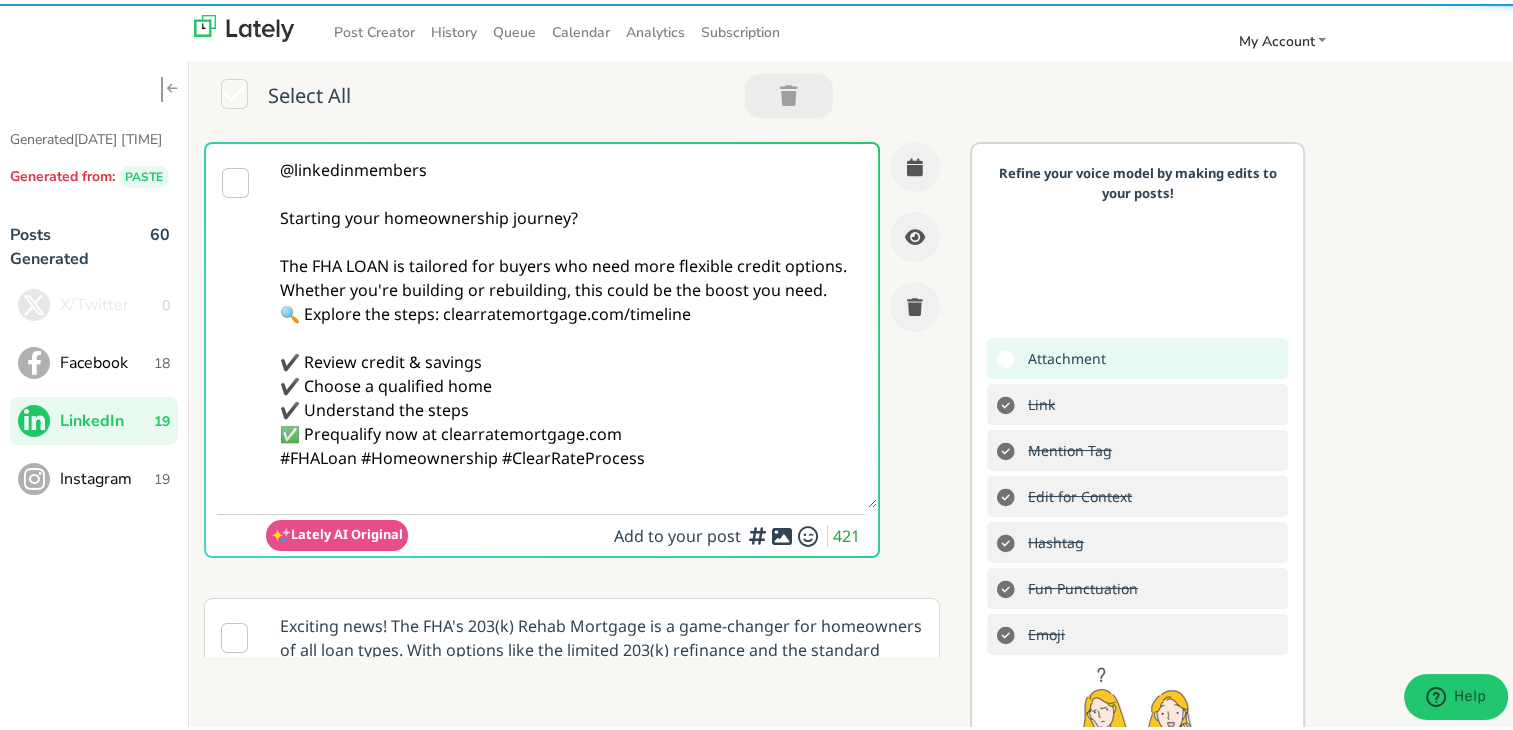 click on "@linkedinmembers
Starting your homeownership journey?
The FHA LOAN is tailored for buyers who need more flexible credit options. Whether you're building or rebuilding, this could be the boost you need.
🔍 Explore the steps: clearratemortgage.com/timeline
✔️ Review credit & savings
✔️ Choose a qualified home
✔️ Understand the steps
✅ Prequalify now at clearratemortgage.com
#FHALoan #Homeownership #ClearRateProcess" at bounding box center (571, 322) 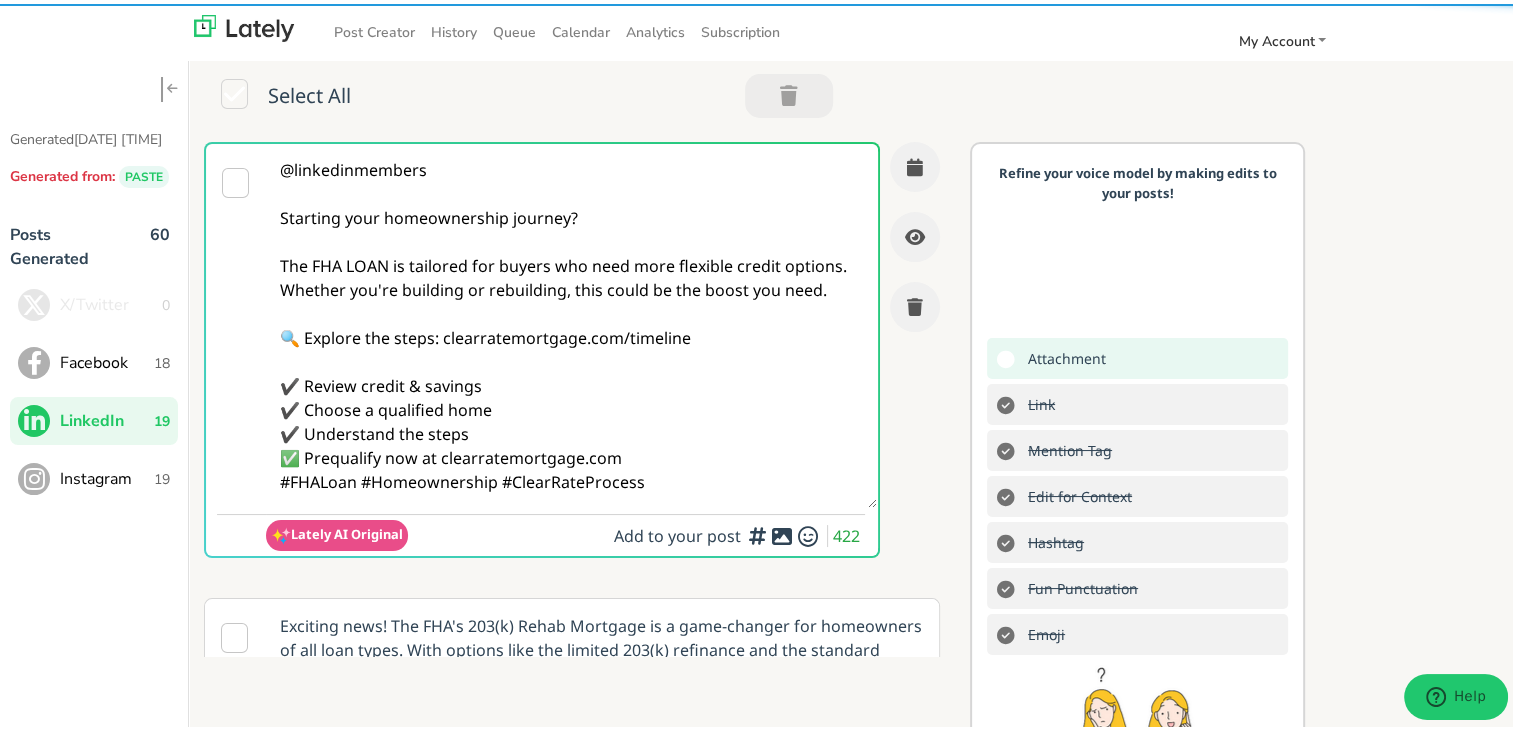 click on "@linkedinmembers
Starting your homeownership journey?
The FHA LOAN is tailored for buyers who need more flexible credit options. Whether you're building or rebuilding, this could be the boost you need.
🔍 Explore the steps: clearratemortgage.com/timeline
✔️ Review credit & savings
✔️ Choose a qualified home
✔️ Understand the steps
✅ Prequalify now at clearratemortgage.com
#FHALoan #Homeownership #ClearRateProcess" at bounding box center [571, 322] 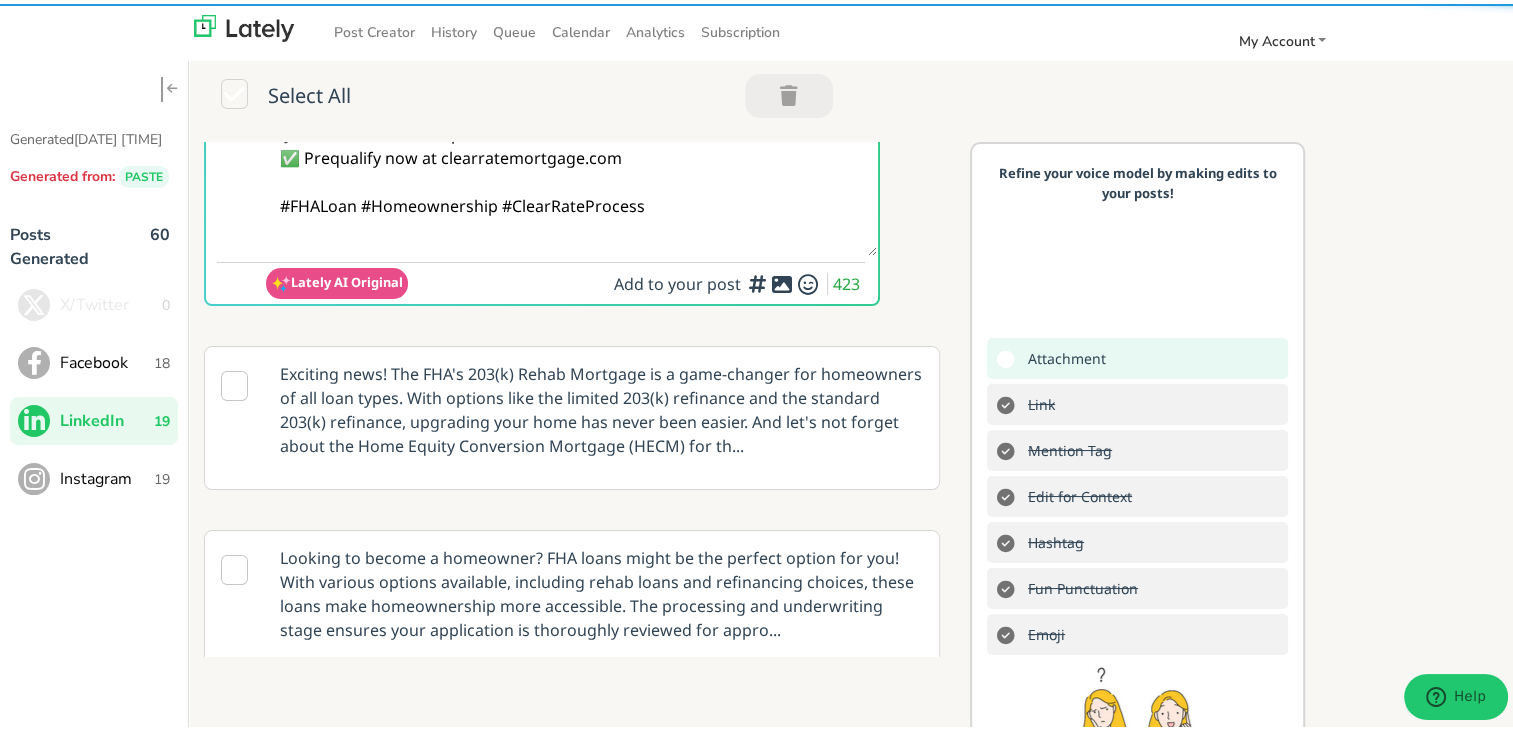 scroll, scrollTop: 200, scrollLeft: 0, axis: vertical 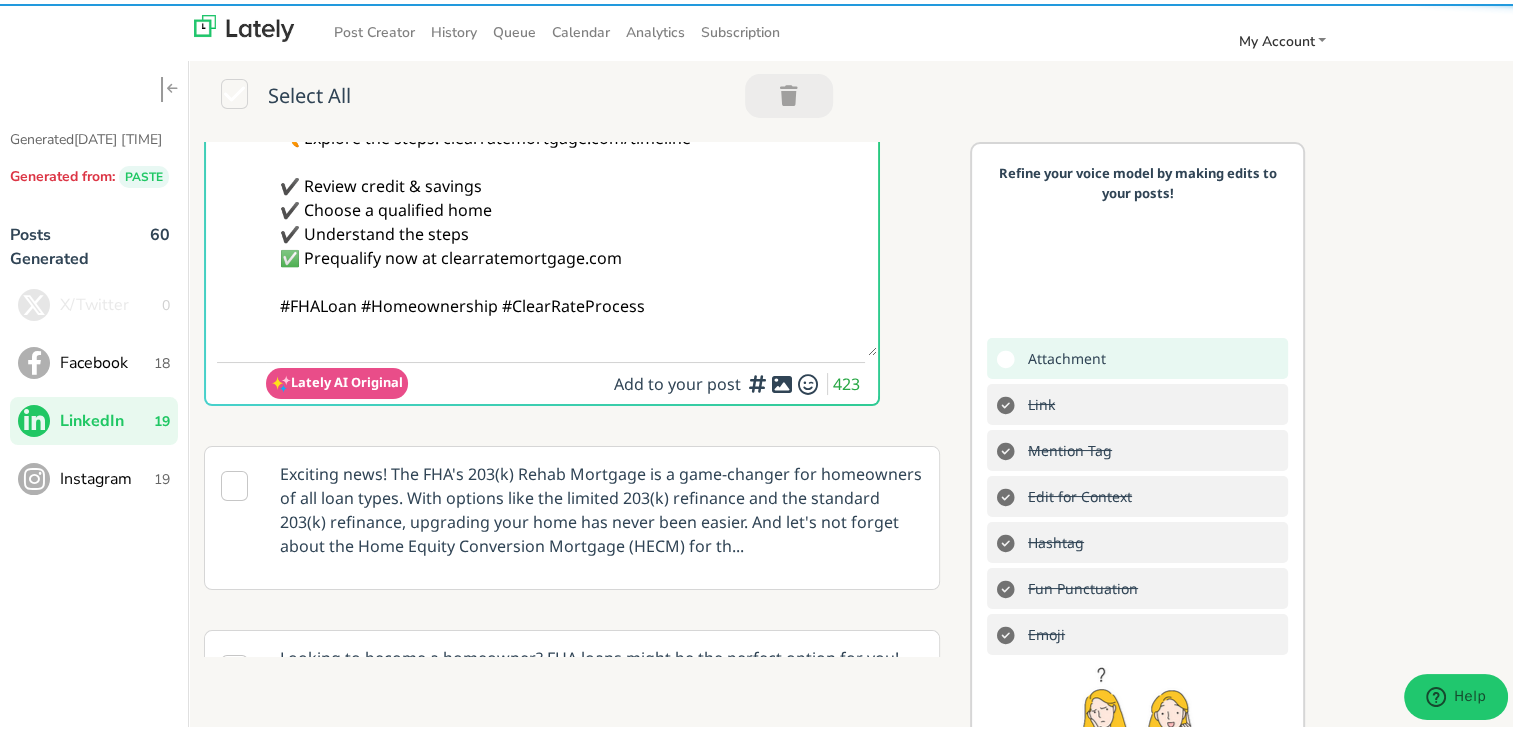 click on "@linkedinmembers
Starting your homeownership journey?
The FHA LOAN is tailored for buyers who need more flexible credit options. Whether you're building or rebuilding, this could be the boost you need.
🔍 Explore the steps: clearratemortgage.com/timeline
✔️ Review credit & savings
✔️ Choose a qualified home
✔️ Understand the steps
✅ Prequalify now at clearratemortgage.com
#FHALoan #Homeownership #ClearRateProcess" at bounding box center (571, 146) 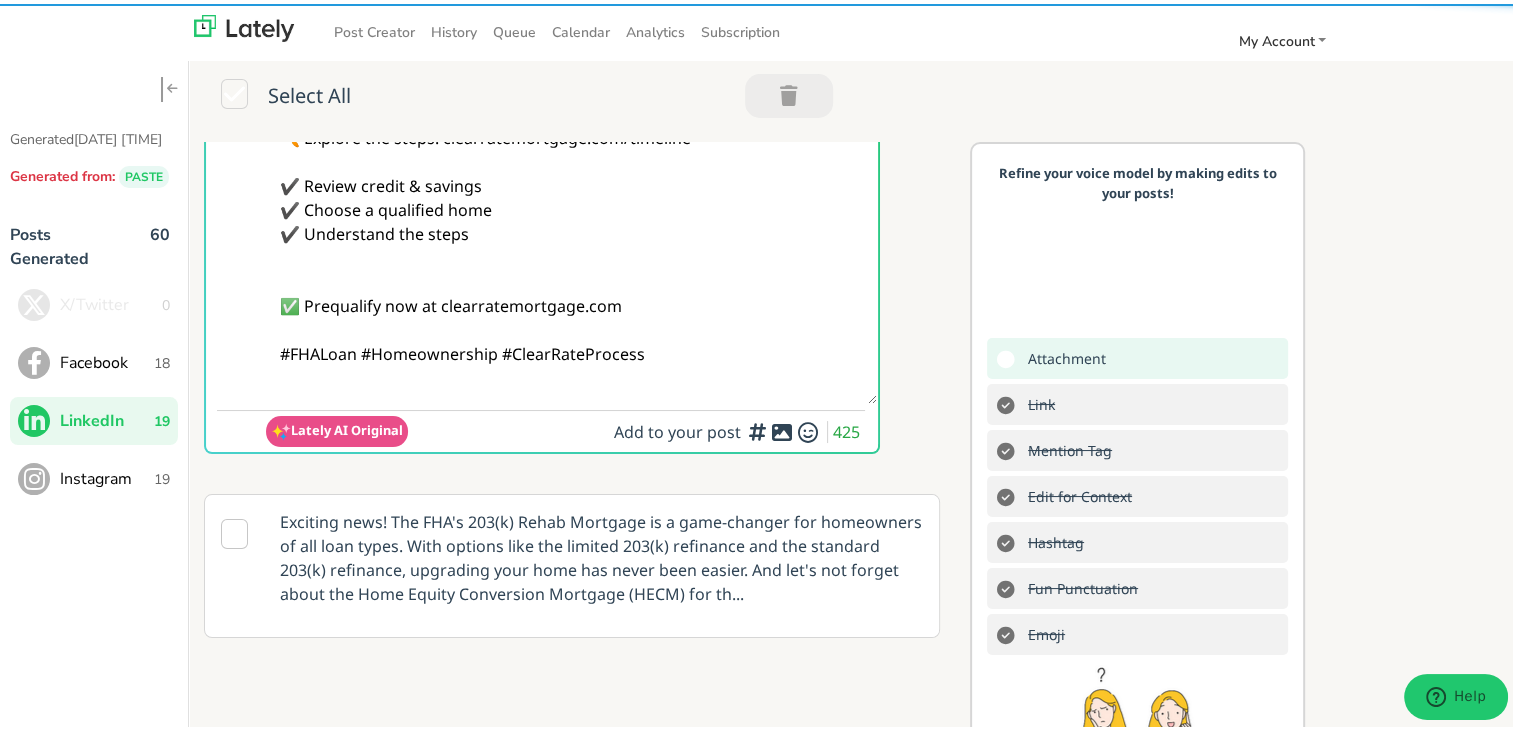 click on "@linkedinmembers
Starting your homeownership journey?
The FHA LOAN is tailored for buyers who need more flexible credit options. Whether you're building or rebuilding, this could be the boost you need.
🔍 Explore the steps: clearratemortgage.com/timeline
✔️ Review credit & savings
✔️ Choose a qualified home
✔️ Understand the steps
✅ Prequalify now at clearratemortgage.com
#FHALoan #Homeownership #ClearRateProcess" at bounding box center (571, 170) 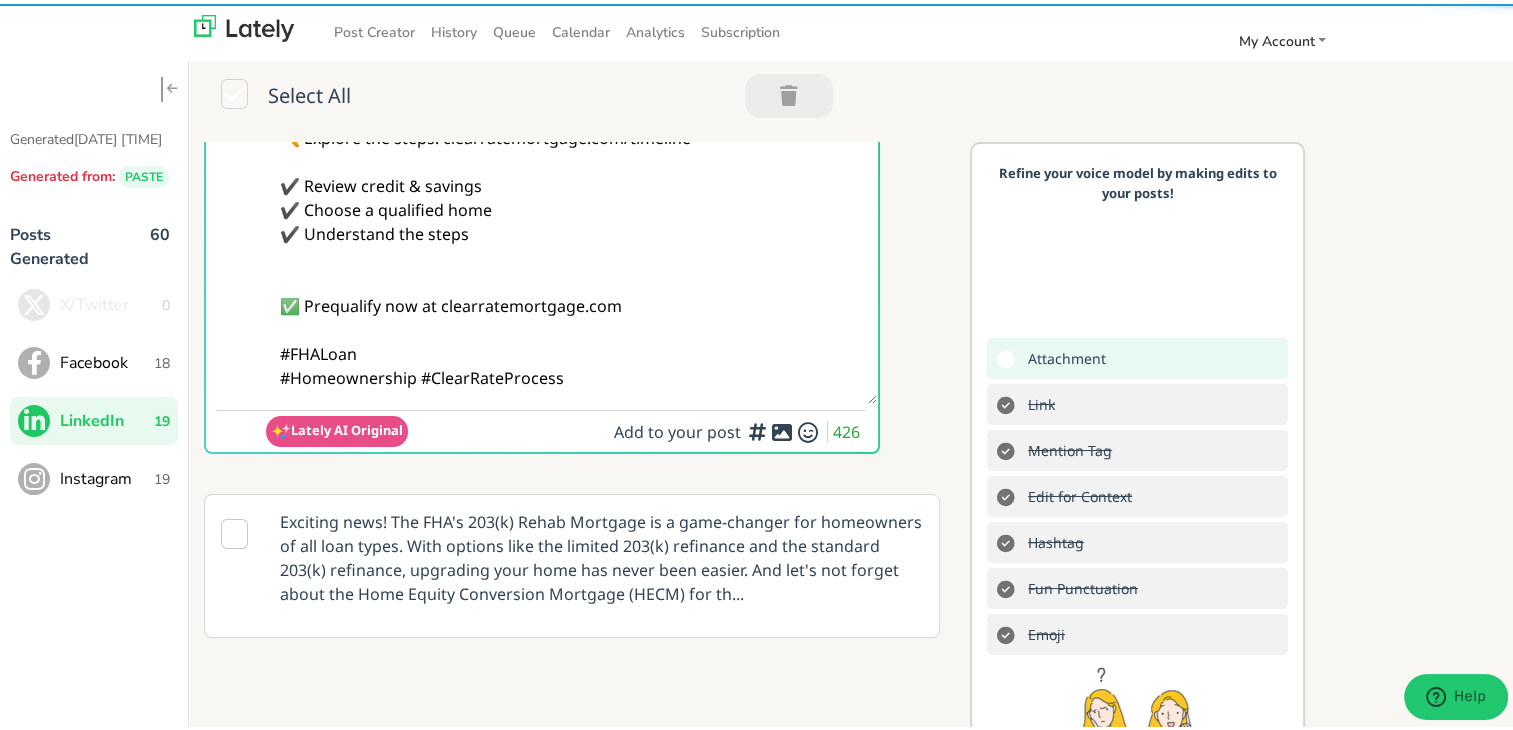 click on "@linkedinmembers
Starting your homeownership journey?
The FHA LOAN is tailored for buyers who need more flexible credit options. Whether you're building or rebuilding, this could be the boost you need.
🔍 Explore the steps: clearratemortgage.com/timeline
✔️ Review credit & savings
✔️ Choose a qualified home
✔️ Understand the steps
✅ Prequalify now at clearratemortgage.com
#FHALoan
#Homeownership #ClearRateProcess" at bounding box center [571, 170] 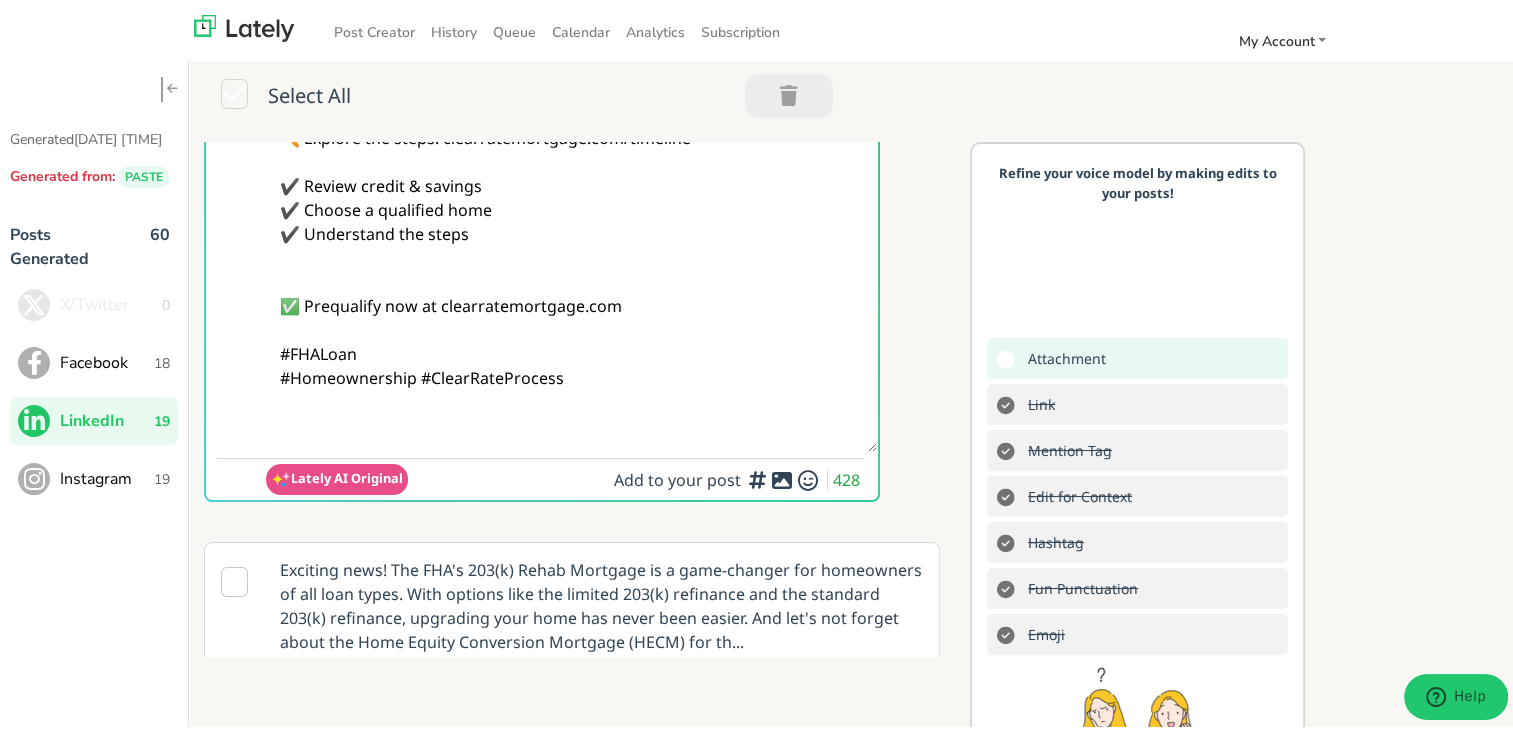 paste on "Follow Us On Our Social Media Platforms!
Facebook: https://www.facebook.com/clearratemortgage
LinkedIn: https://www.linkedin.com/company/clear-rate-mortgage/posts/?feedView=all
Instagram: https://www.instagram.com/clear.rate.mortgage/" 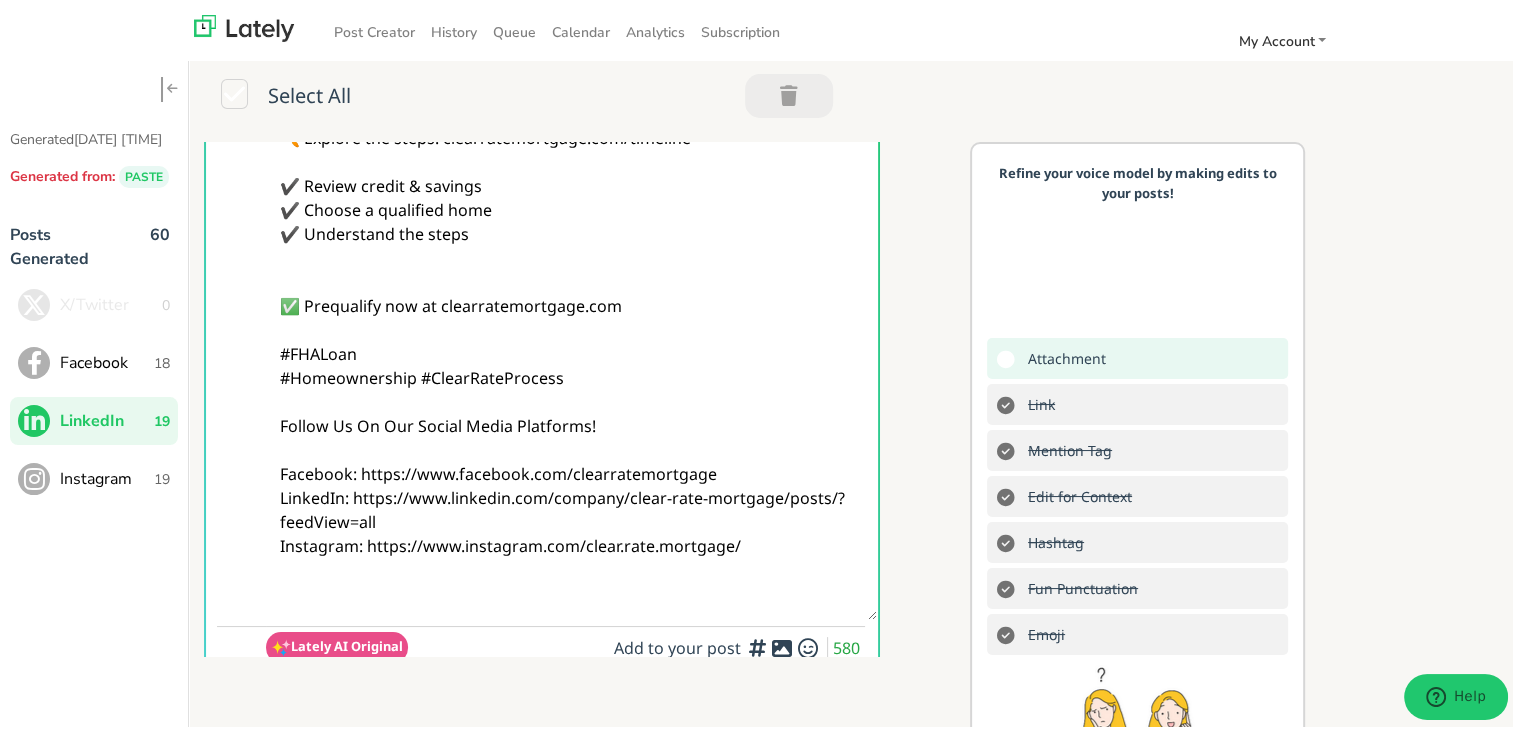 click on "@linkedinmembers
Starting your homeownership journey?
The FHA LOAN is tailored for buyers who need more flexible credit options. Whether you're building or rebuilding, this could be the boost you need.
🔍 Explore the steps: clearratemortgage.com/timeline
✔️ Review credit & savings
✔️ Choose a qualified home
✔️ Understand the steps
✅ Prequalify now at clearratemortgage.com
#FHALoan
#Homeownership #ClearRateProcess
Follow Us On Our Social Media Platforms!
Facebook: https://www.facebook.com/clearratemortgage
LinkedIn: https://www.linkedin.com/company/clear-rate-mortgage/posts/?feedView=all
Instagram: https://www.instagram.com/clear.rate.mortgage/" at bounding box center (571, 278) 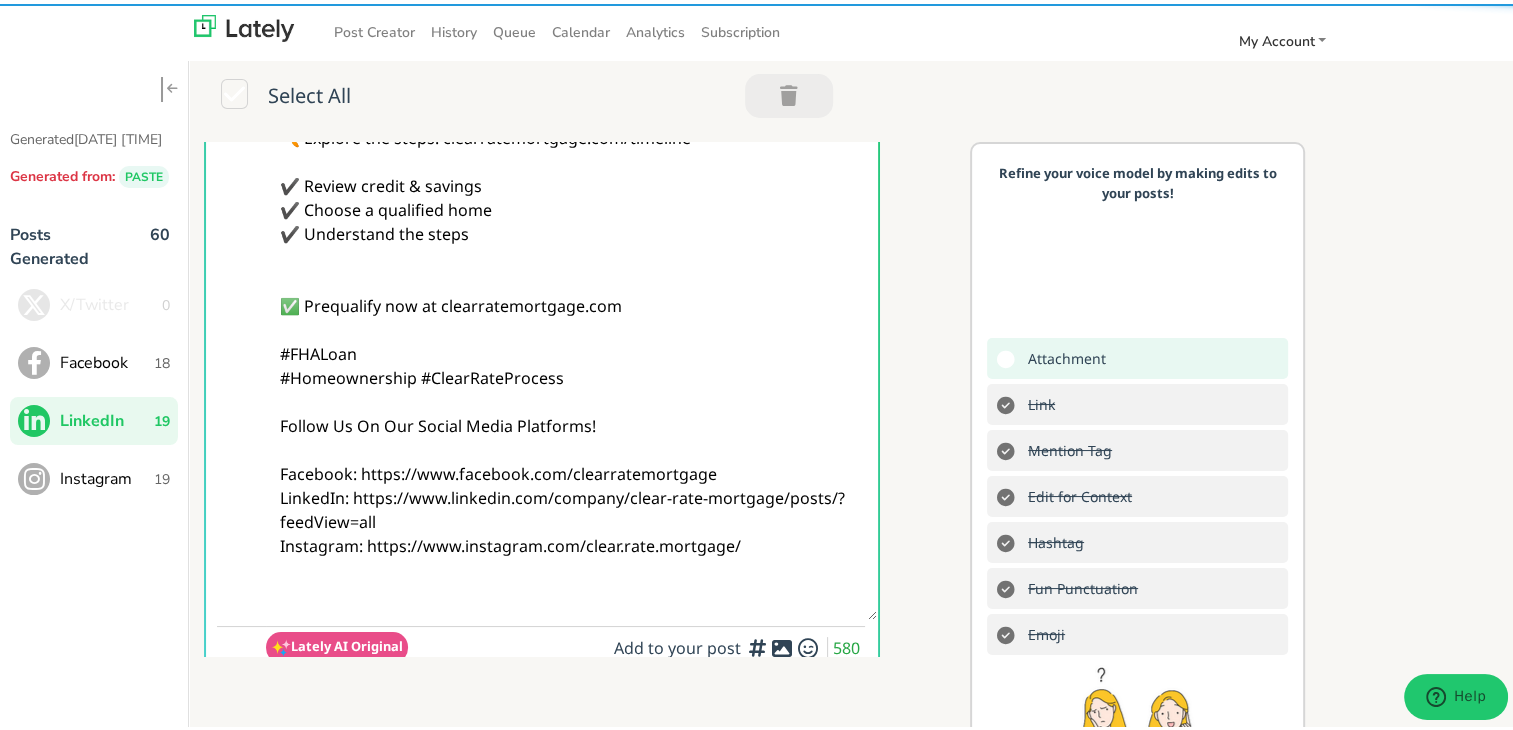 type on "@linkedinmembers
Starting your homeownership journey?
The FHA LOAN is tailored for buyers who need more flexible credit options. Whether you're building or rebuilding, this could be the boost you need.
🔍 Explore the steps: clearratemortgage.com/timeline
✔️ Review credit & savings
✔️ Choose a qualified home
✔️ Understand the steps
✅ Prequalify now at clearratemortgage.com
#FHALoan
#Homeownership #ClearRateProcess
Follow Us On Our Social Media Platforms!
Facebook: https://www.facebook.com/clearratemortgage
LinkedIn: https://www.linkedin.com/company/clear-rate-mortgage/posts/?feedView=all
Instagram: https://www.instagram.com/clear.rate.mortgage/" 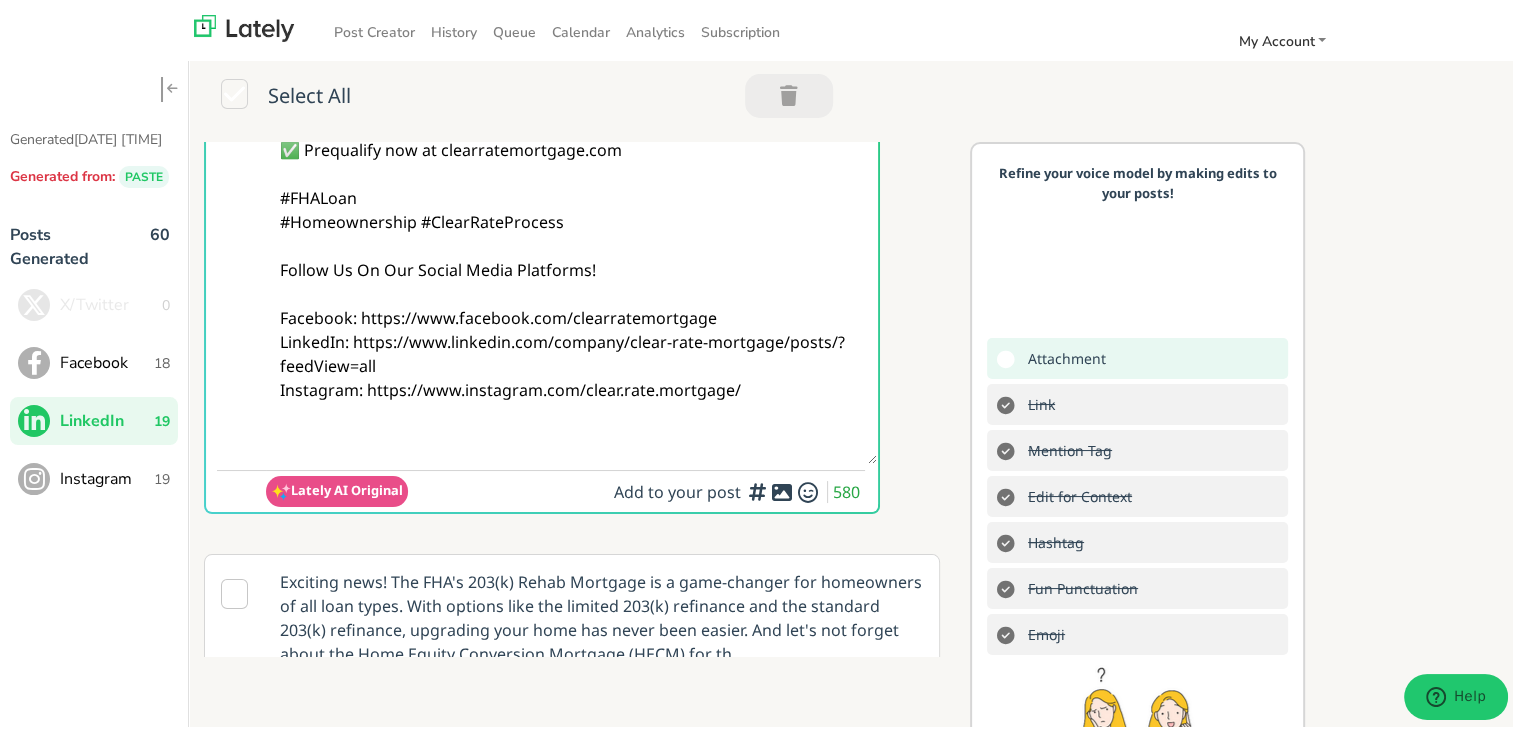 scroll, scrollTop: 600, scrollLeft: 0, axis: vertical 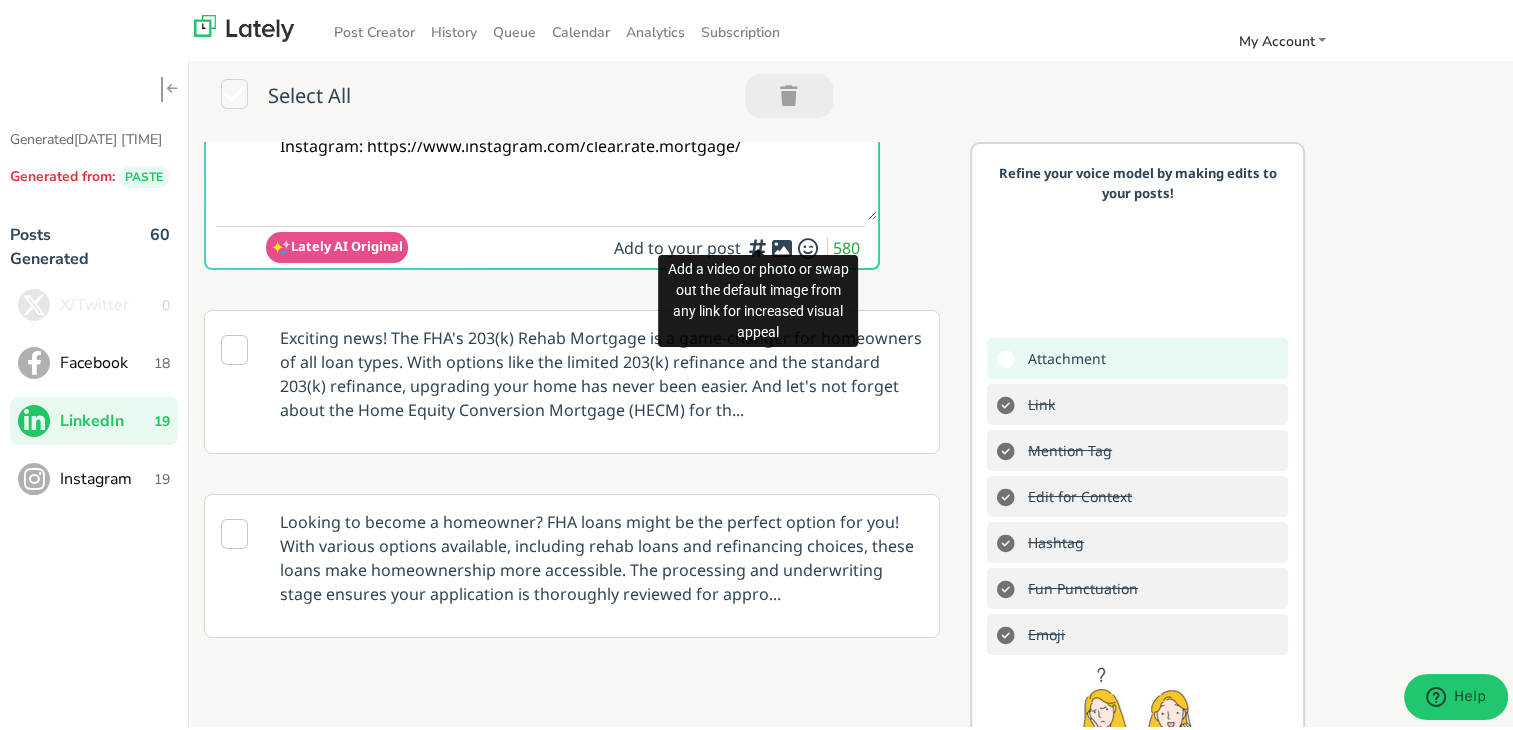 click at bounding box center (758, 248) 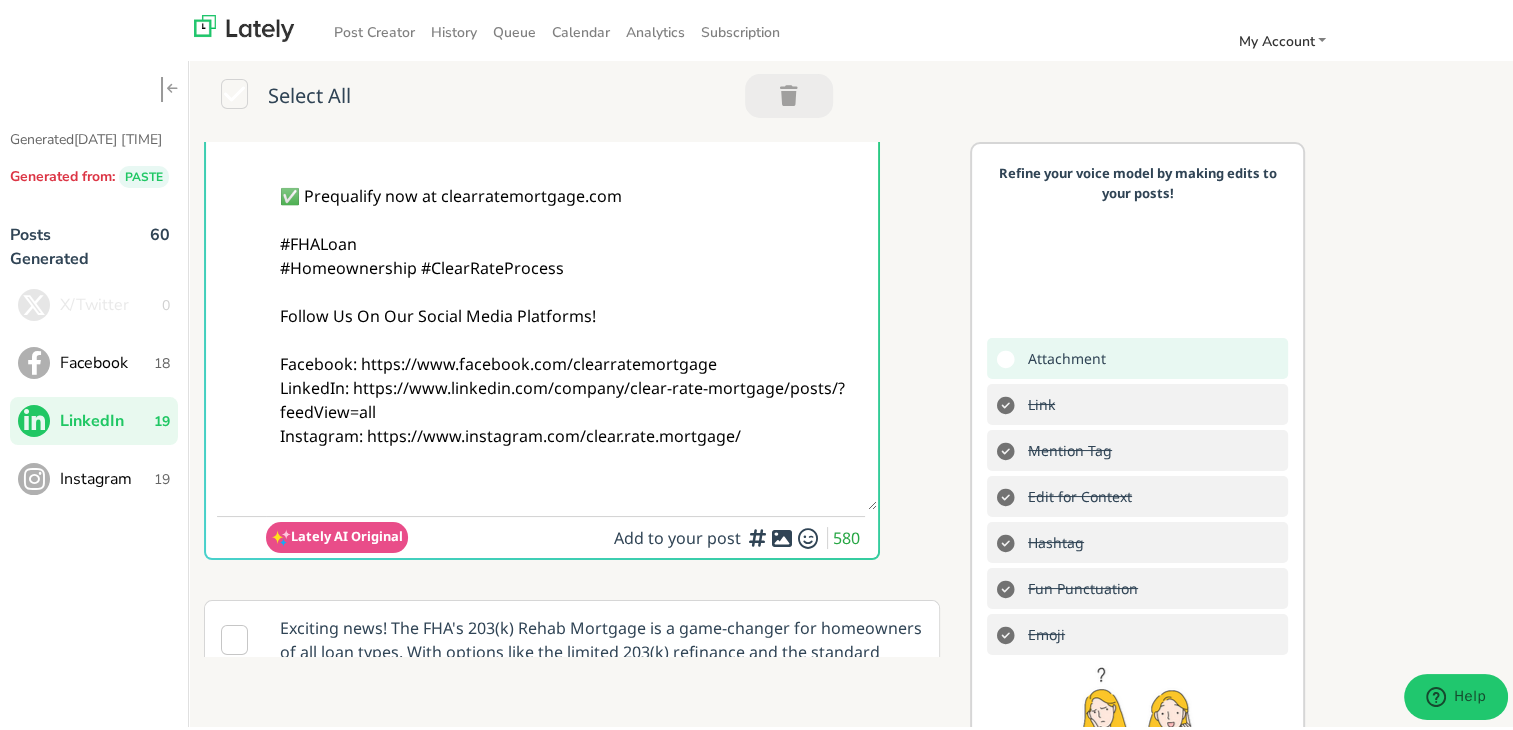 scroll, scrollTop: 300, scrollLeft: 0, axis: vertical 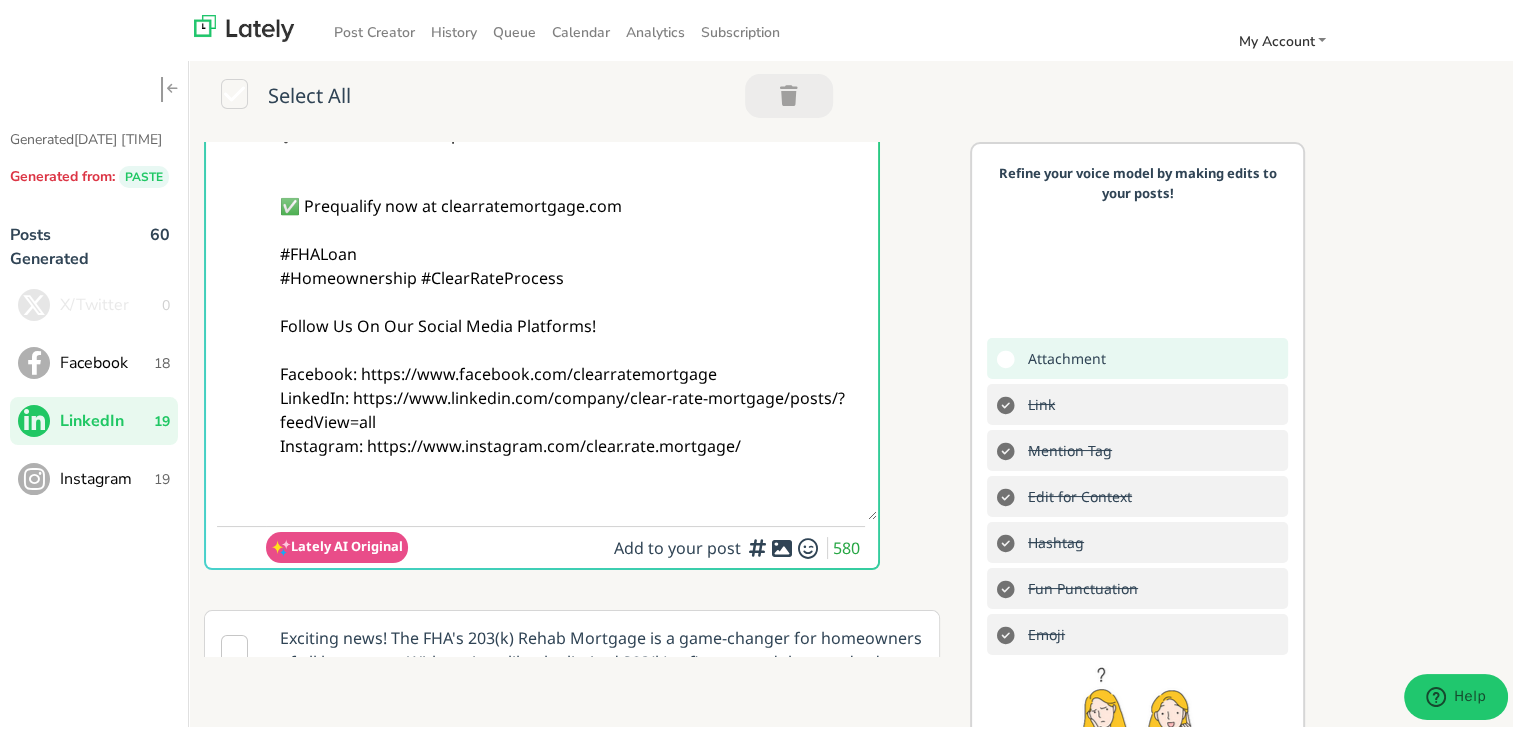 click at bounding box center (782, 544) 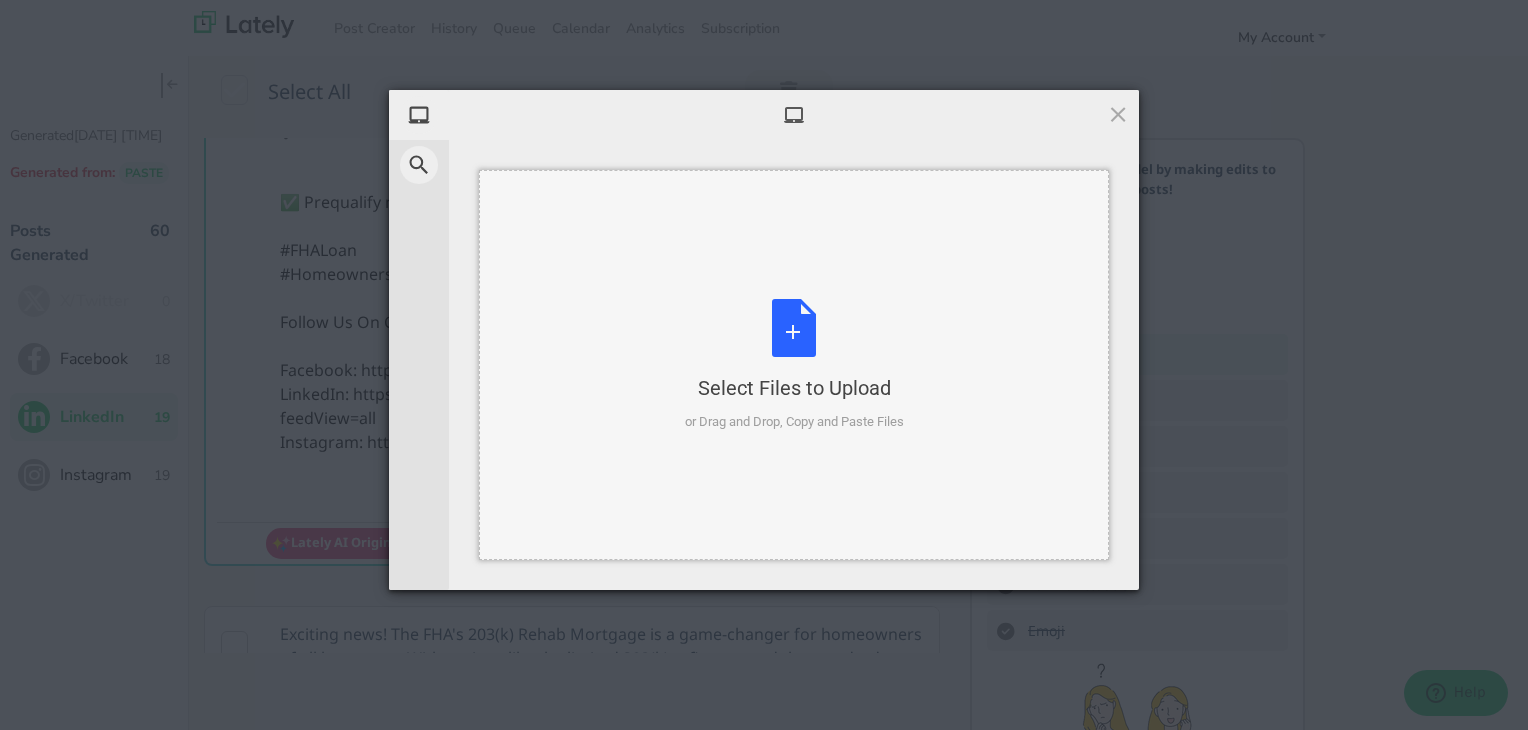 click on "Select Files to Upload
or Drag and Drop, Copy and Paste Files" at bounding box center [794, 365] 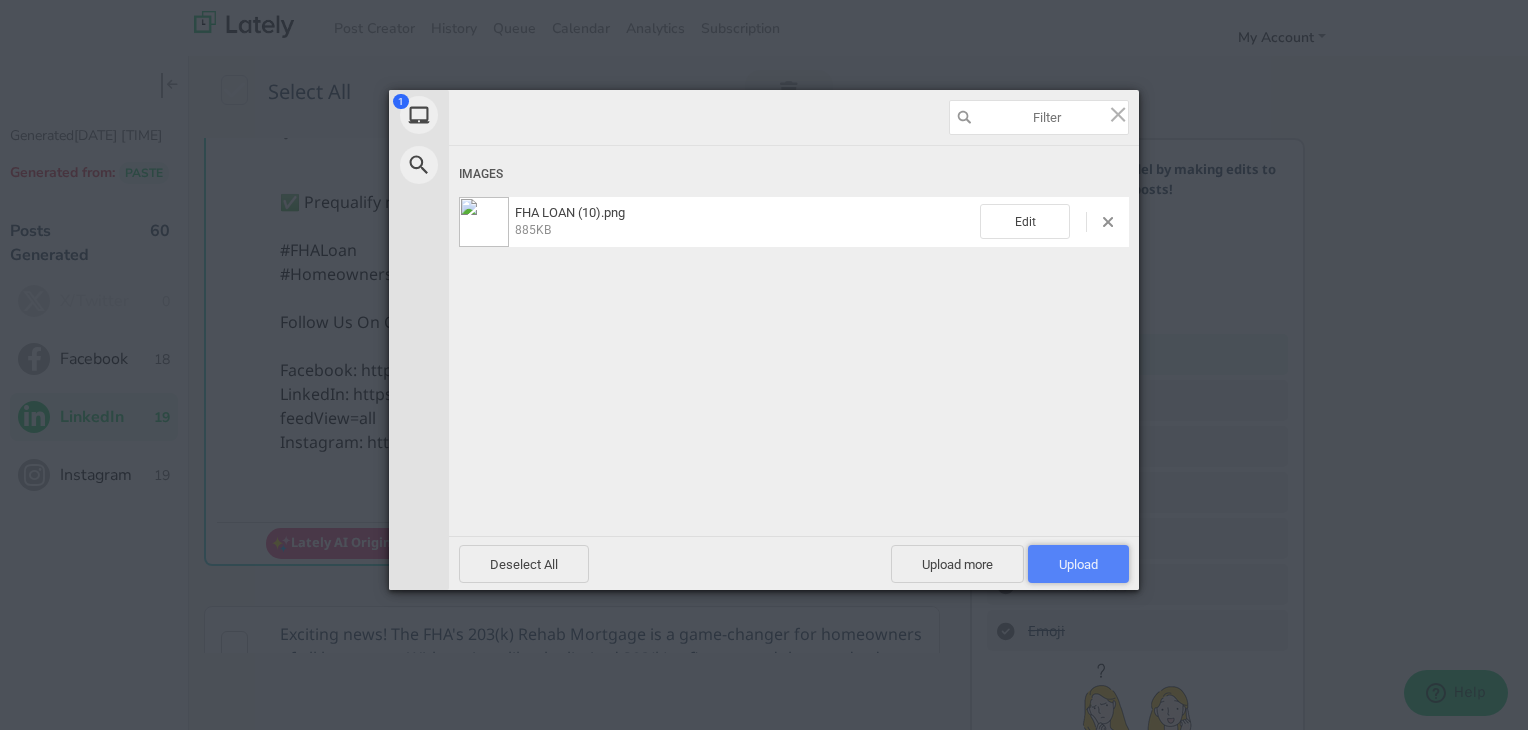 click on "Upload
1" at bounding box center [1078, 564] 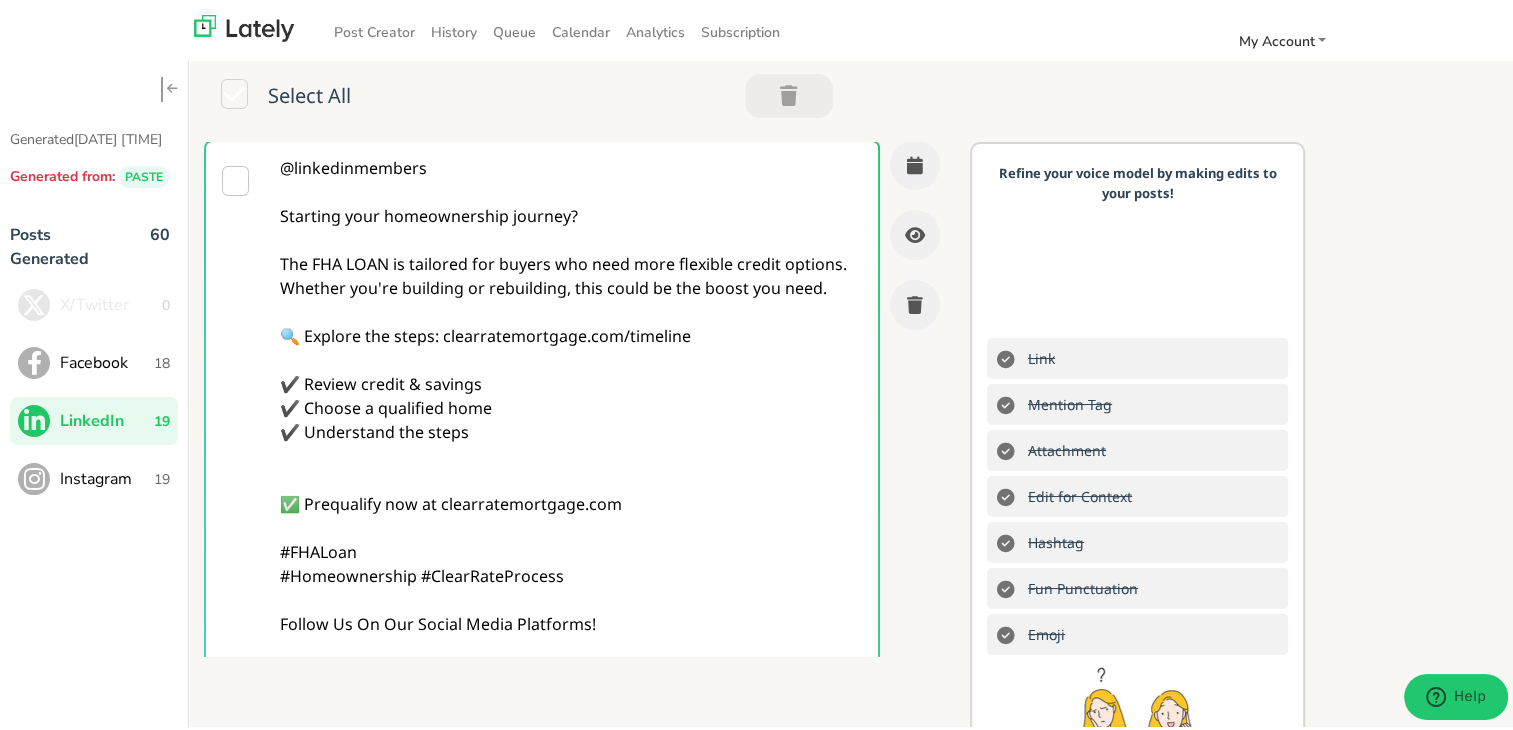 scroll, scrollTop: 0, scrollLeft: 0, axis: both 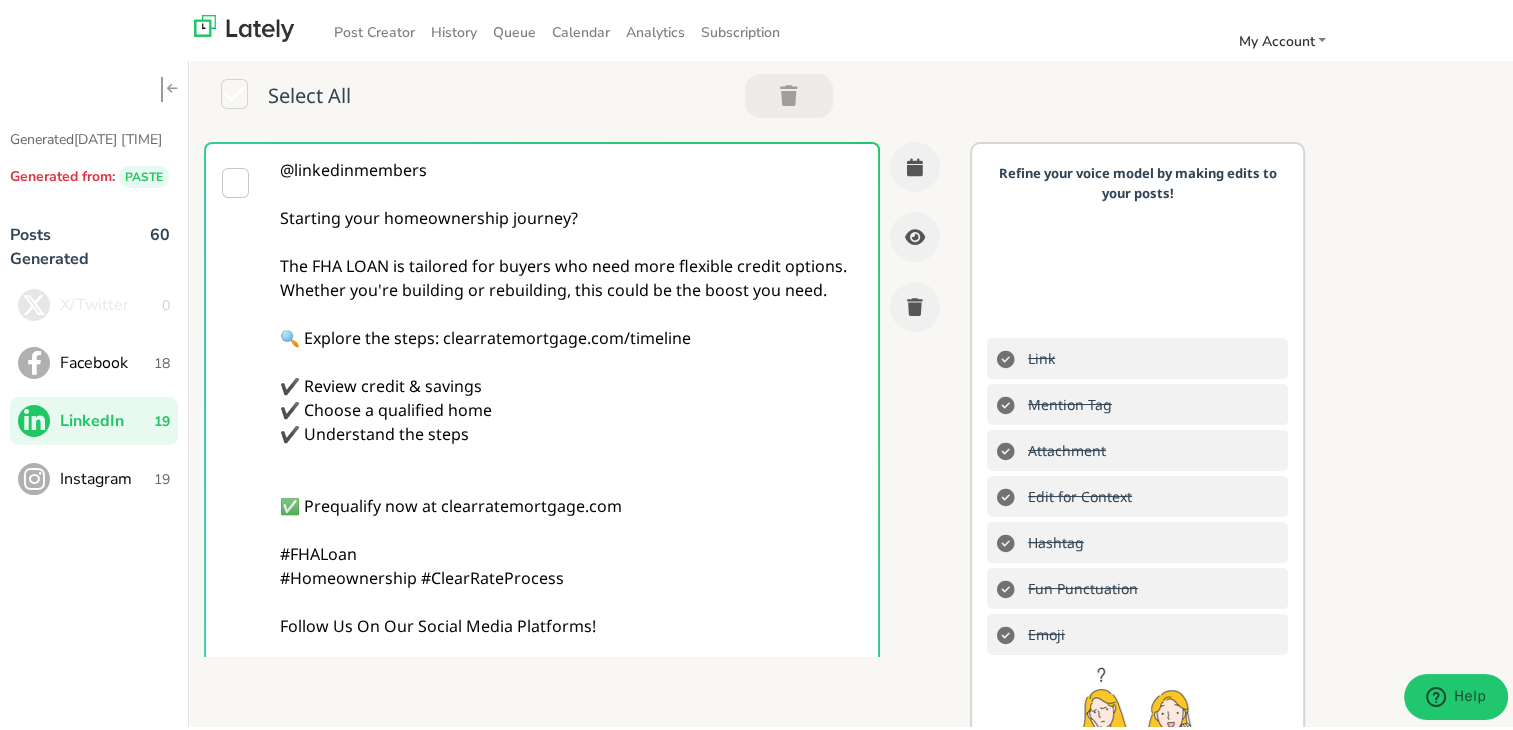 click on "@linkedinmembers
Starting your homeownership journey?
The FHA LOAN is tailored for buyers who need more flexible credit options. Whether you're building or rebuilding, this could be the boost you need.
🔍 Explore the steps: clearratemortgage.com/timeline
✔️ Review credit & savings
✔️ Choose a qualified home
✔️ Understand the steps
✅ Prequalify now at clearratemortgage.com
#FHALoan
#Homeownership #ClearRateProcess
Follow Us On Our Social Media Platforms!
Facebook: https://www.facebook.com/clearratemortgage
LinkedIn: https://www.linkedin.com/company/clear-rate-mortgage/posts/?feedView=all
Instagram: https://www.instagram.com/clear.rate.mortgage/" at bounding box center [571, 478] 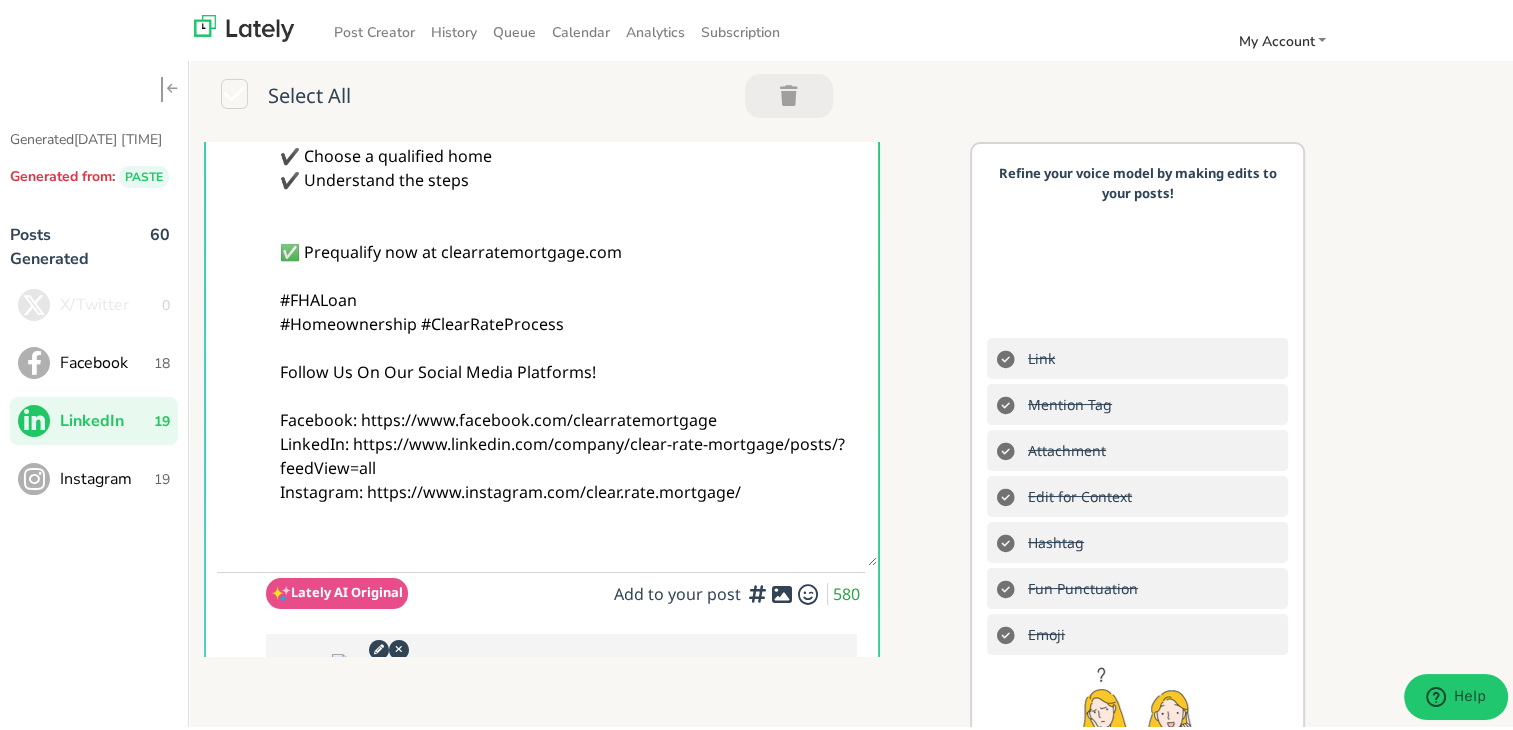 scroll, scrollTop: 0, scrollLeft: 0, axis: both 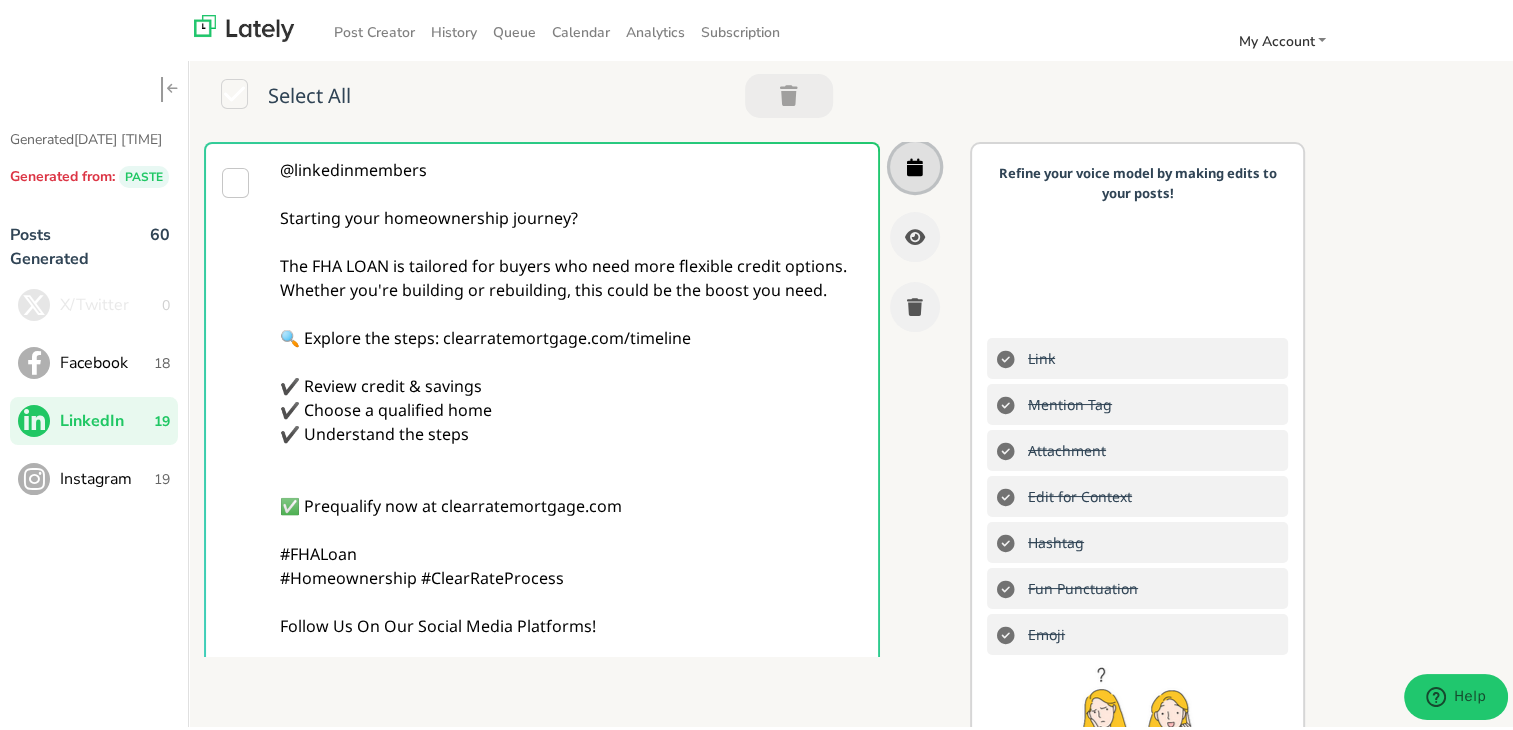 click at bounding box center (915, 163) 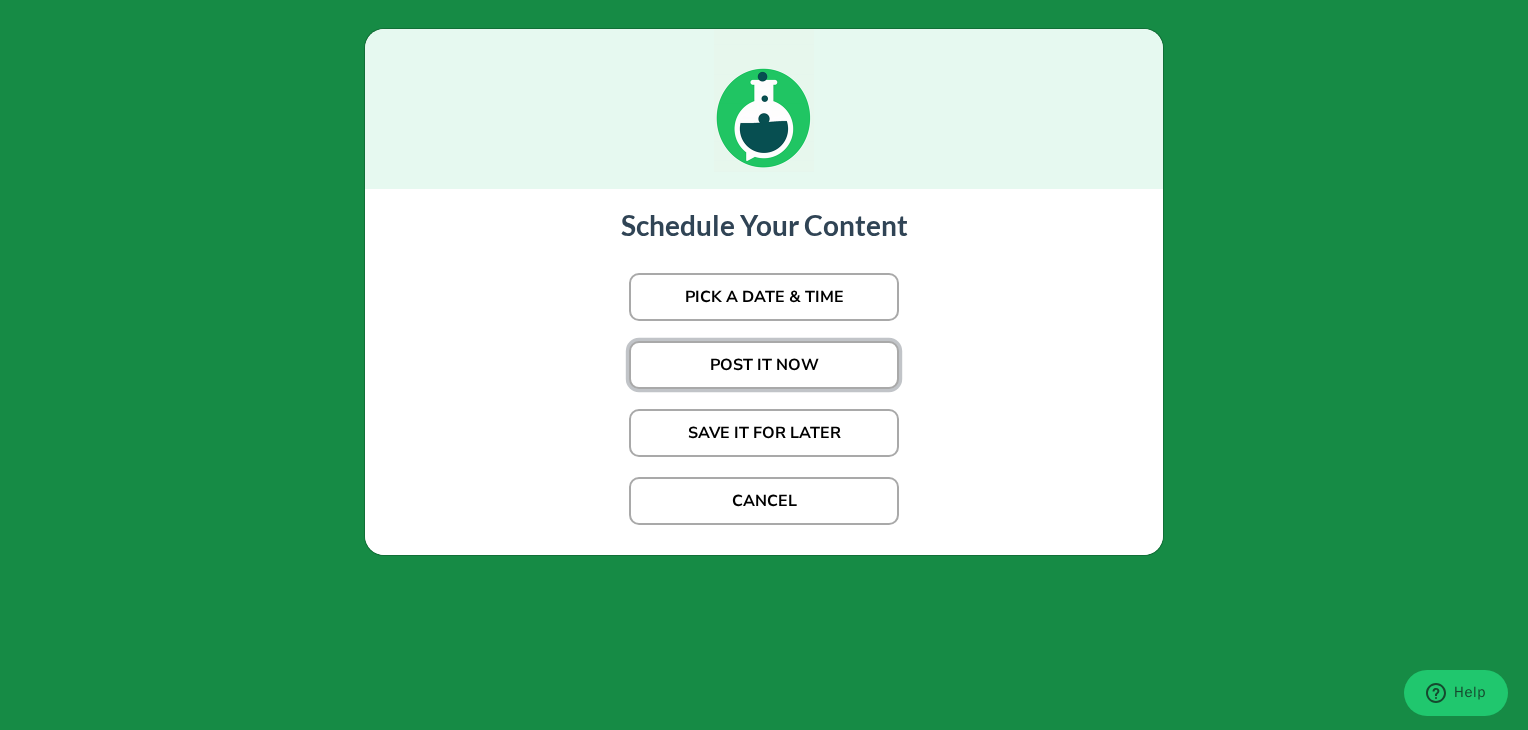 click on "POST IT NOW" at bounding box center [764, 297] 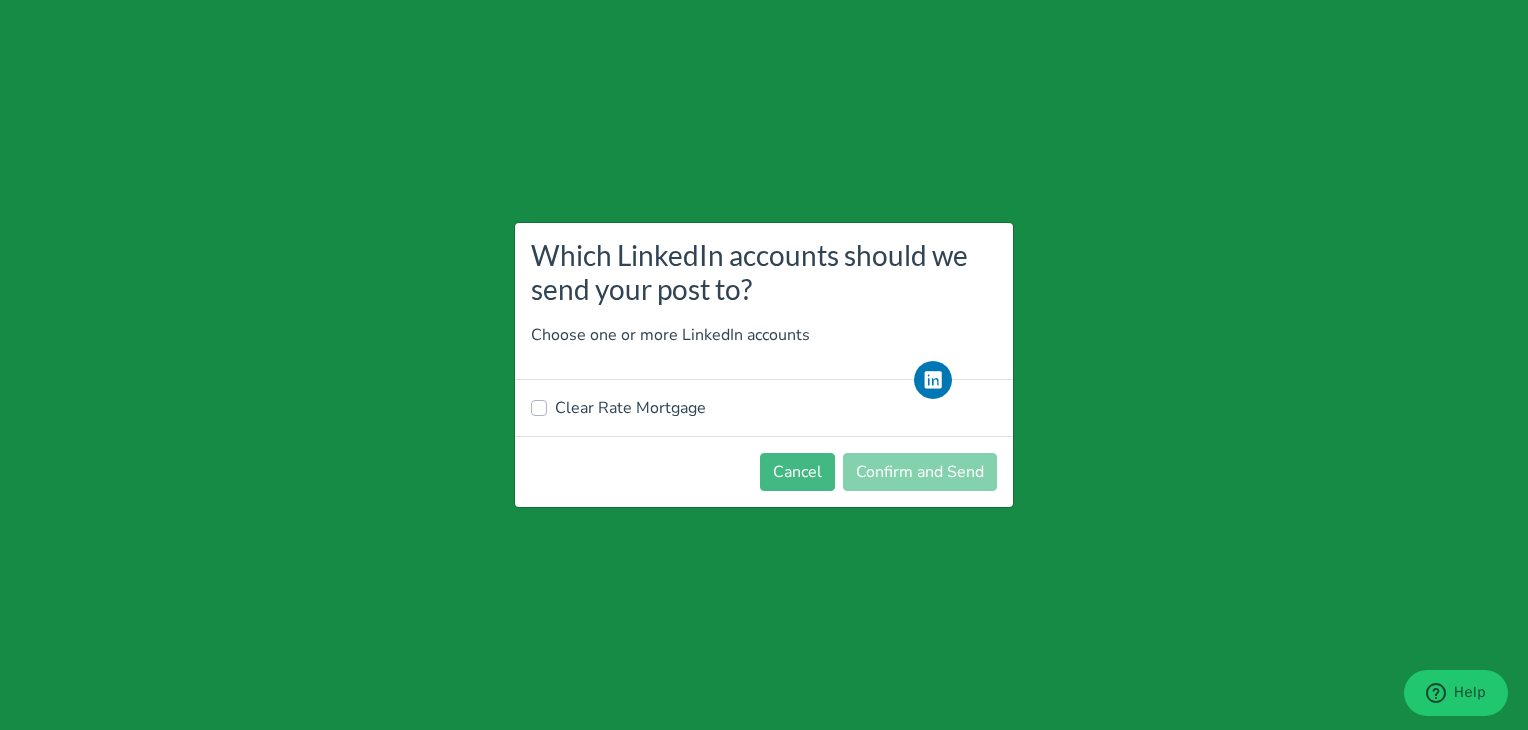 click on "Clear Rate Mortgage" at bounding box center [630, 408] 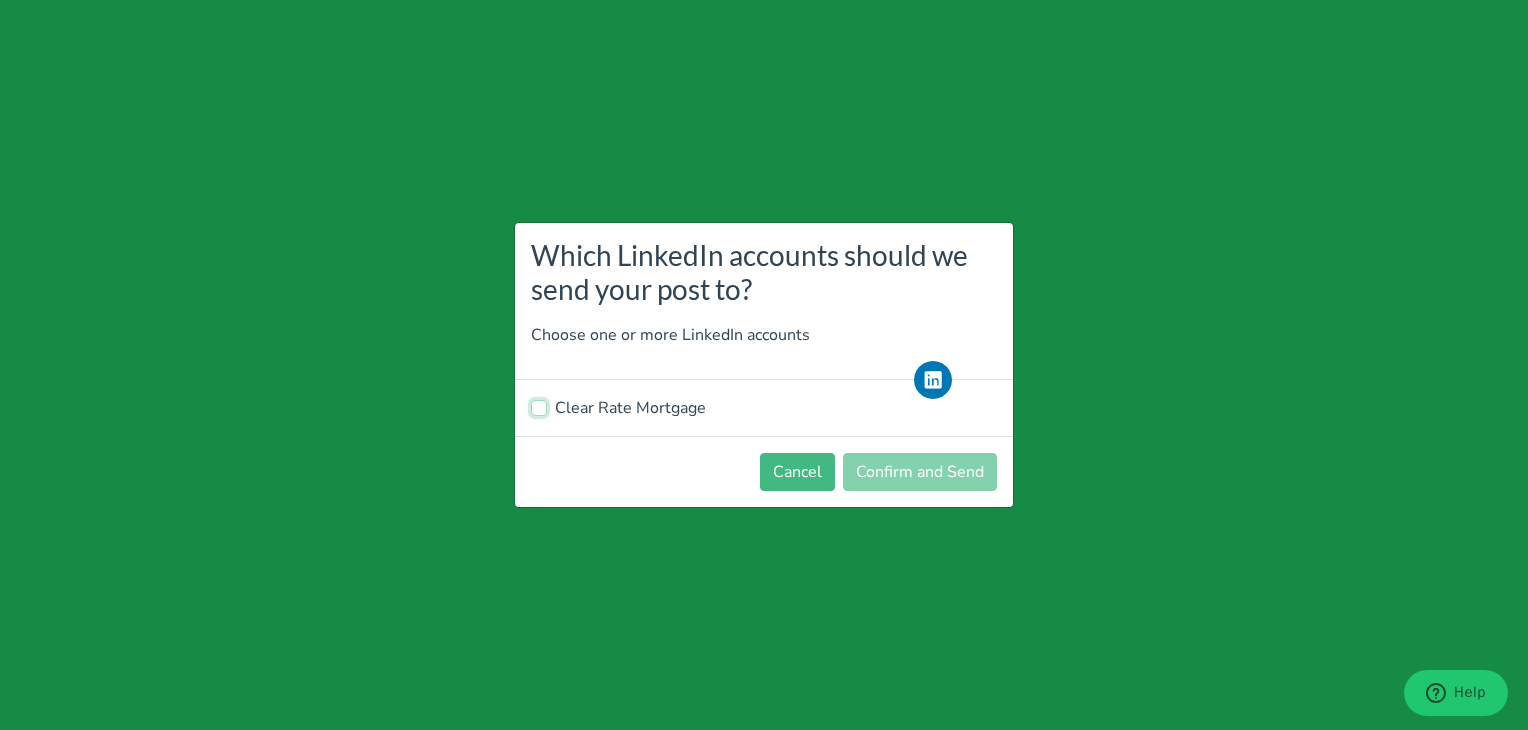 click on "Clear Rate Mortgage" at bounding box center [539, 406] 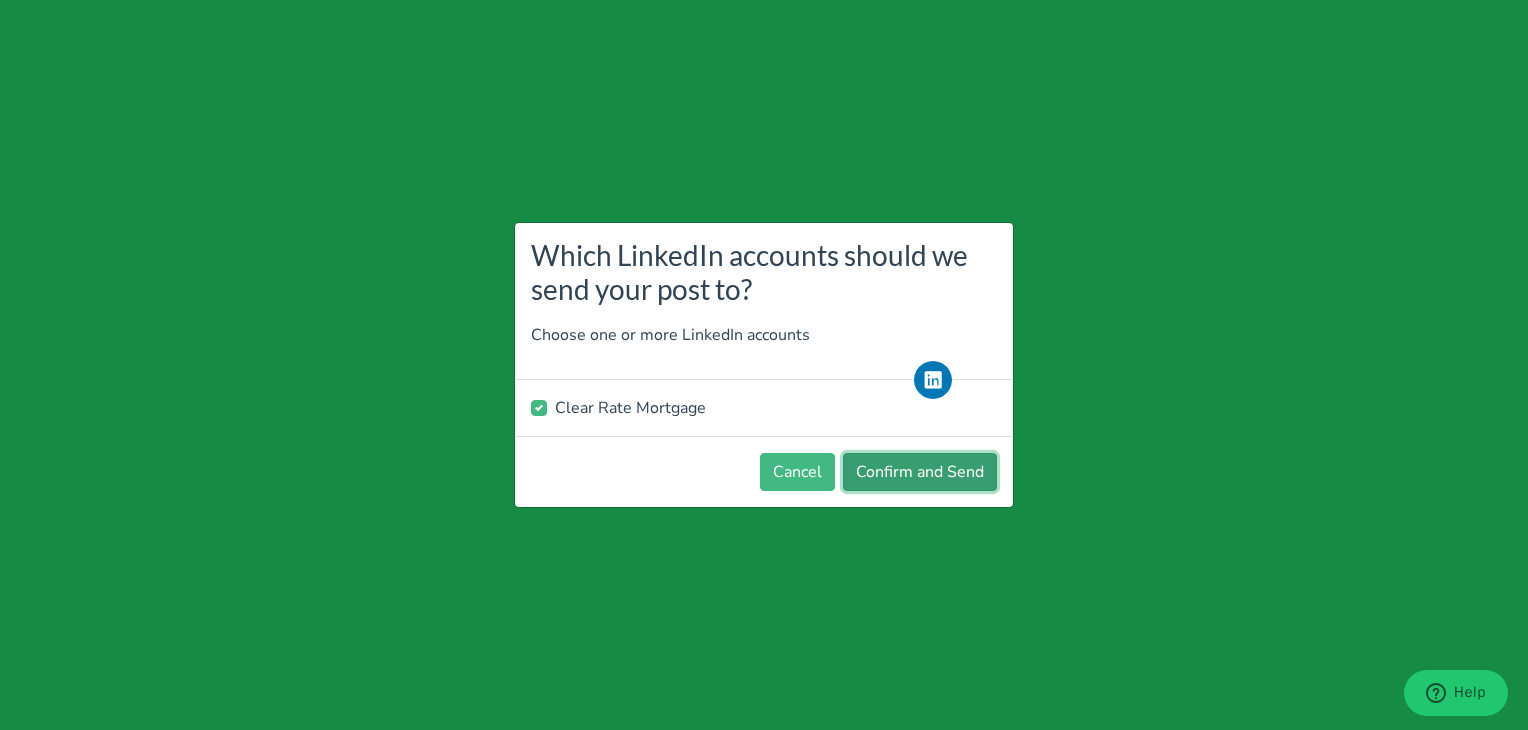 click on "Confirm and Send" at bounding box center [920, 472] 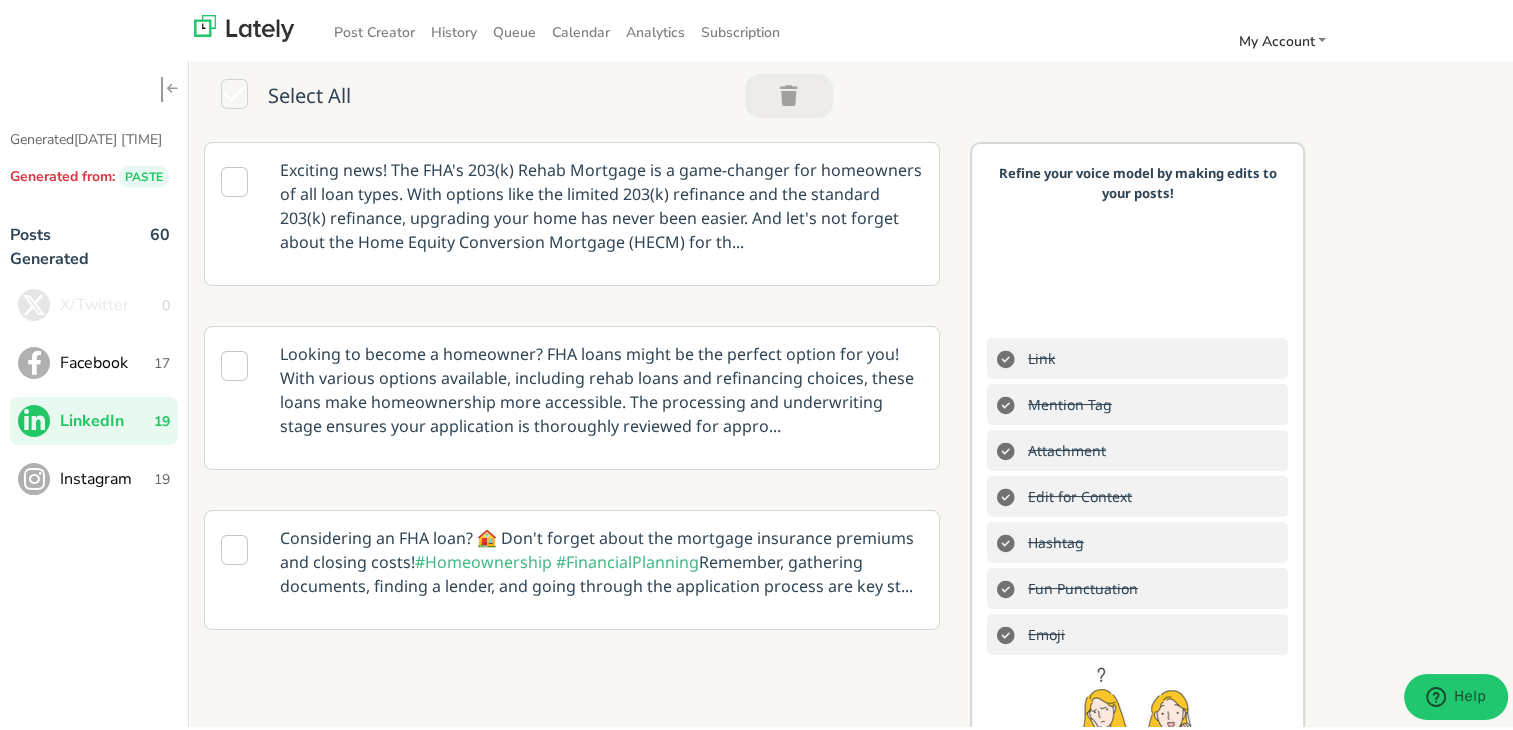 click on "Instagram 19" at bounding box center (94, 301) 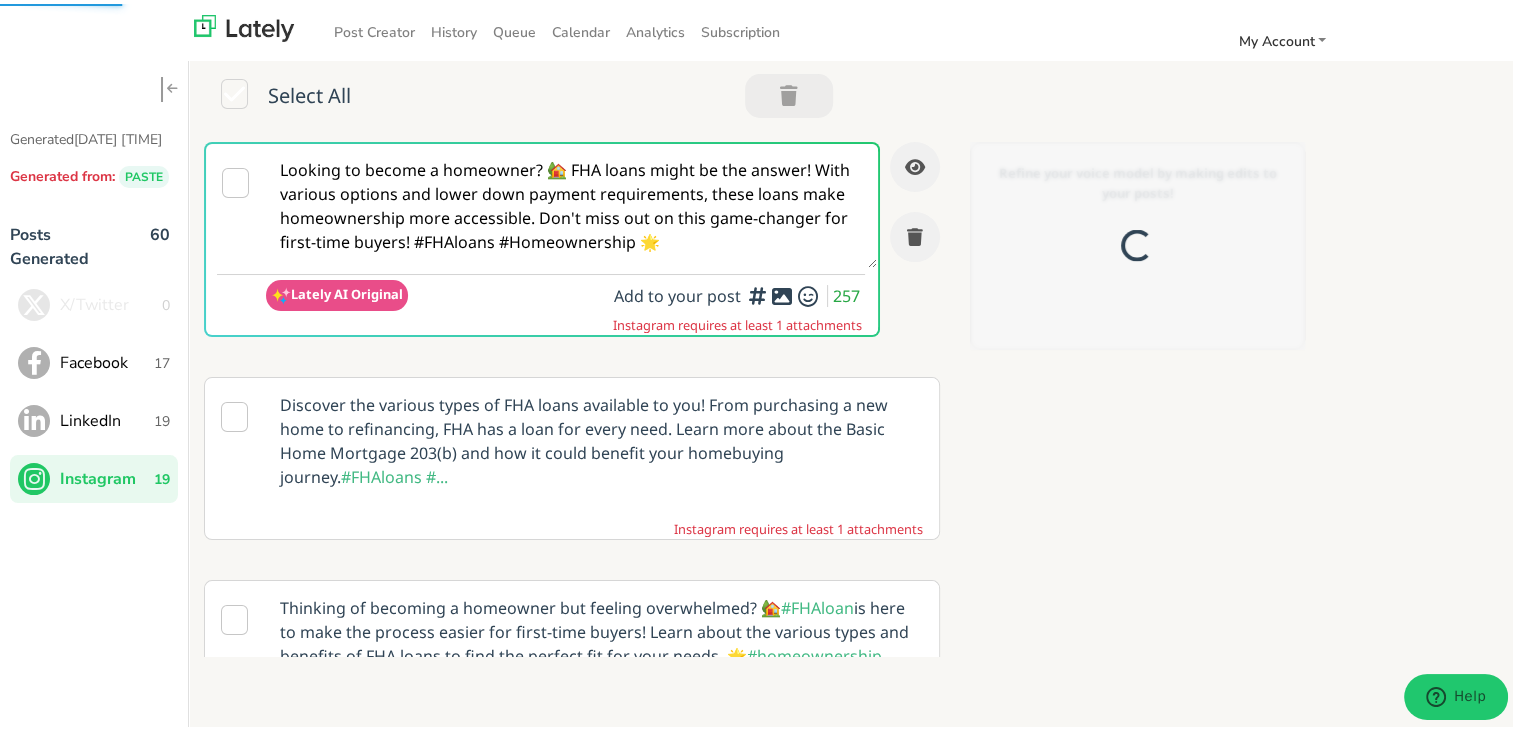scroll, scrollTop: 0, scrollLeft: 0, axis: both 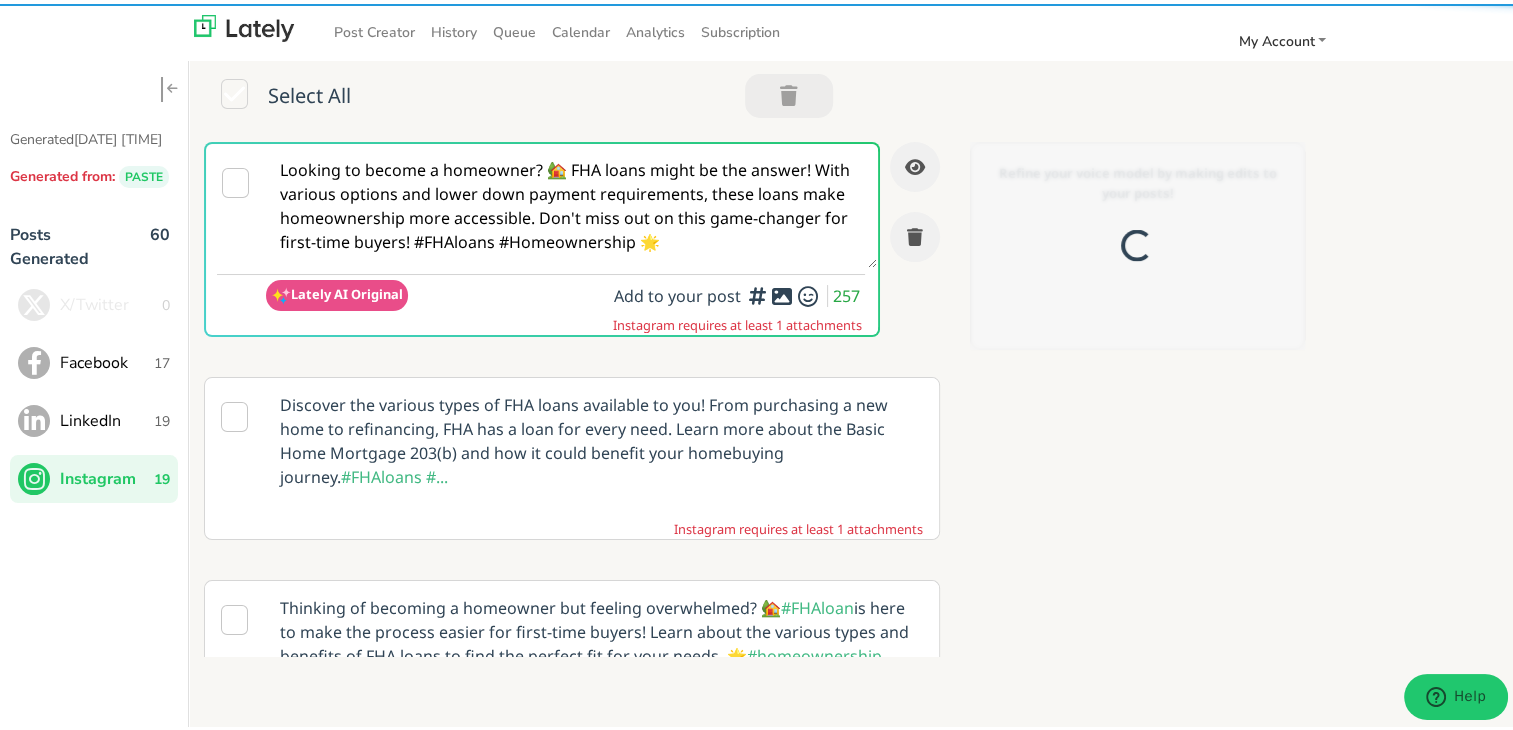 click on "Looking to become a homeowner? 🏡 FHA loans might be the answer! With various options and lower down payment requirements, these loans make homeownership more accessible. Don't miss out on this game-changer for first-time buyers! #FHAloans #Homeownership 🌟" at bounding box center [571, 202] 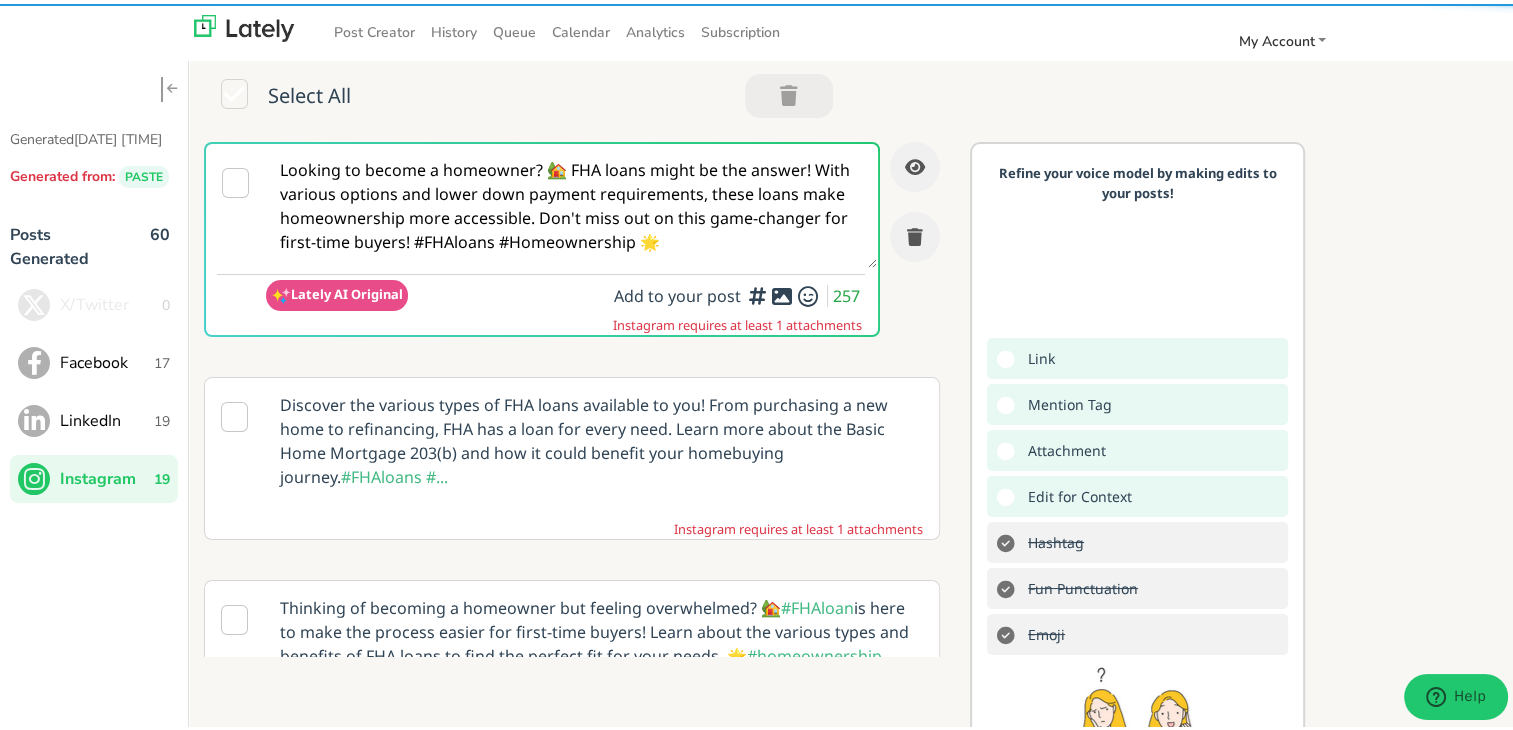 click on "Looking to become a homeowner? 🏡 FHA loans might be the answer! With various options and lower down payment requirements, these loans make homeownership more accessible. Don't miss out on this game-changer for first-time buyers! #FHAloans #Homeownership 🌟" at bounding box center [571, 202] 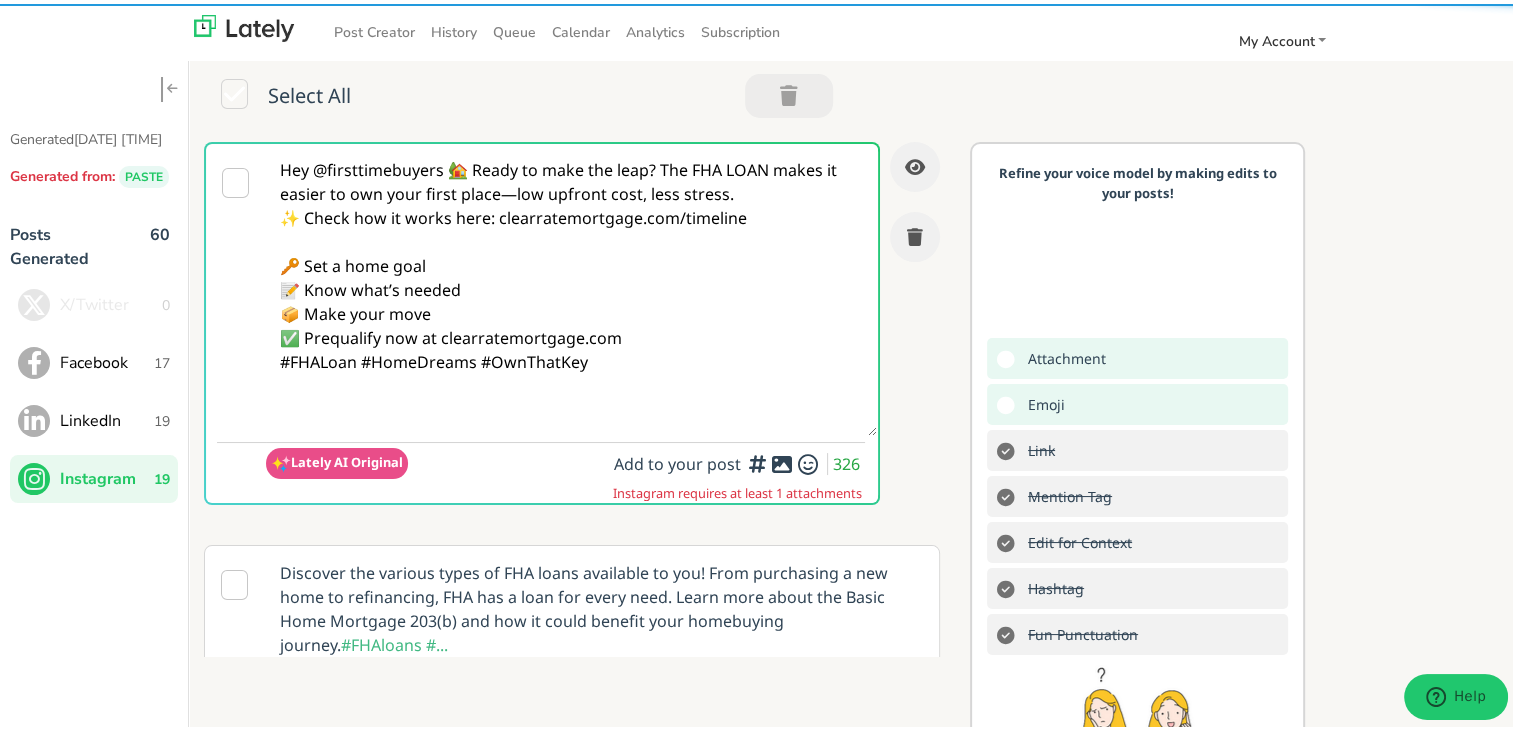 click on "Hey @firsttimebuyers 🏡 Ready to make the leap? The FHA LOAN makes it easier to own your first place—low upfront cost, less stress.
✨ Check how it works here: clearratemortgage.com/timeline
🔑 Set a home goal
📝 Know what’s needed
📦 Make your move
✅ Prequalify now at clearratemortgage.com
#FHALoan #HomeDreams #OwnThatKey" at bounding box center [571, 286] 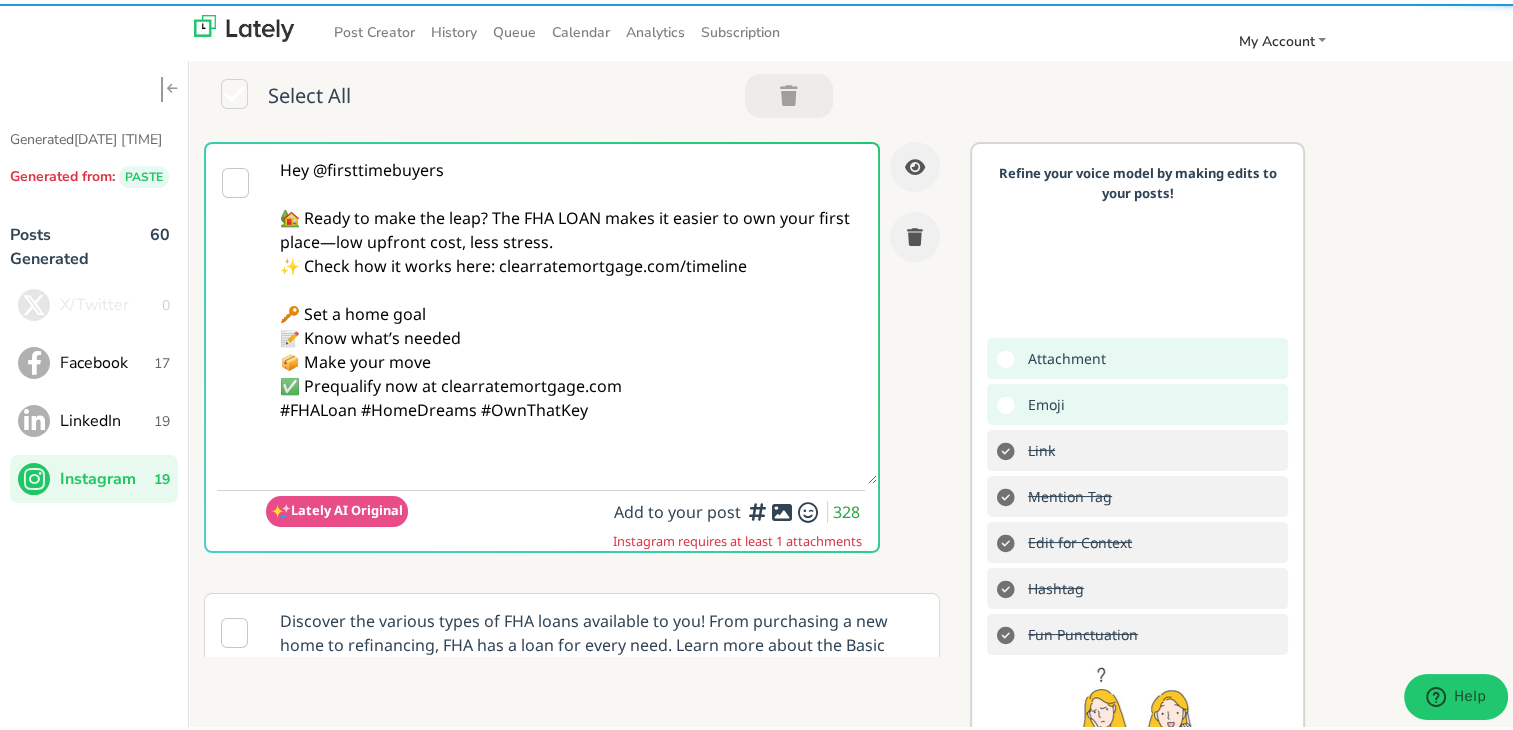 click on "Hey @firsttimebuyers
🏡 Ready to make the leap? The FHA LOAN makes it easier to own your first place—low upfront cost, less stress.
✨ Check how it works here: clearratemortgage.com/timeline
🔑 Set a home goal
📝 Know what’s needed
📦 Make your move
✅ Prequalify now at clearratemortgage.com
#FHALoan #HomeDreams #OwnThatKey" at bounding box center [571, 310] 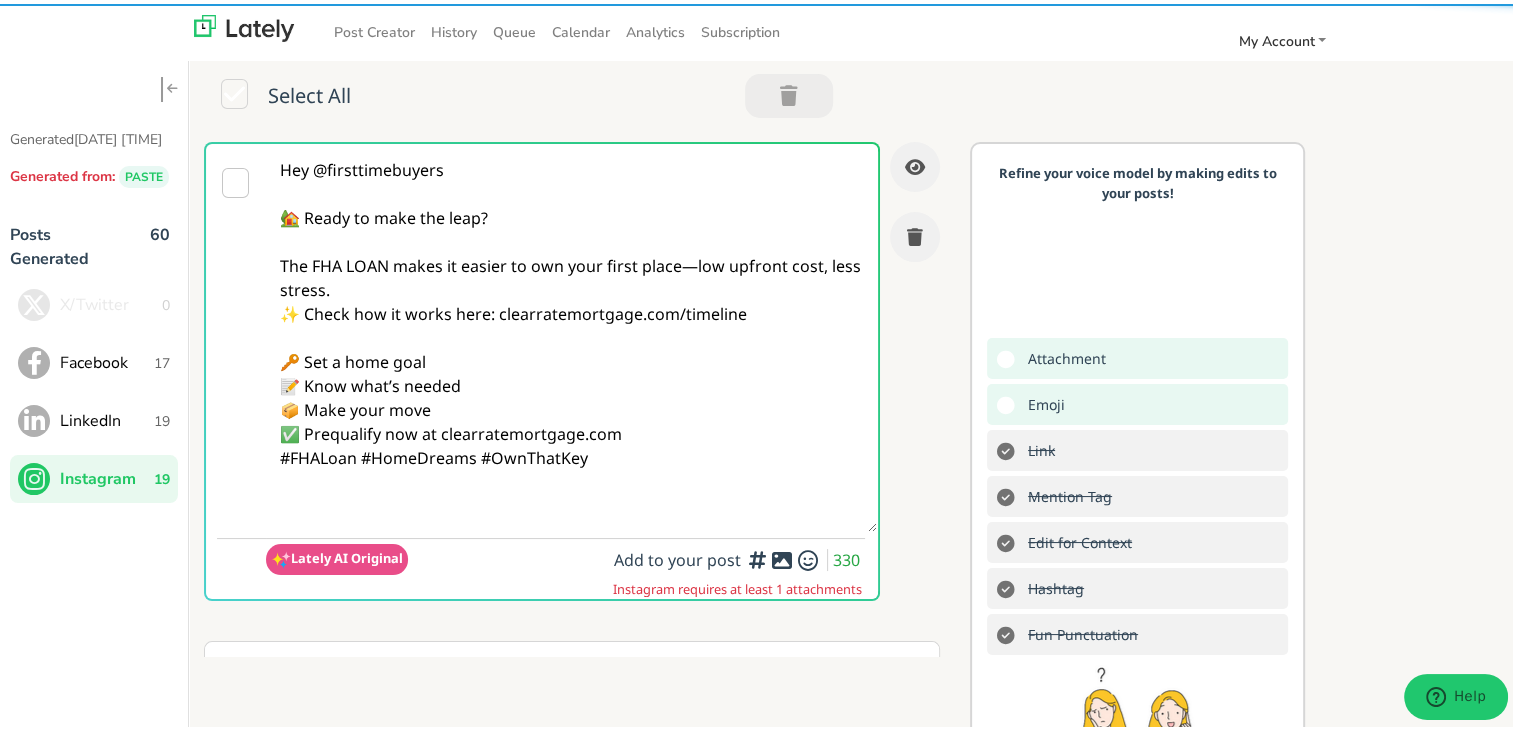 click on "Hey @firsttimebuyers
🏡 Ready to make the leap?
The FHA LOAN makes it easier to own your first place—low upfront cost, less stress.
✨ Check how it works here: clearratemortgage.com/timeline
🔑 Set a home goal
📝 Know what’s needed
📦 Make your move
✅ Prequalify now at clearratemortgage.com
#FHALoan #HomeDreams #OwnThatKey" at bounding box center [571, 334] 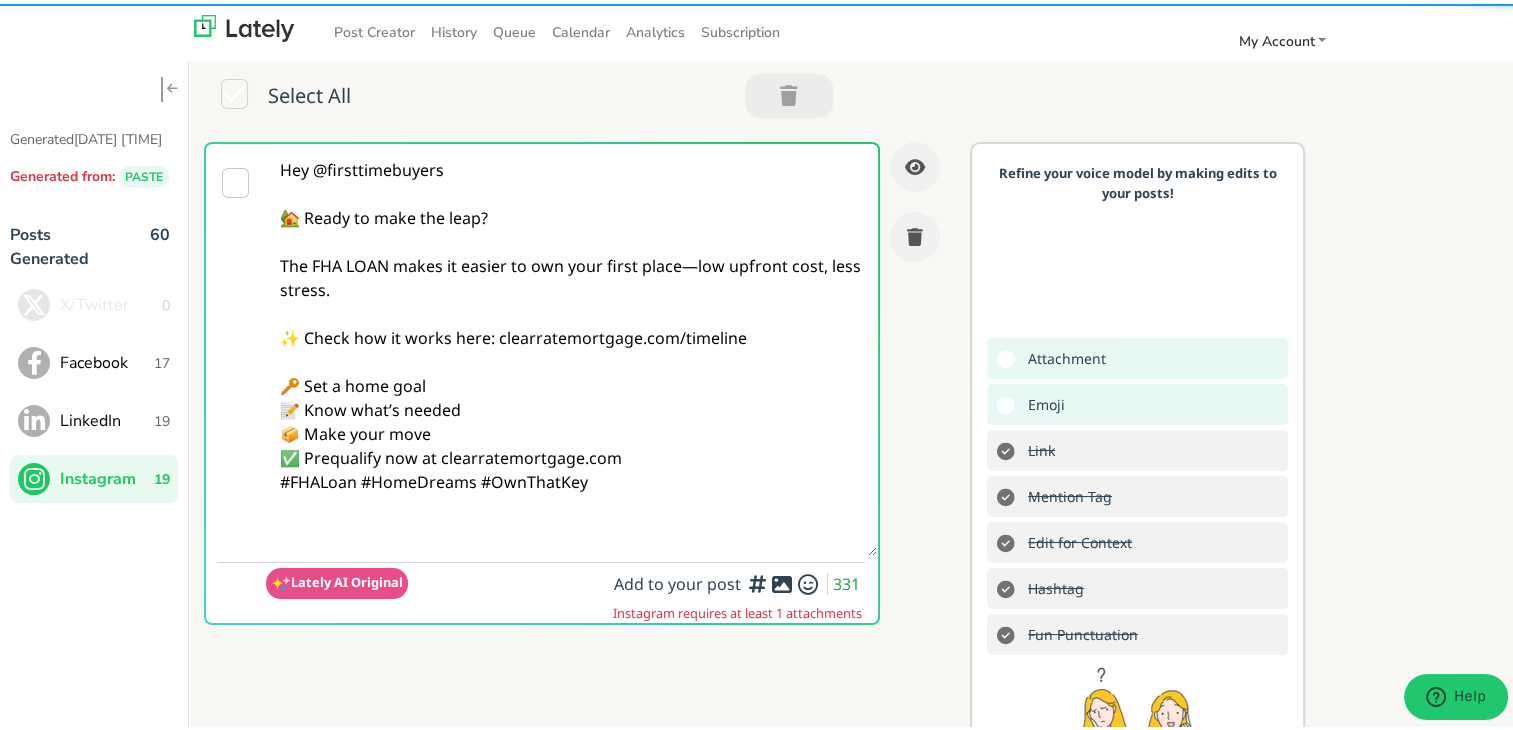 click on "Hey @firsttimebuyers
🏡 Ready to make the leap?
The FHA LOAN makes it easier to own your first place—low upfront cost, less stress.
✨ Check how it works here: clearratemortgage.com/timeline
🔑 Set a home goal
📝 Know what’s needed
📦 Make your move
✅ Prequalify now at clearratemortgage.com
#FHALoan #HomeDreams #OwnThatKey" at bounding box center (571, 346) 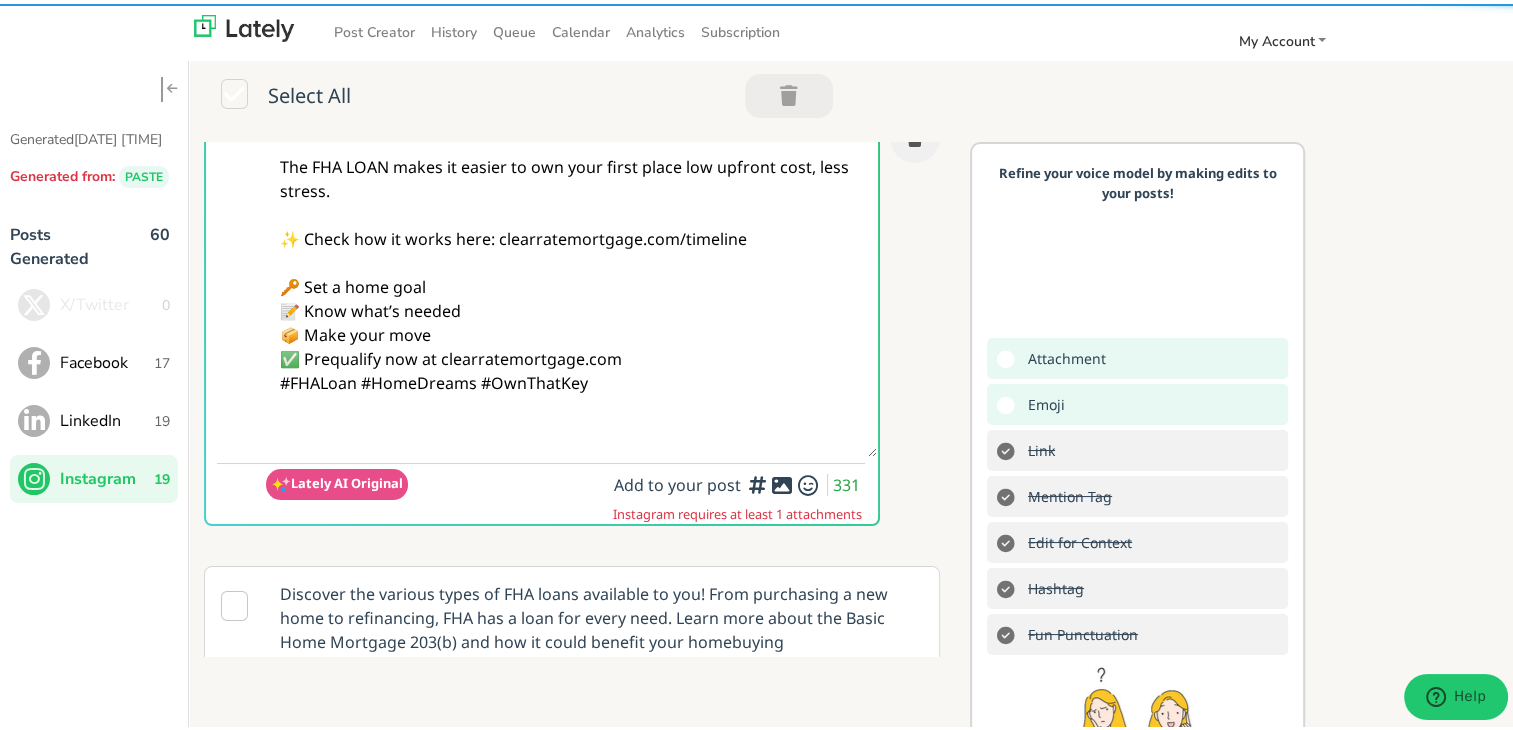 scroll, scrollTop: 200, scrollLeft: 0, axis: vertical 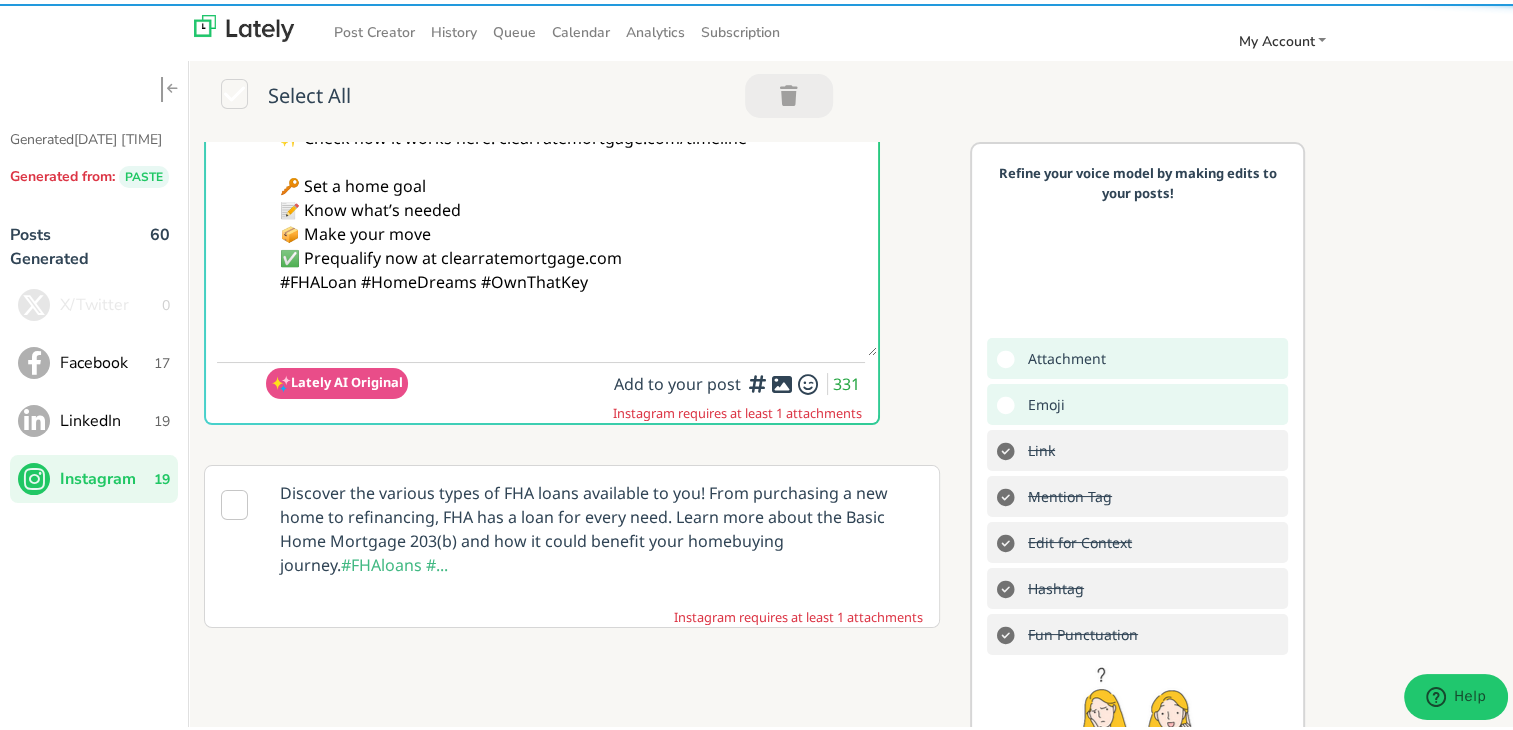 click on "Hey @firsttimebuyers
🏡 Ready to make the leap?
The FHA LOAN makes it easier to own your first place low upfront cost, less stress.
✨ Check how it works here: clearratemortgage.com/timeline
🔑 Set a home goal
📝 Know what’s needed
📦 Make your move
✅ Prequalify now at clearratemortgage.com
#FHALoan #HomeDreams #OwnThatKey" at bounding box center [571, 146] 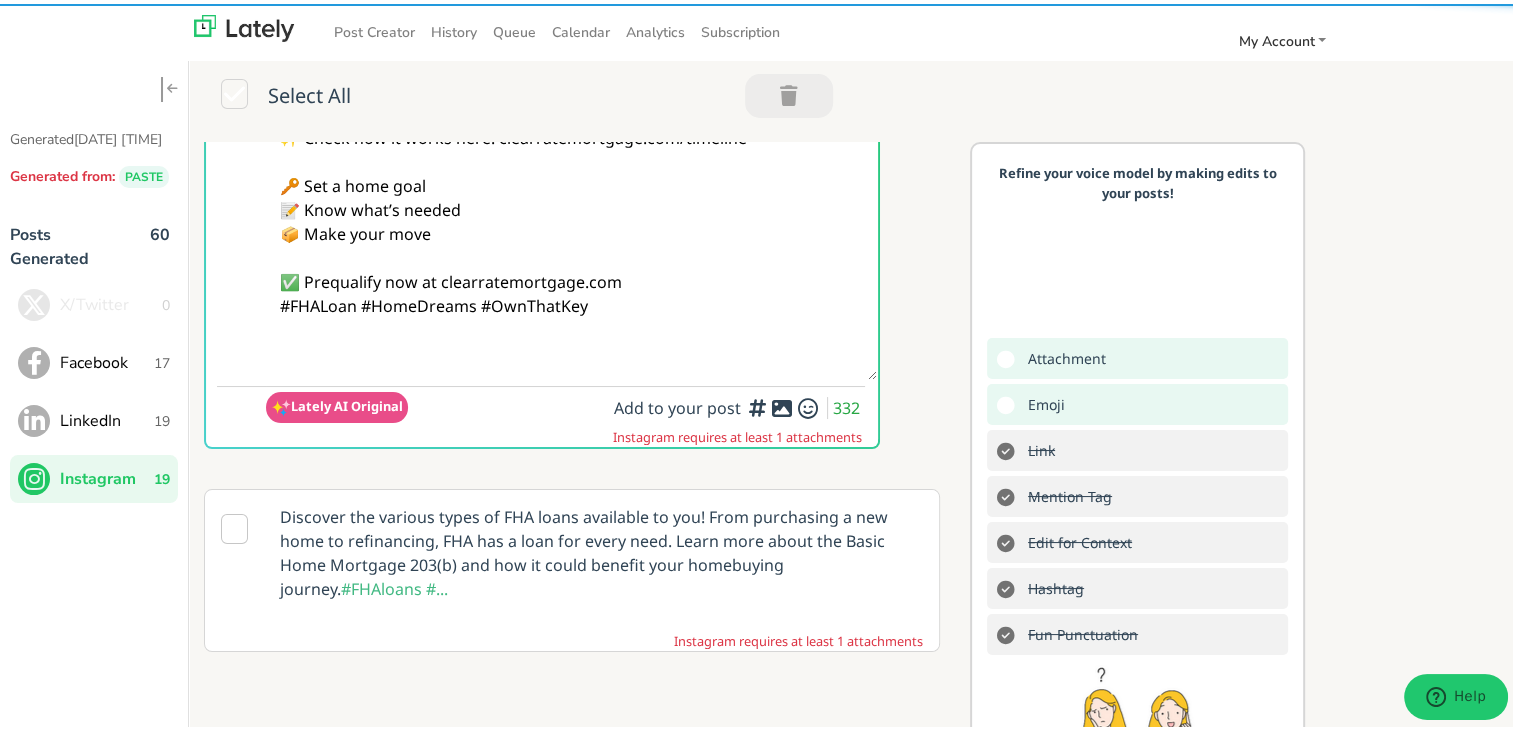 click on "Hey @firsttimebuyers
🏡 Ready to make the leap?
The FHA LOAN makes it easier to own your first place low upfront cost, less stress.
✨ Check how it works here: clearratemortgage.com/timeline
🔑 Set a home goal
📝 Know what’s needed
📦 Make your move
✅ Prequalify now at clearratemortgage.com
#FHALoan #HomeDreams #OwnThatKey" at bounding box center [571, 158] 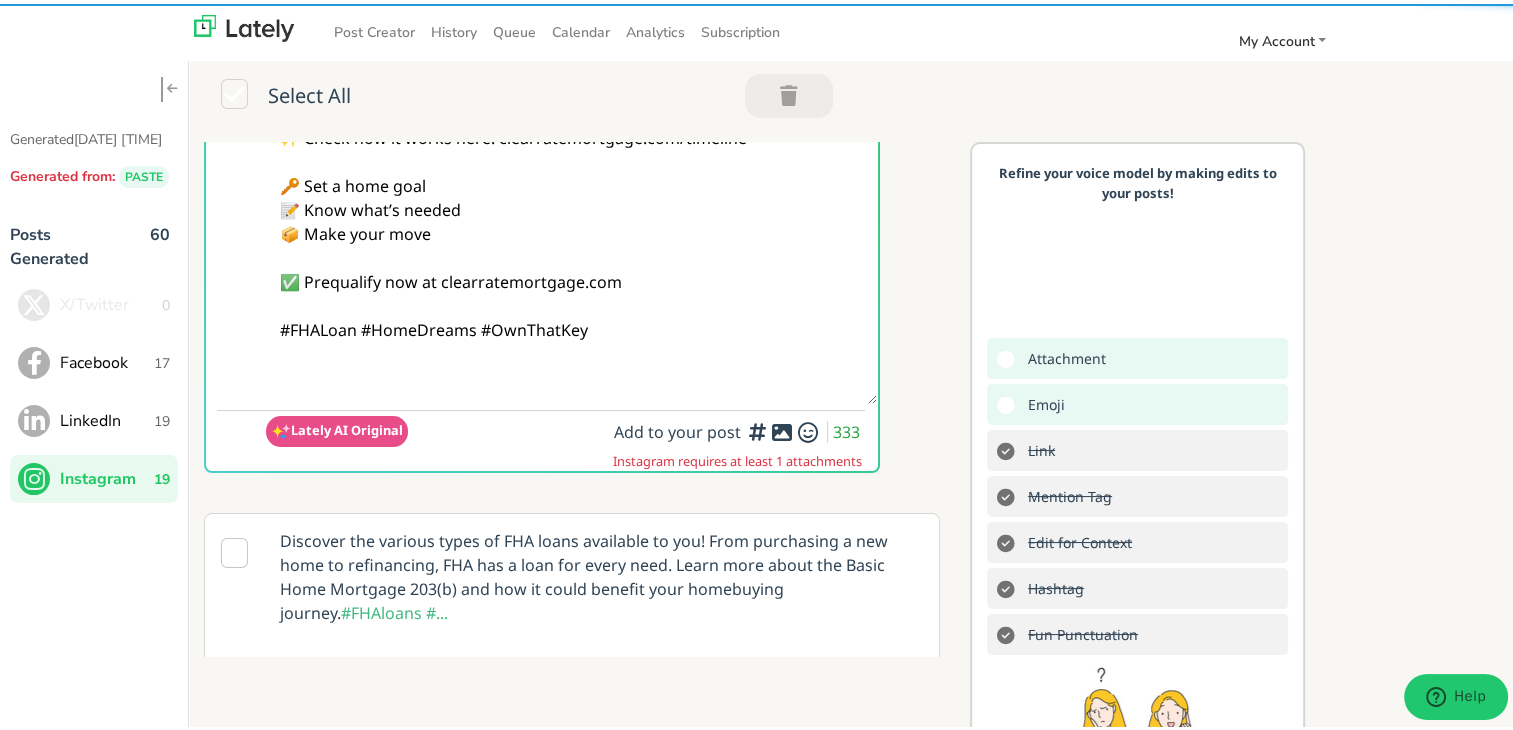 click on "Hey @firsttimebuyers
🏡 Ready to make the leap?
The FHA LOAN makes it easier to own your first place low upfront cost, less stress.
✨ Check how it works here: clearratemortgage.com/timeline
🔑 Set a home goal
📝 Know what’s needed
📦 Make your move
✅ Prequalify now at clearratemortgage.com
#FHALoan #HomeDreams #OwnThatKey" at bounding box center (571, 170) 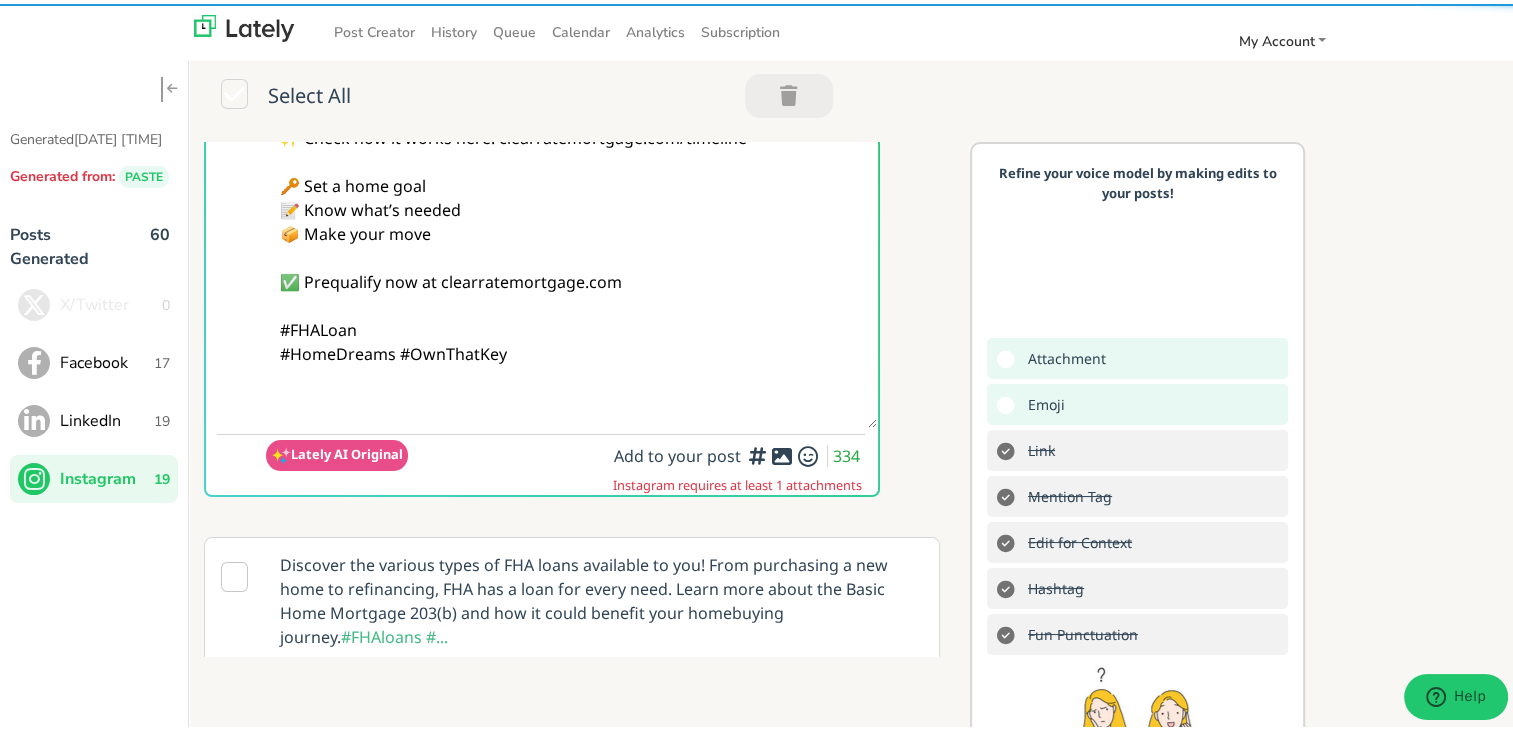 click on "Hey @firsttimebuyers
🏡 Ready to make the leap?
The FHA LOAN makes it easier to own your first place low upfront cost, less stress.
✨ Check how it works here: clearratemortgage.com/timeline
🔑 Set a home goal
📝 Know what’s needed
📦 Make your move
✅ Prequalify now at clearratemortgage.com
#FHALoan
#HomeDreams #OwnThatKey" at bounding box center [571, 182] 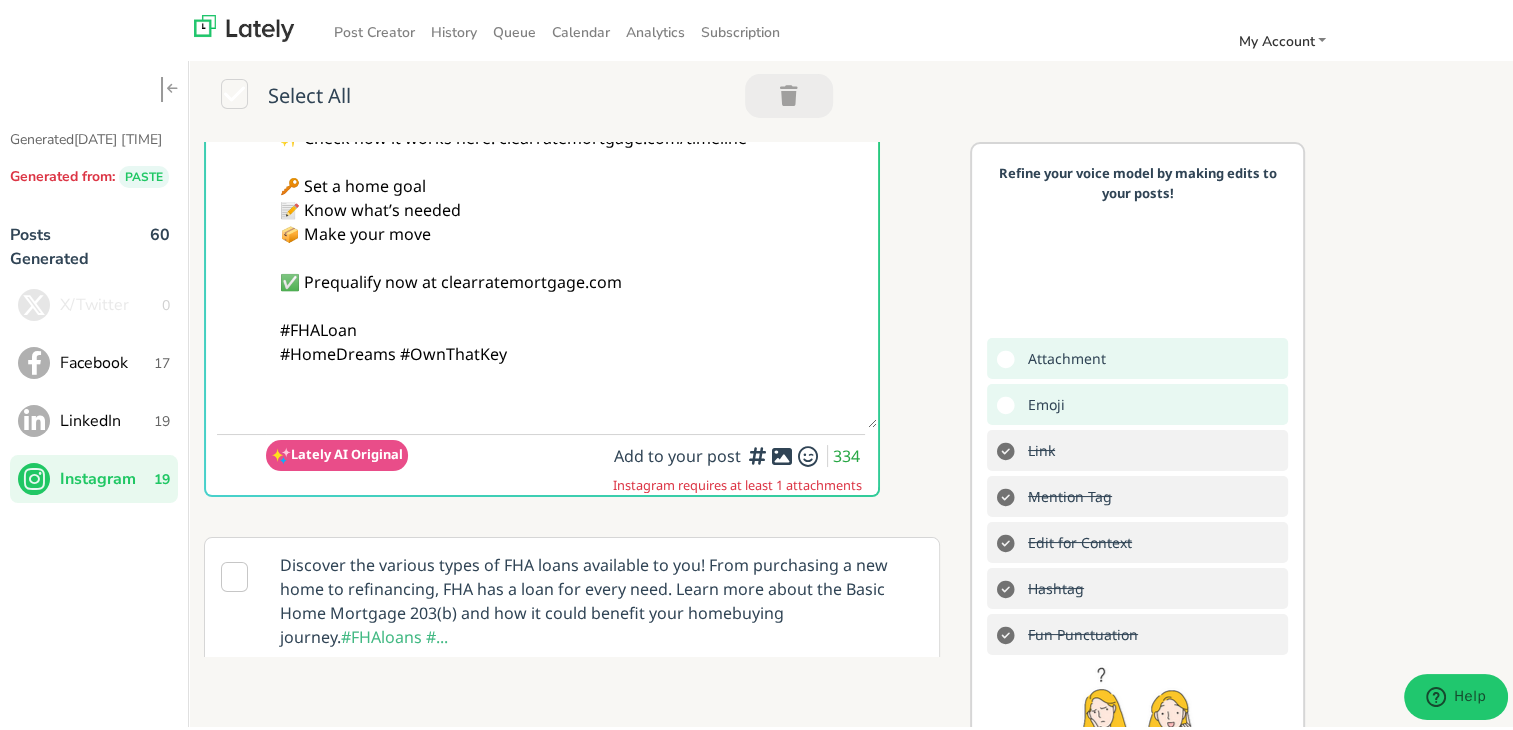 paste on "Follow Us On Our Social Media Platforms!
Facebook: https://www.facebook.com/clearratemortgage
LinkedIn: https://www.linkedin.com/company/clear-rate-mortgage/posts/?feedView=all
Instagram: https://www.instagram.com/clear.rate.mortgage/" 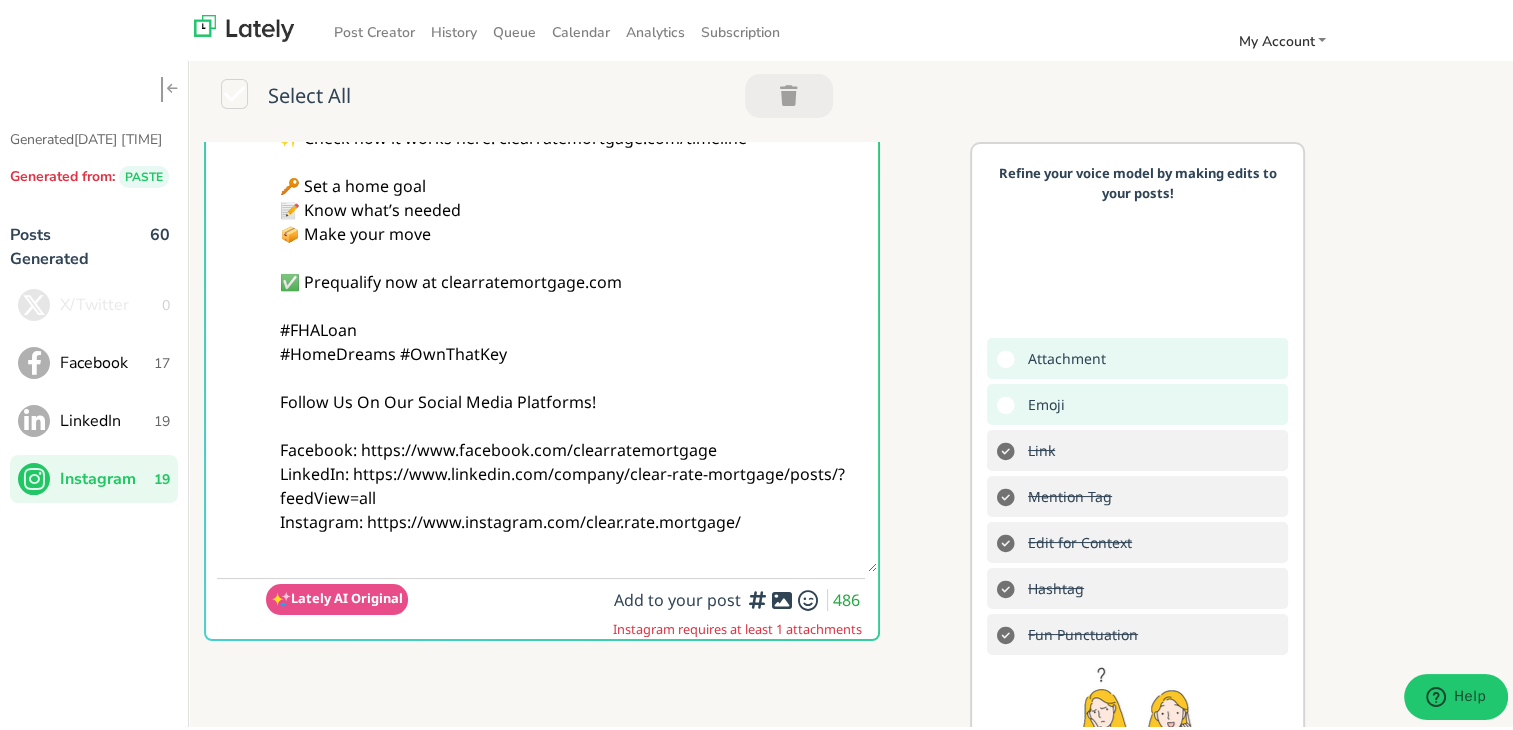 click on "Hey @firsttimebuyers
🏡 Ready to make the leap?
The FHA LOAN makes it easier to own your first place low upfront cost, less stress.
✨ Check how it works here: clearratemortgage.com/timeline
🔑 Set a home goal
📝 Know what’s needed
📦 Make your move
✅ Prequalify now at clearratemortgage.com
#FHALoan
#HomeDreams #OwnThatKey
Follow Us On Our Social Media Platforms!
Facebook: https://www.facebook.com/clearratemortgage
LinkedIn: https://www.linkedin.com/company/clear-rate-mortgage/posts/?feedView=all
Instagram: https://www.instagram.com/clear.rate.mortgage/" at bounding box center (571, 254) 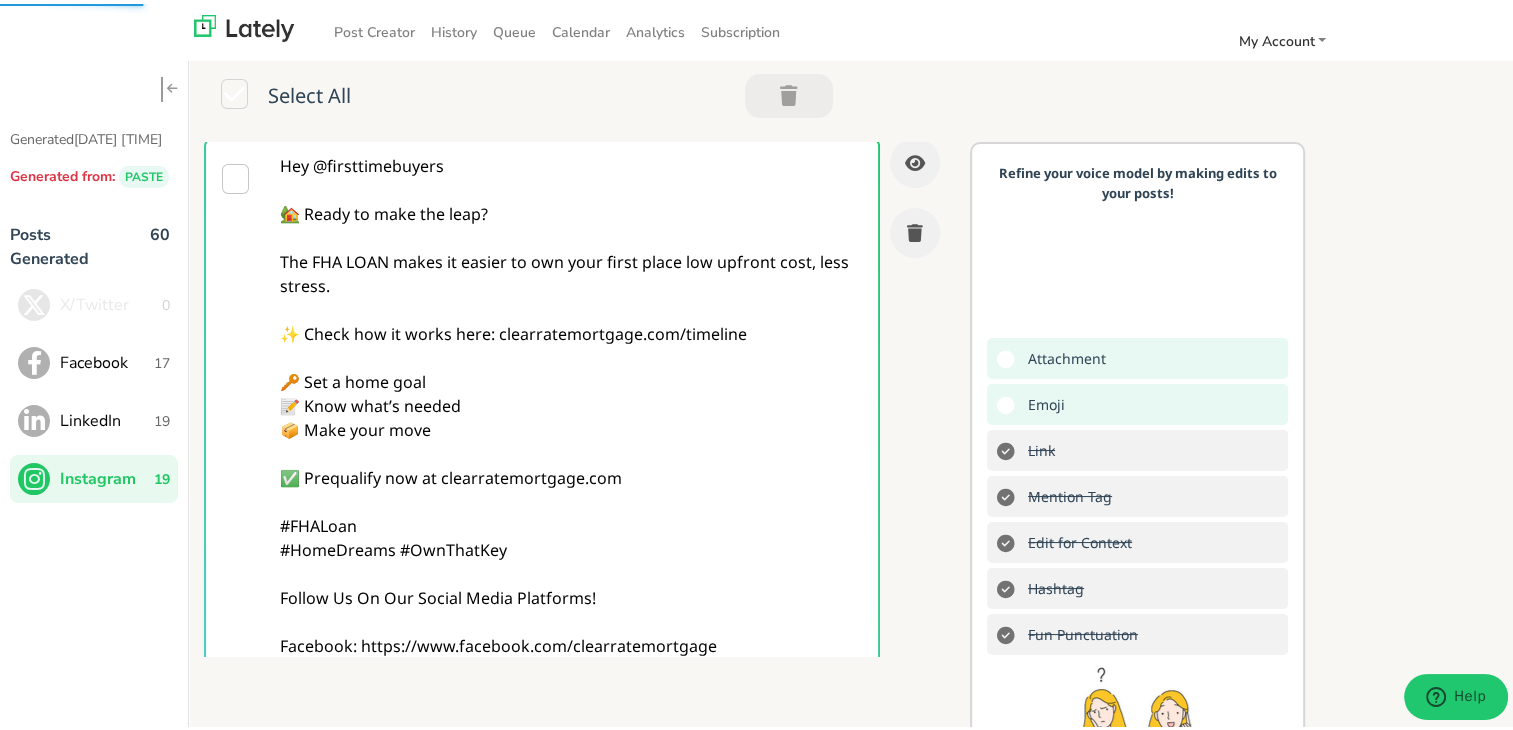 scroll, scrollTop: 0, scrollLeft: 0, axis: both 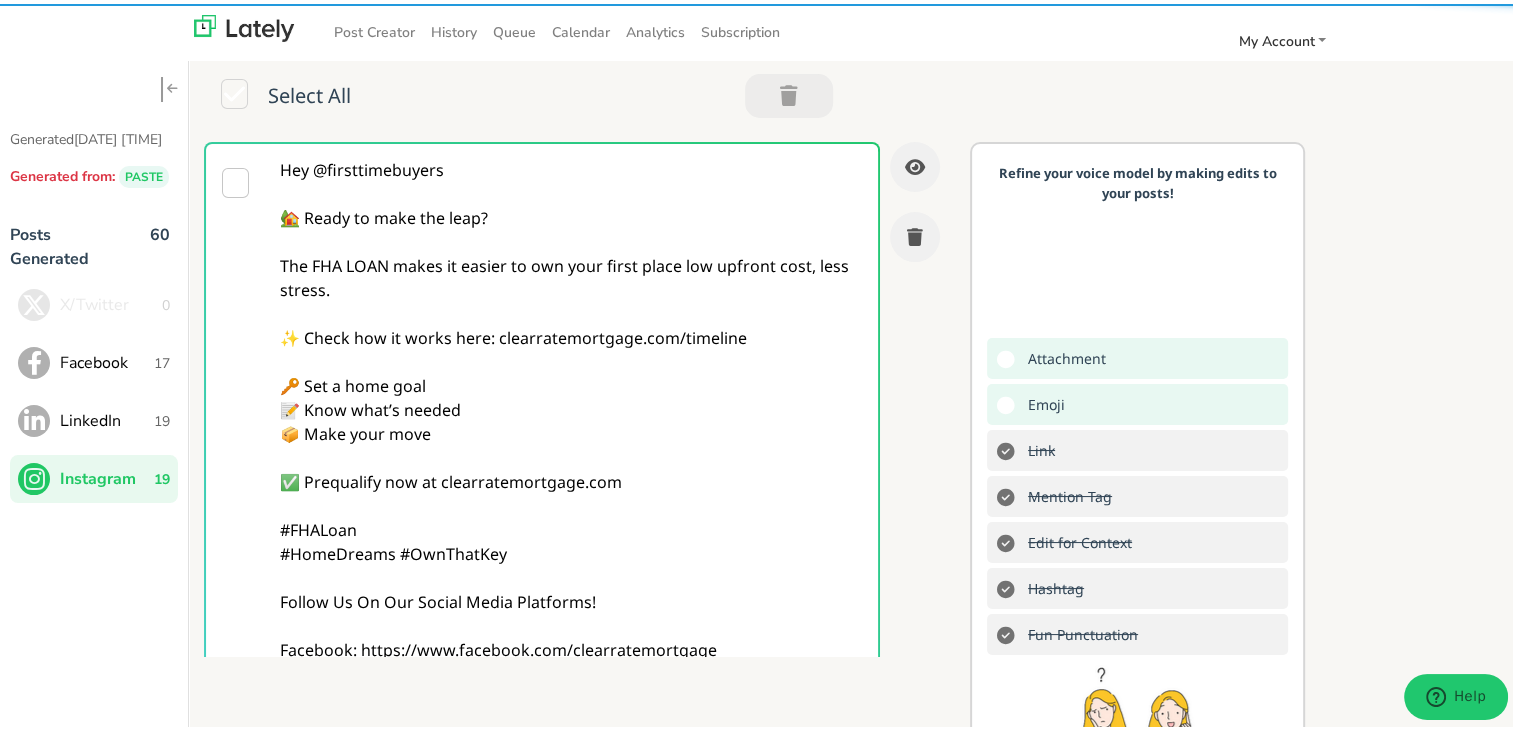type on "Hey @firsttimebuyers
🏡 Ready to make the leap?
The FHA LOAN makes it easier to own your first place low upfront cost, less stress.
✨ Check how it works here: clearratemortgage.com/timeline
🔑 Set a home goal
📝 Know what’s needed
📦 Make your move
✅ Prequalify now at clearratemortgage.com
#FHALoan
#HomeDreams #OwnThatKey
Follow Us On Our Social Media Platforms!
Facebook: https://www.facebook.com/clearratemortgage
LinkedIn: https://www.linkedin.com/company/clear-rate-mortgage/posts/?feedView=all
Instagram: https://www.instagram.com/clear.rate.mortgage/" 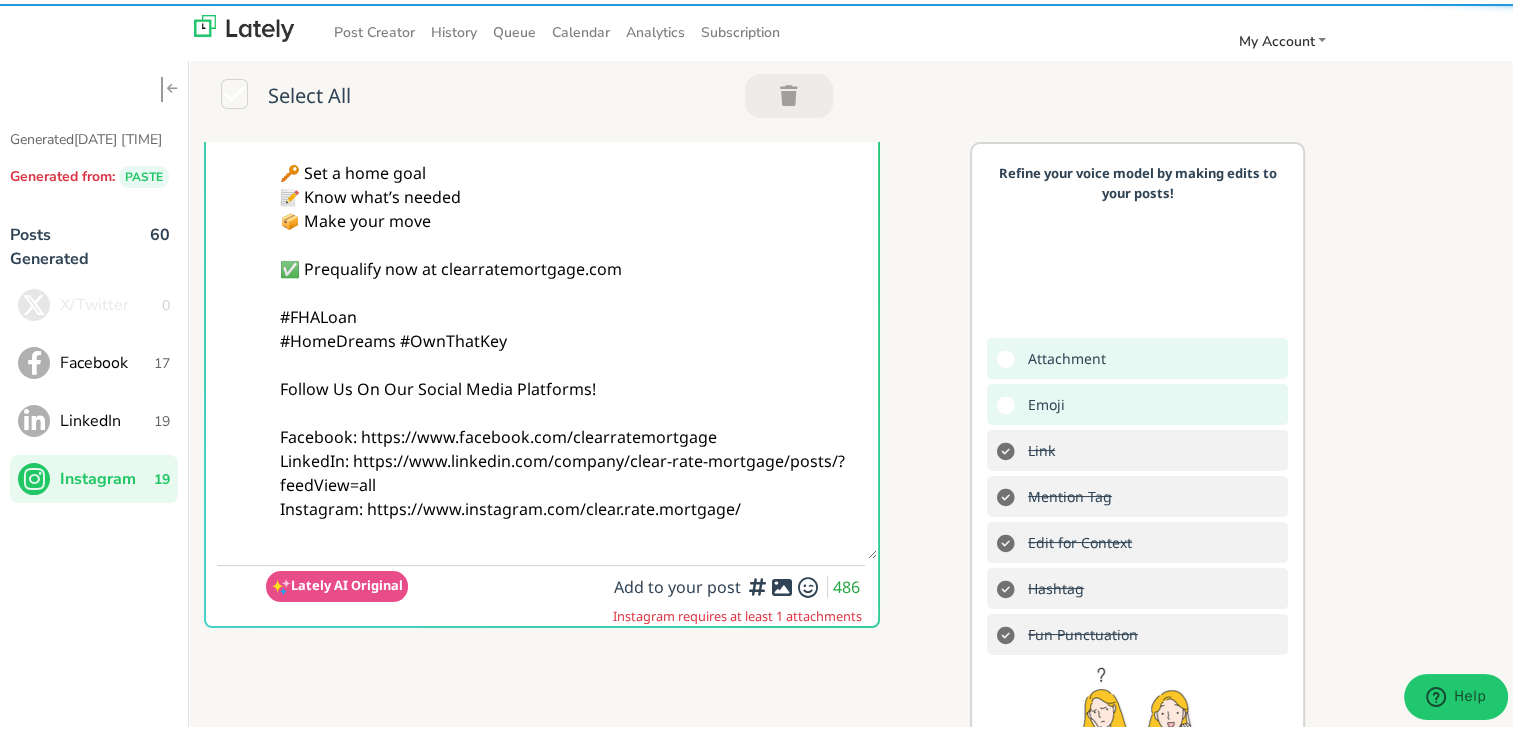 scroll, scrollTop: 300, scrollLeft: 0, axis: vertical 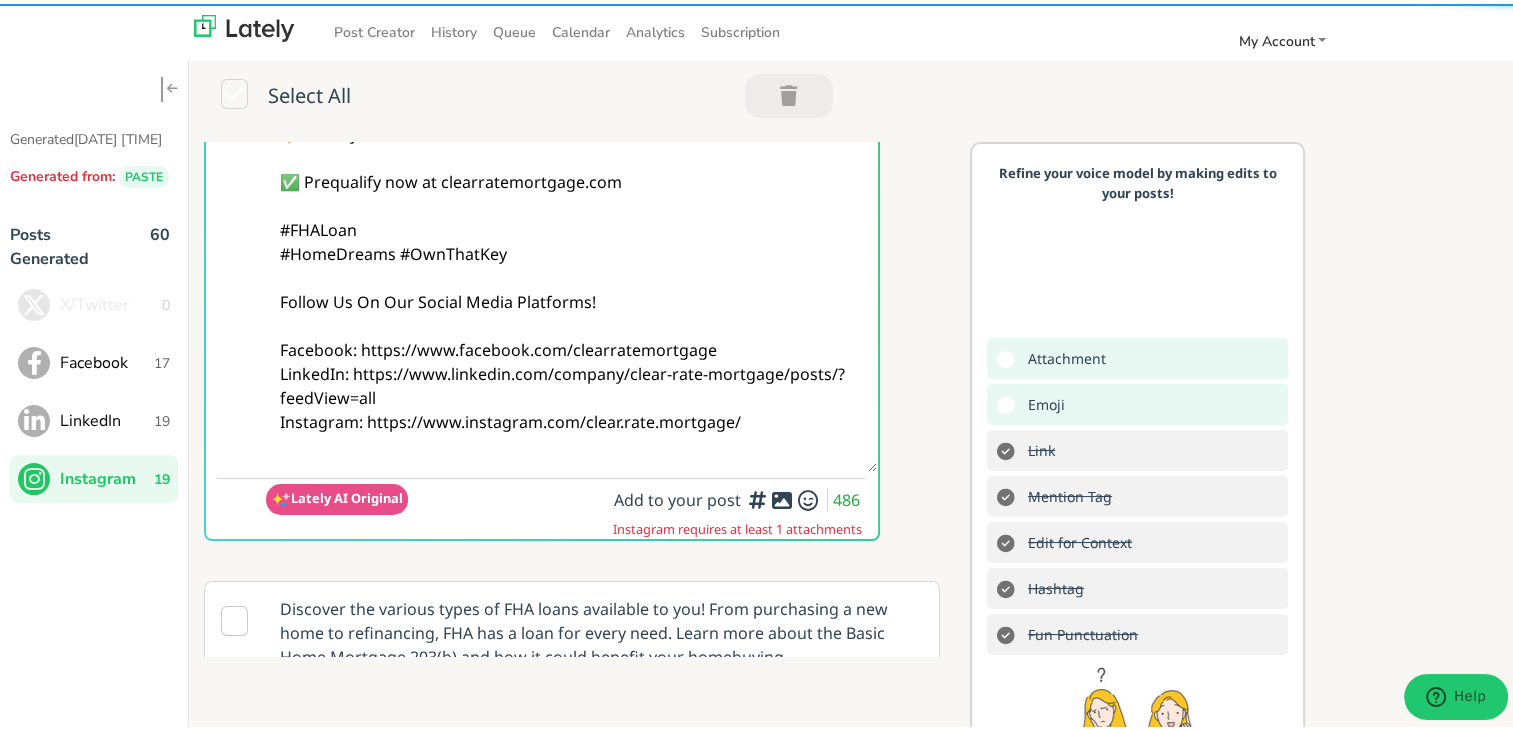 click at bounding box center [782, 496] 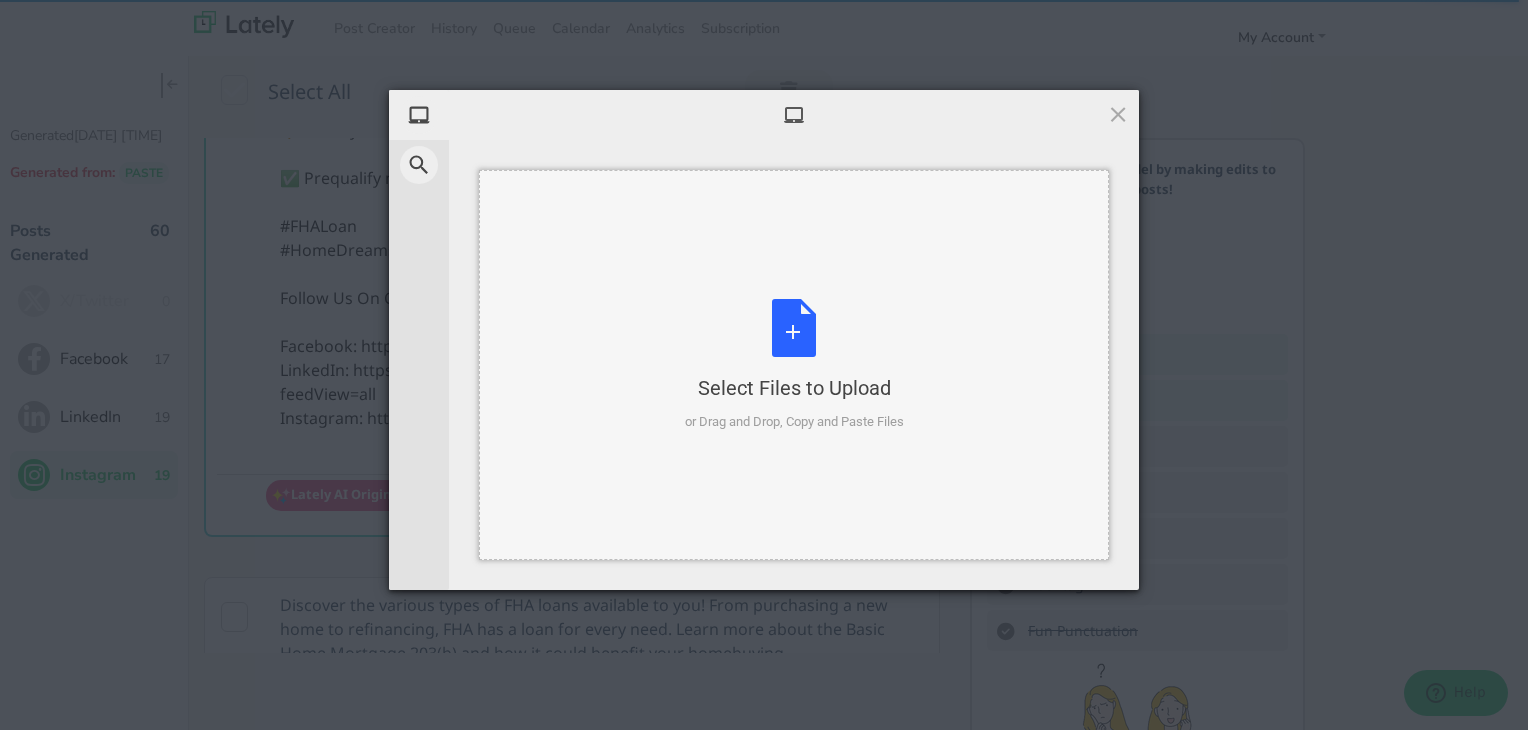 click on "Select Files to Upload
or Drag and Drop, Copy and Paste Files" at bounding box center [794, 365] 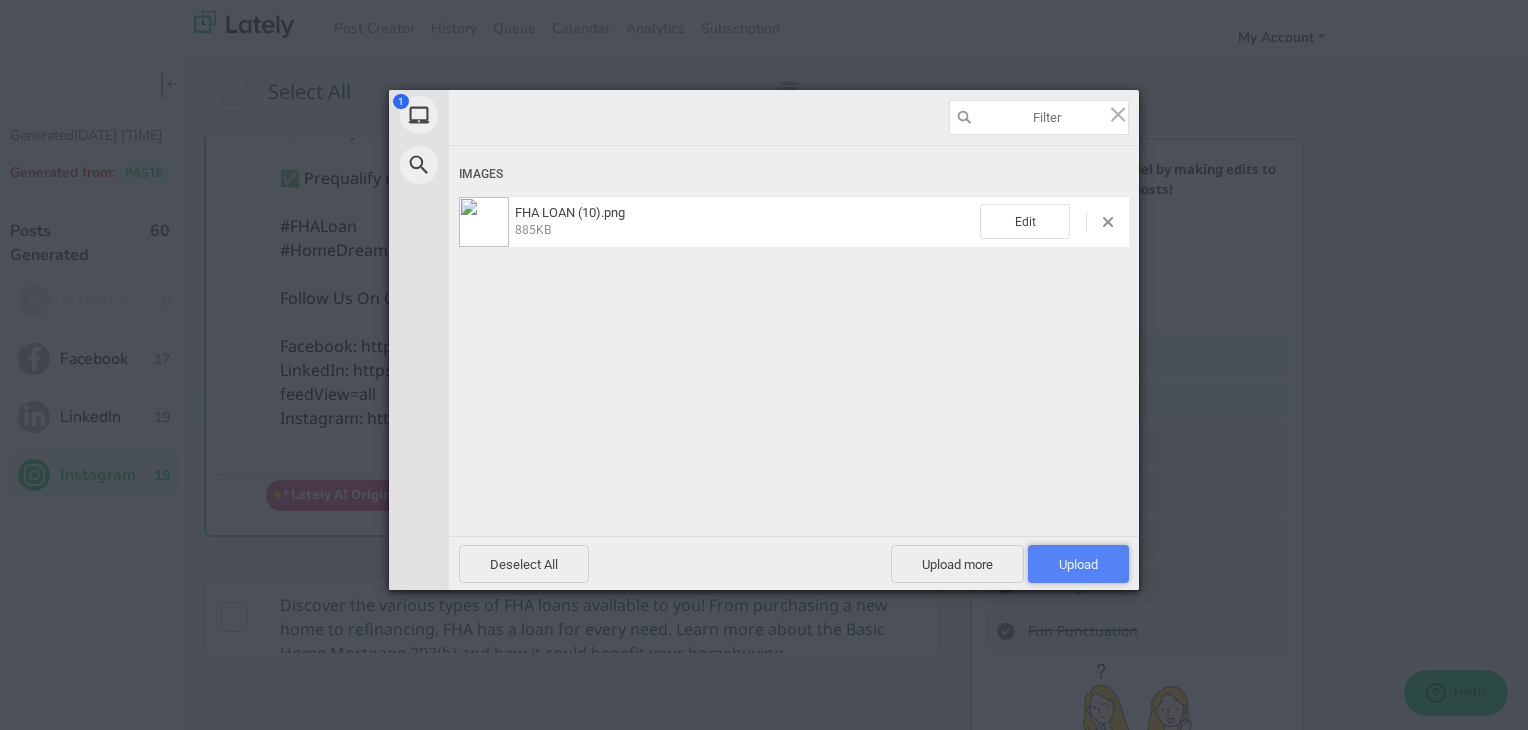 click on "Upload
1" at bounding box center [1078, 564] 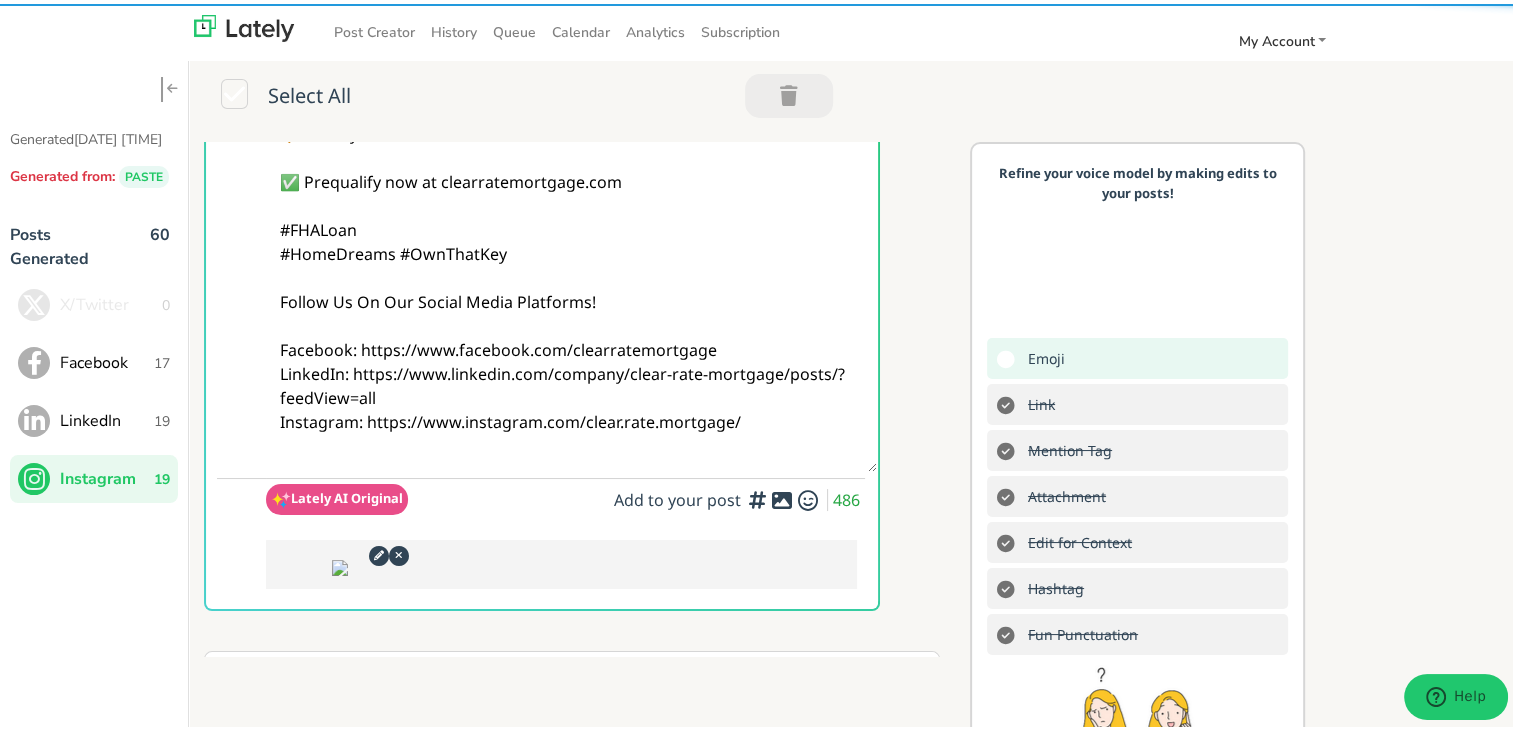 scroll, scrollTop: 0, scrollLeft: 0, axis: both 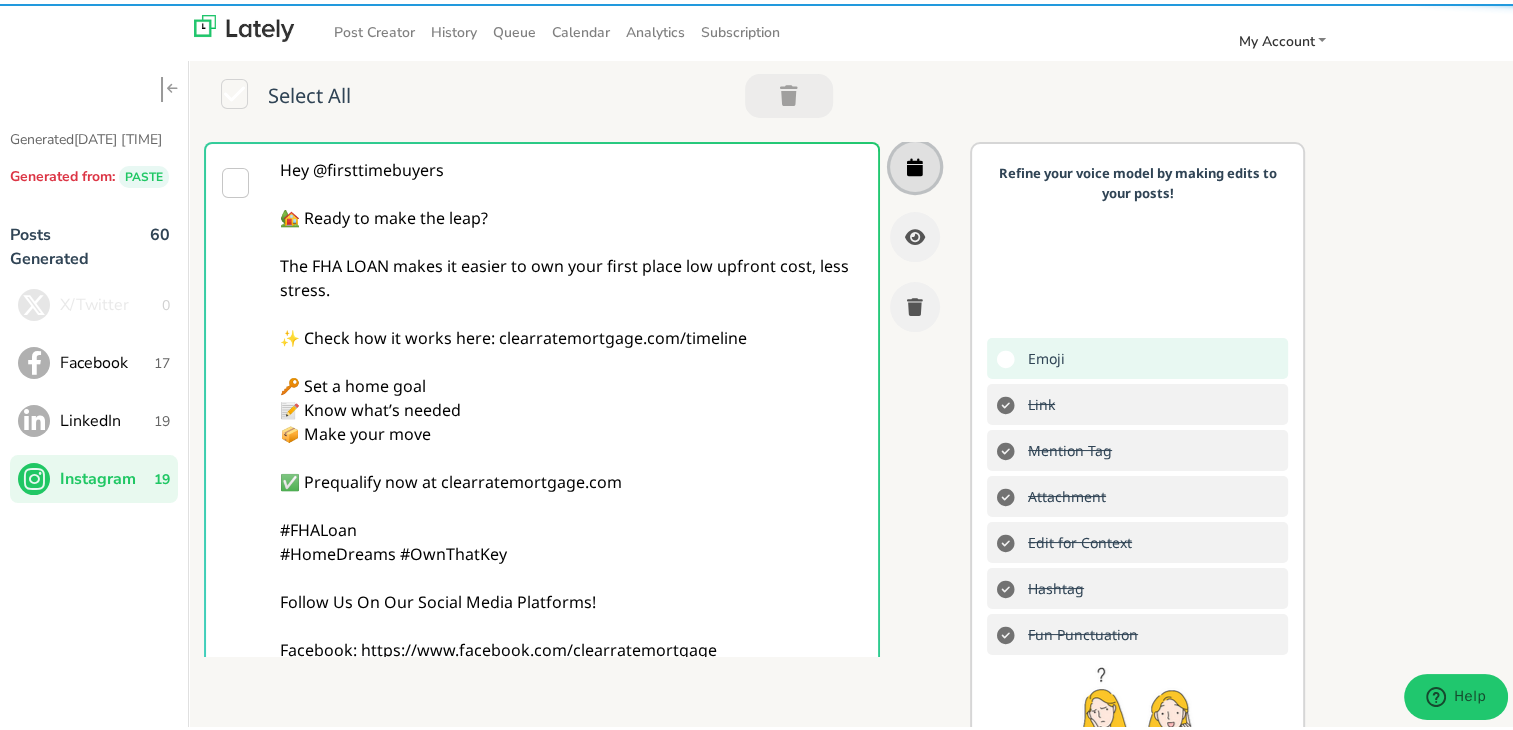 click at bounding box center (915, 163) 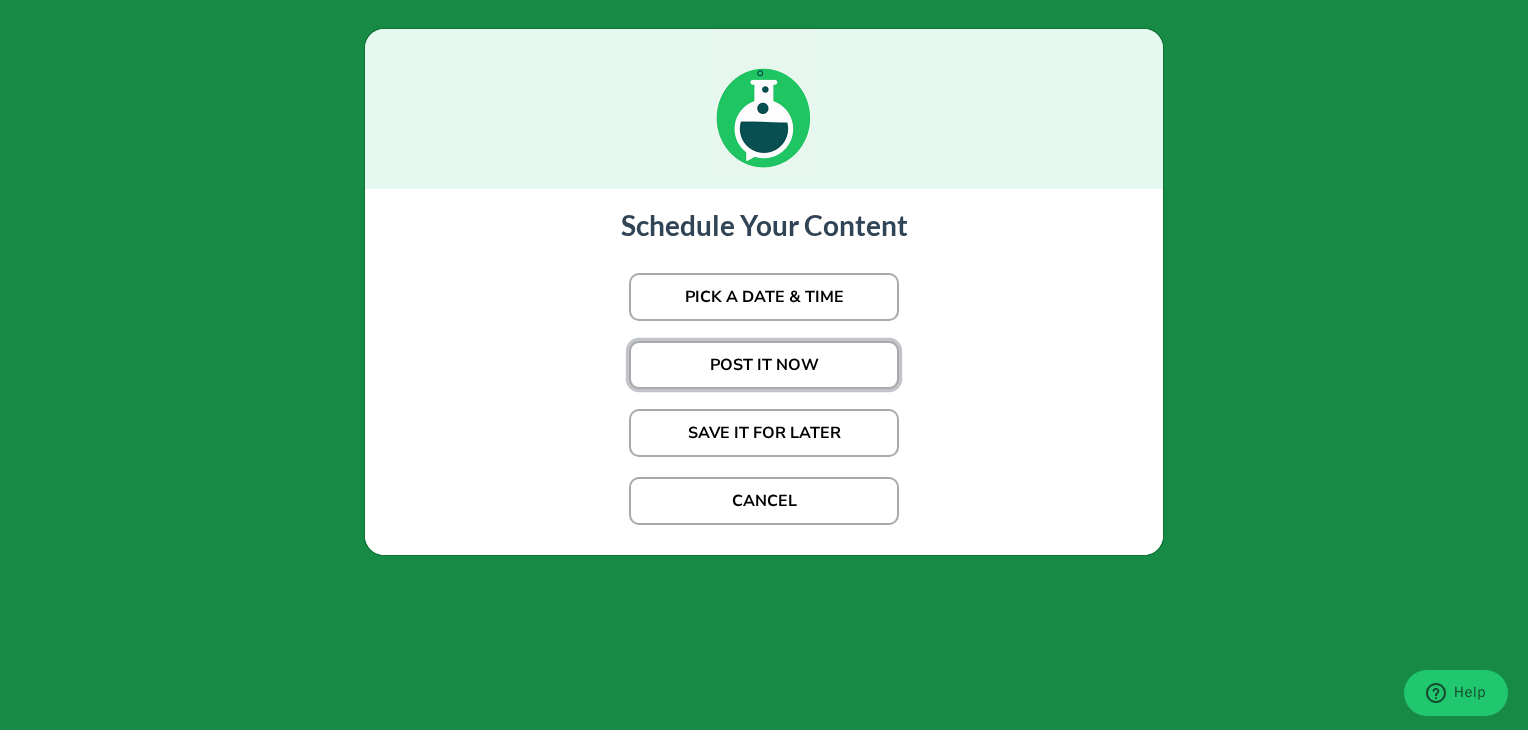click on "POST IT NOW" at bounding box center (764, 297) 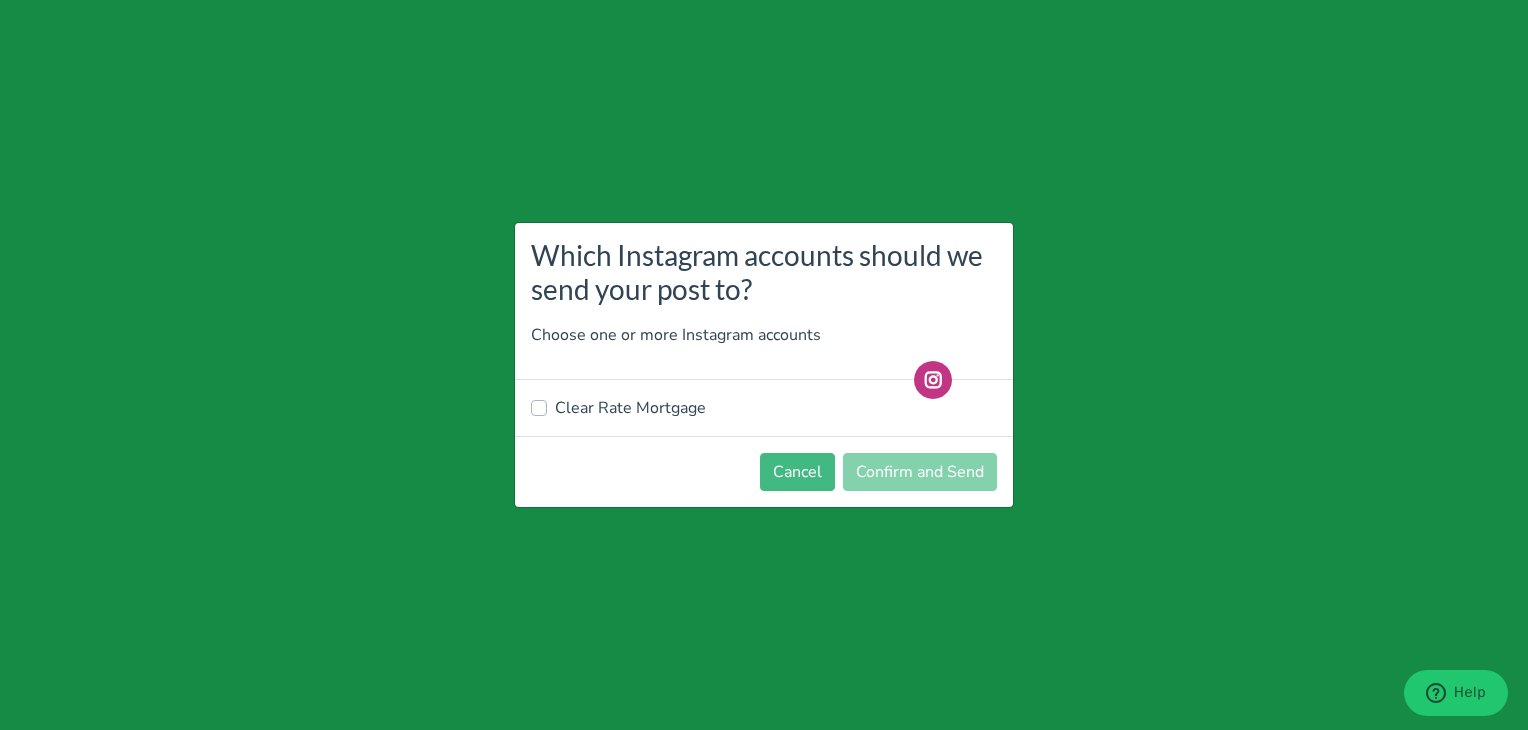 click on "Clear Rate Mortgage" at bounding box center [630, 408] 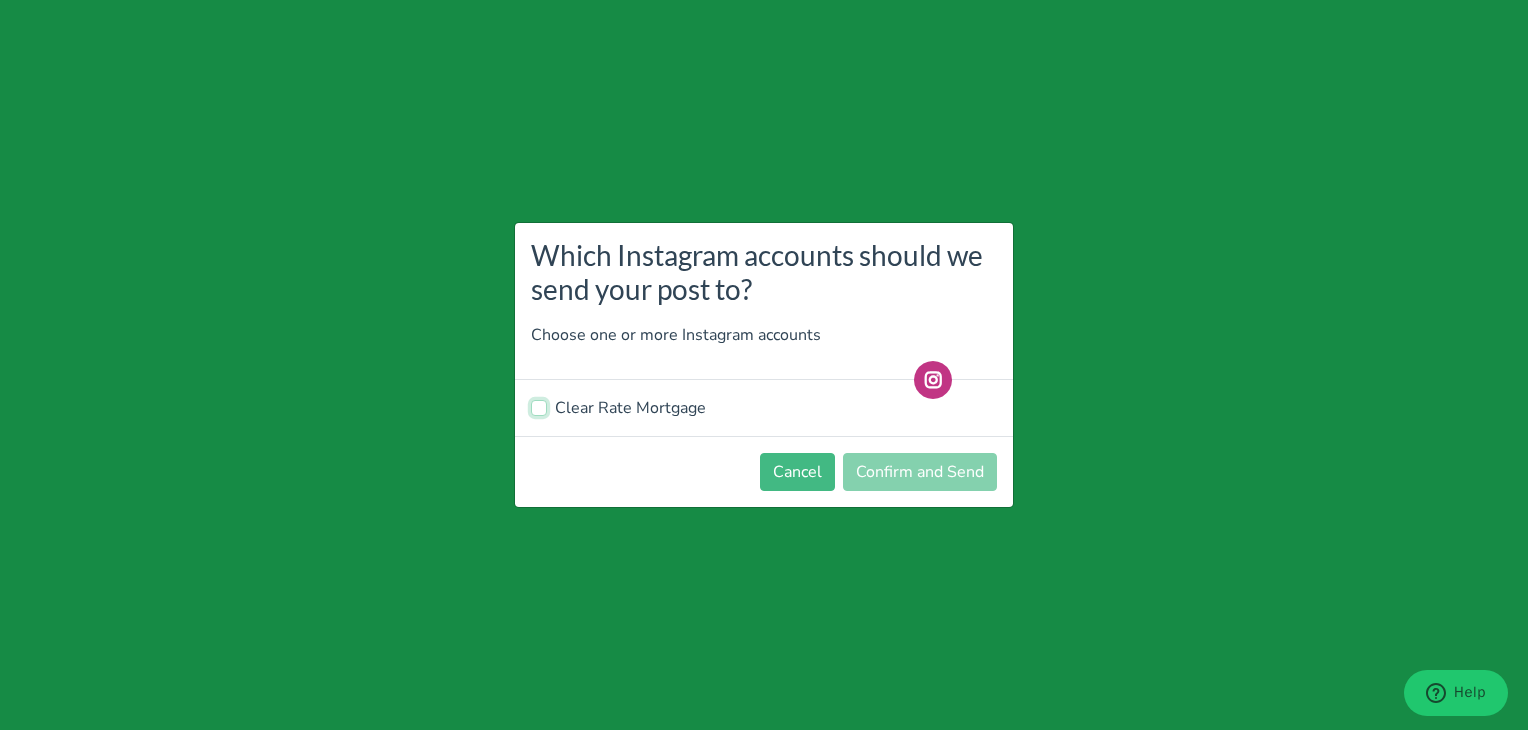 click on "Clear Rate Mortgage" at bounding box center (539, 406) 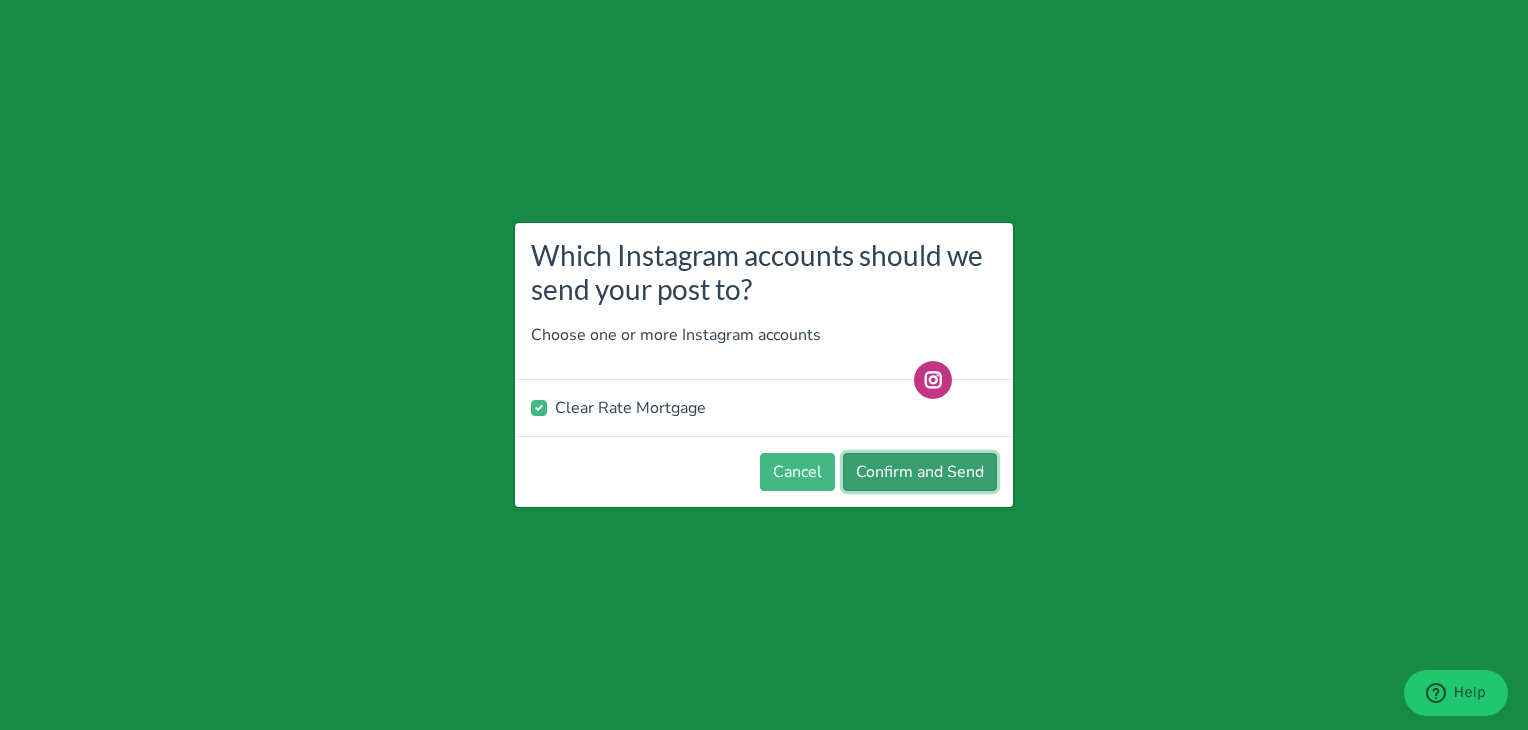 click on "Confirm and Send" at bounding box center (920, 472) 